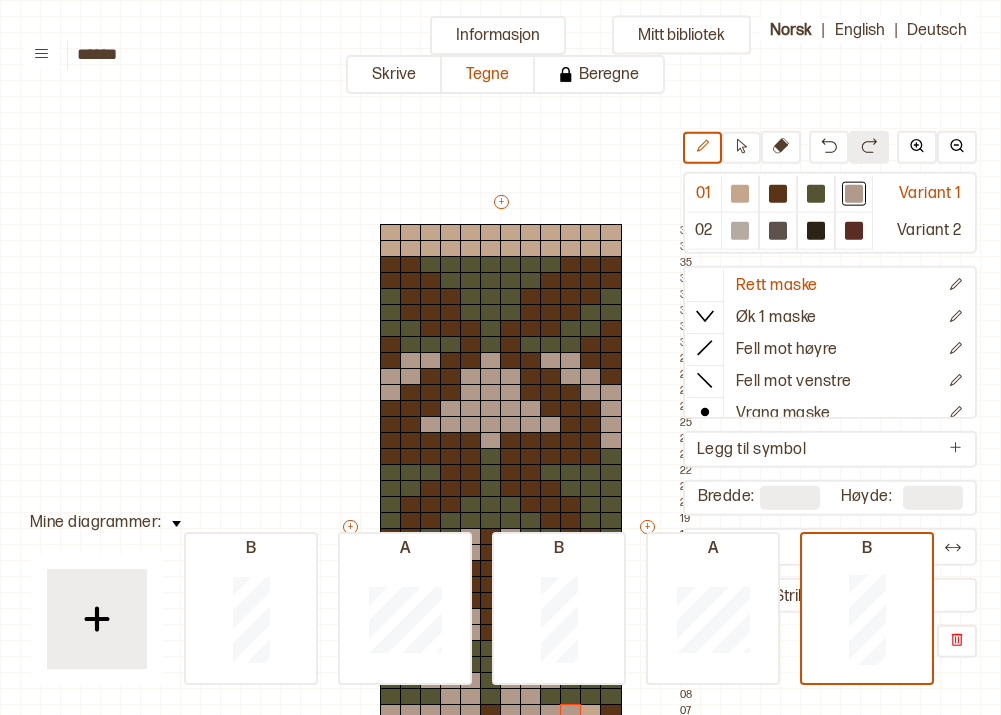 scroll, scrollTop: 0, scrollLeft: 0, axis: both 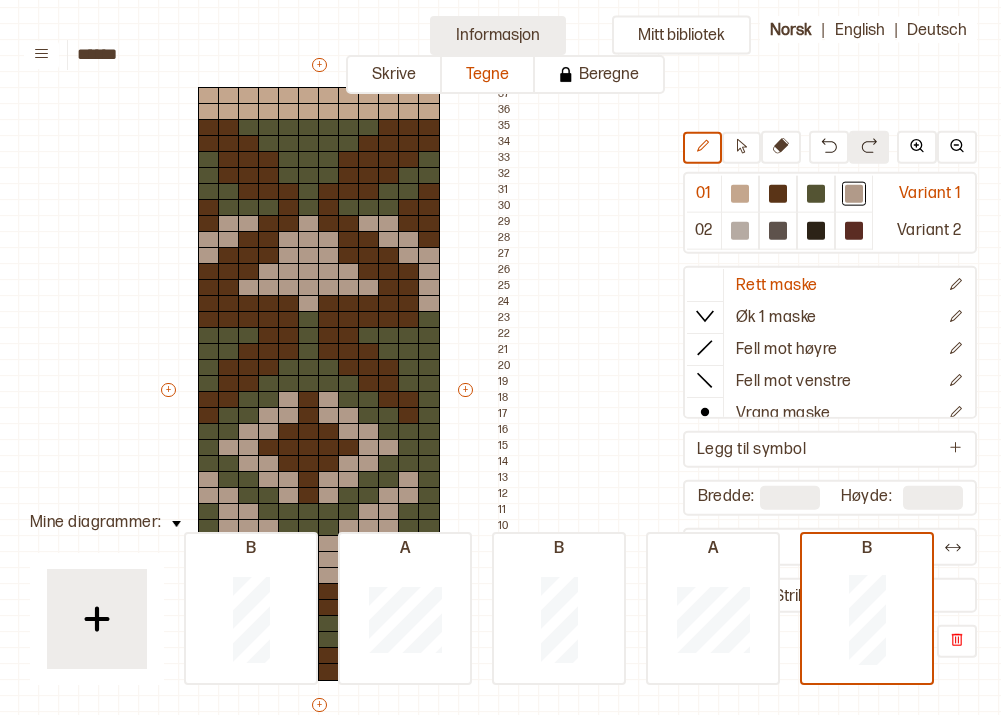 click on "Informasjon" at bounding box center (498, 35) 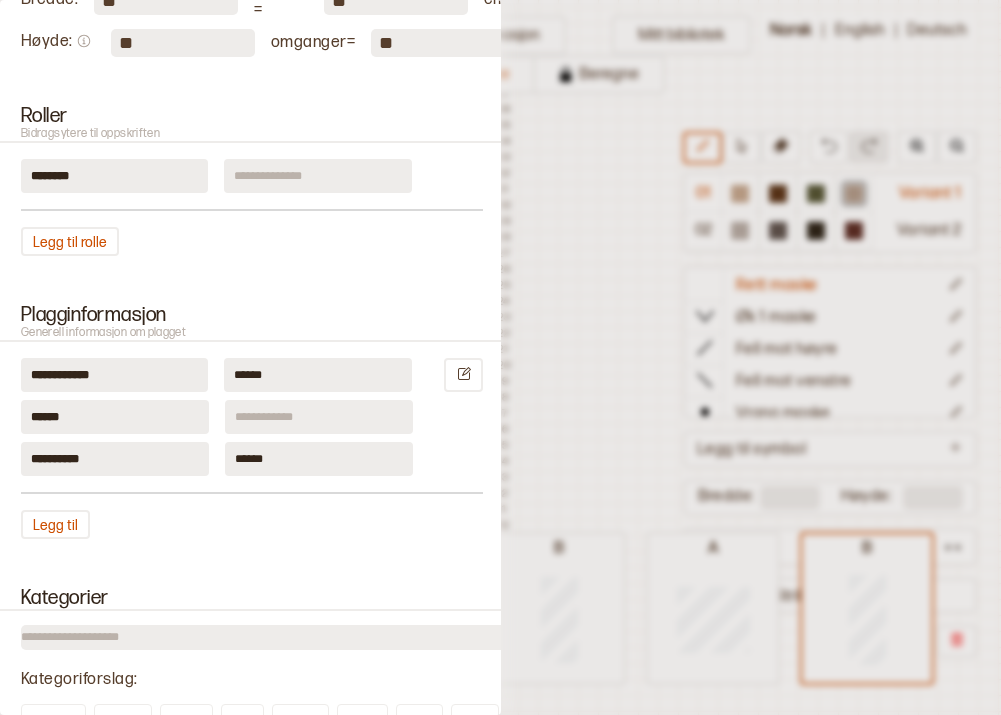 scroll, scrollTop: 623, scrollLeft: 0, axis: vertical 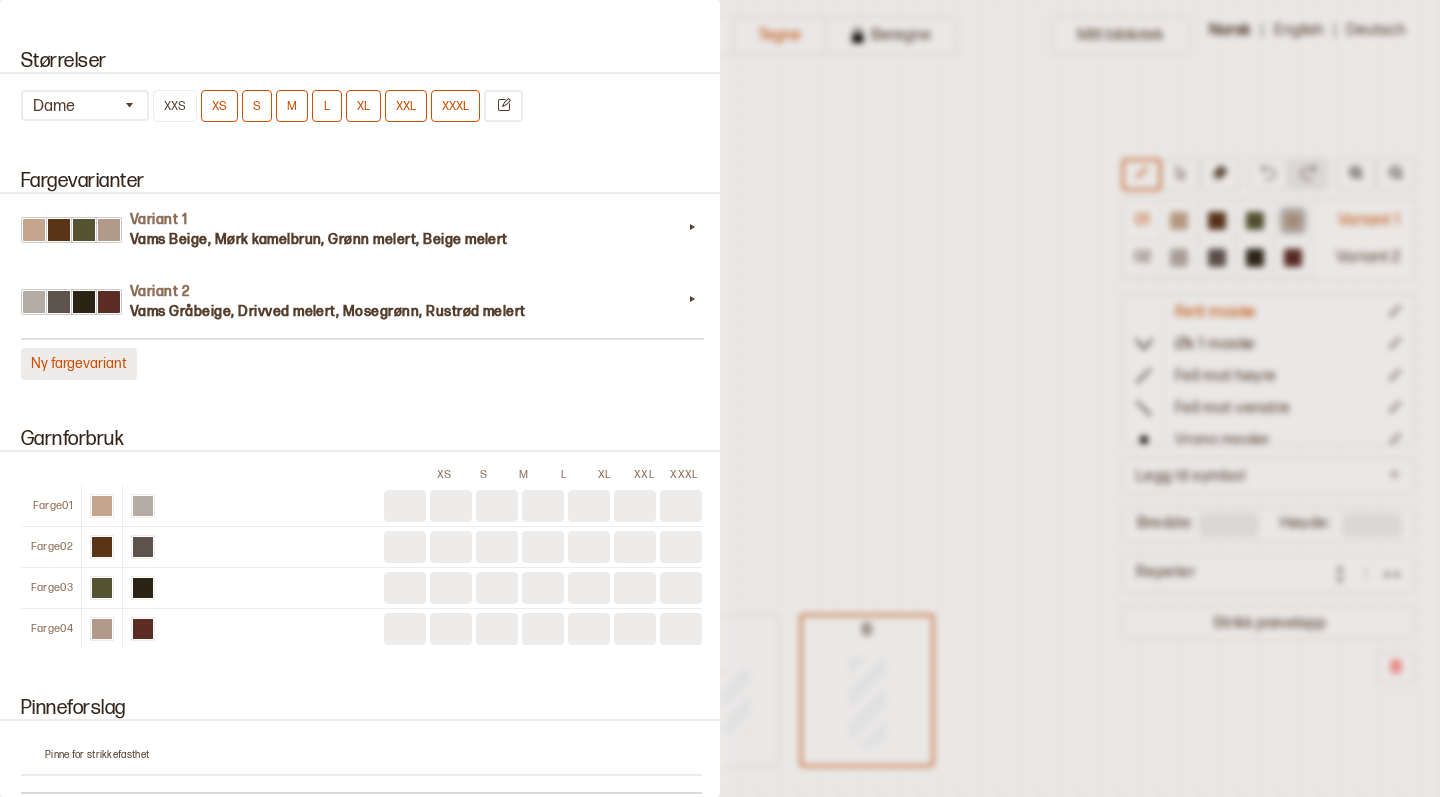 click on "Ny fargevariant" at bounding box center (79, 364) 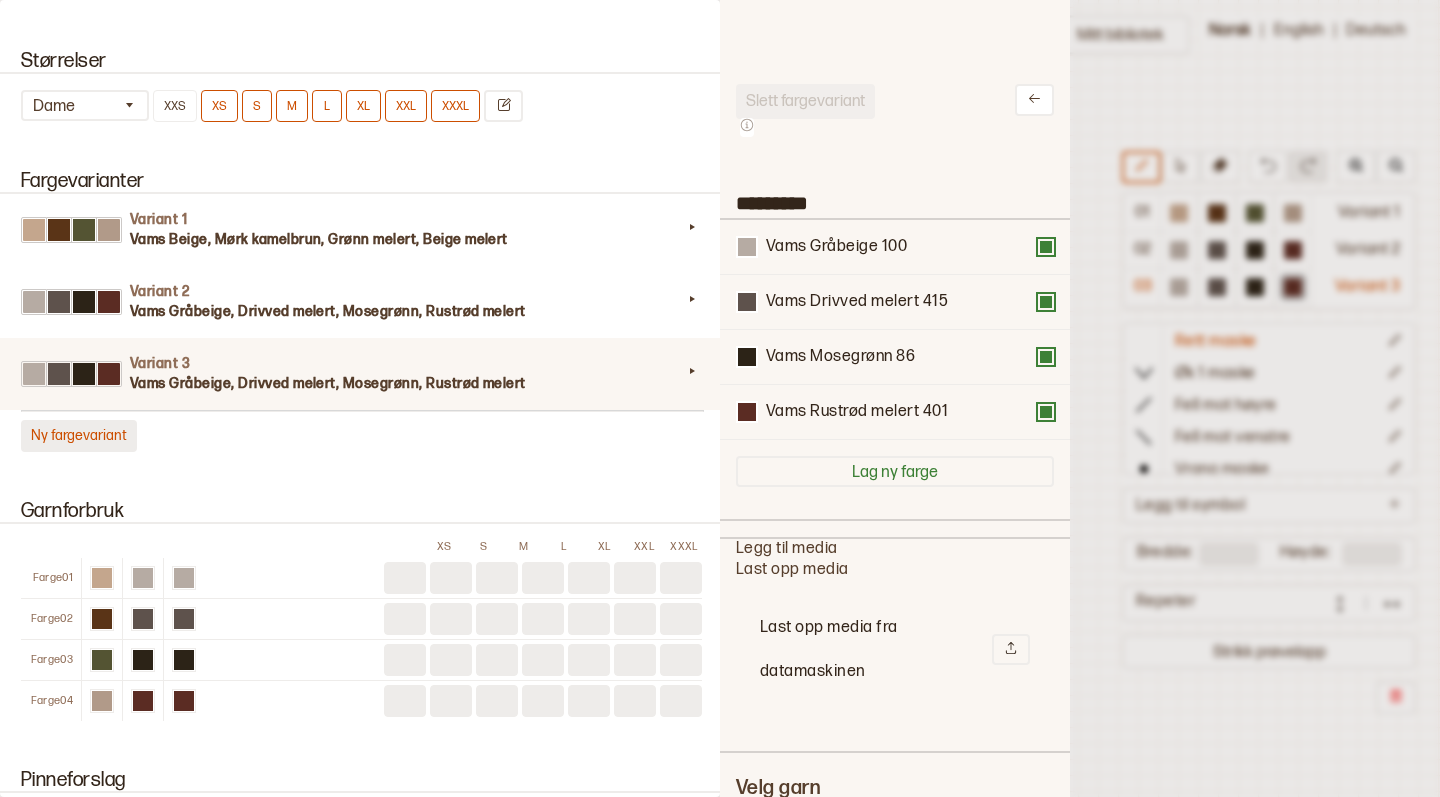 scroll, scrollTop: 600, scrollLeft: 350, axis: both 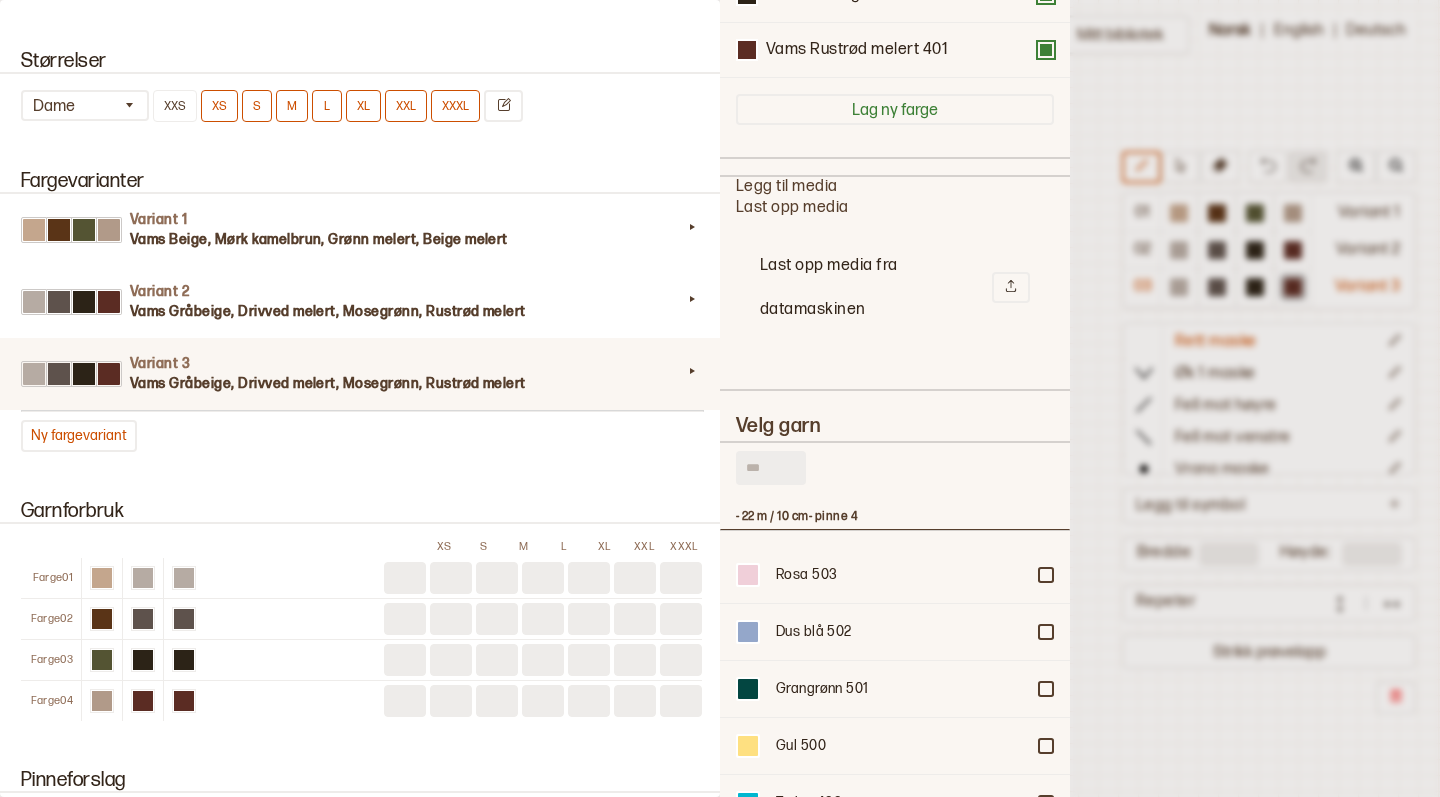 click at bounding box center (771, 468) 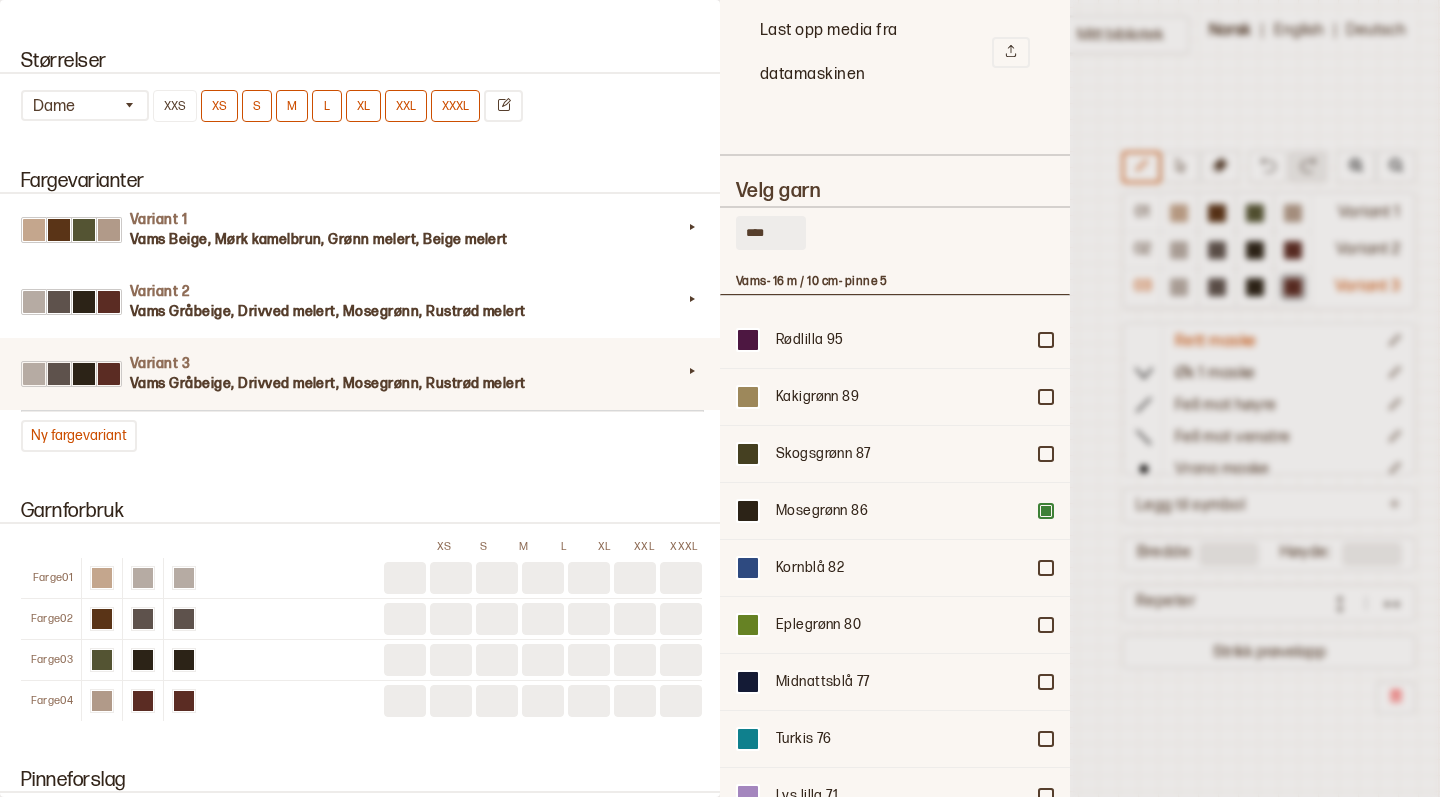 scroll, scrollTop: 607, scrollLeft: 0, axis: vertical 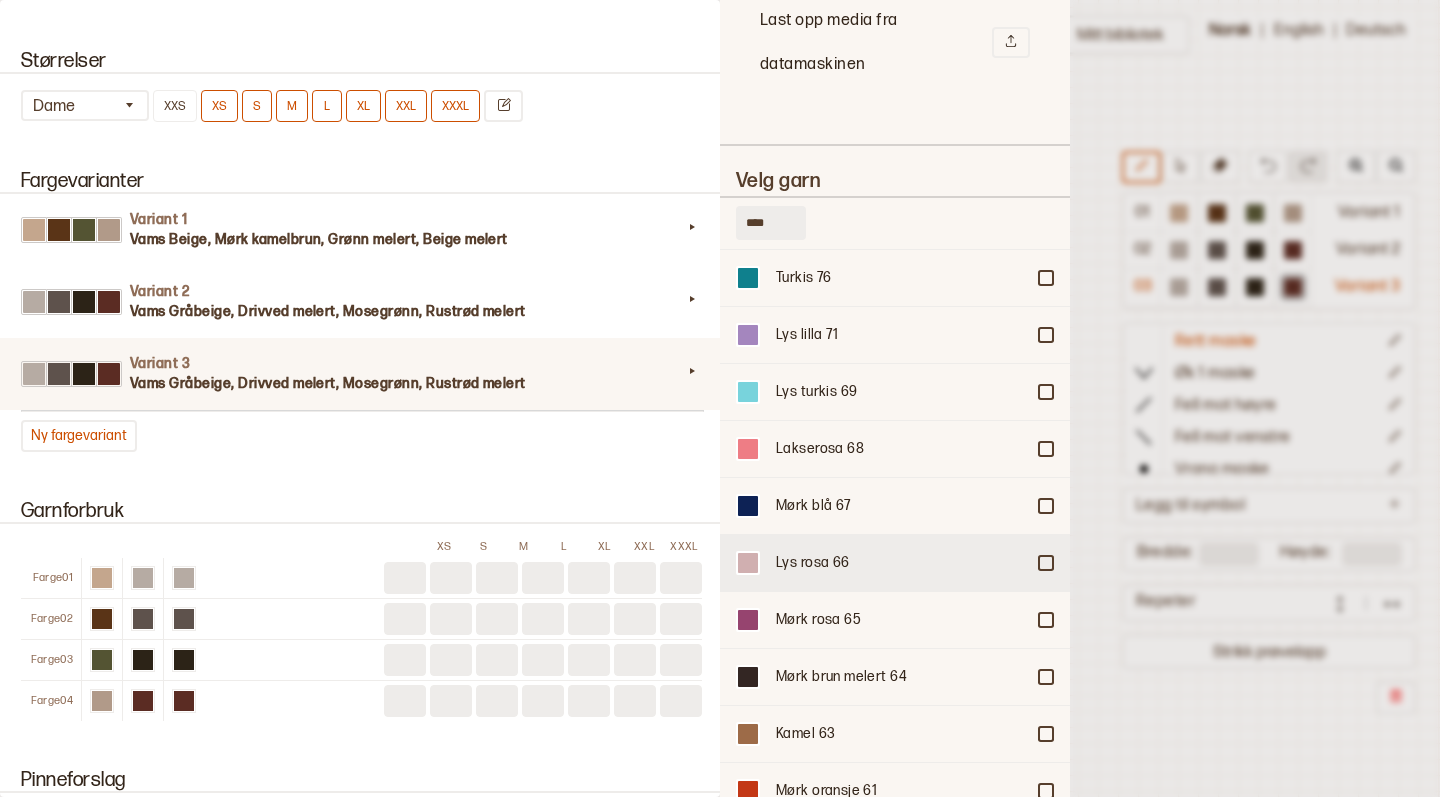 type on "****" 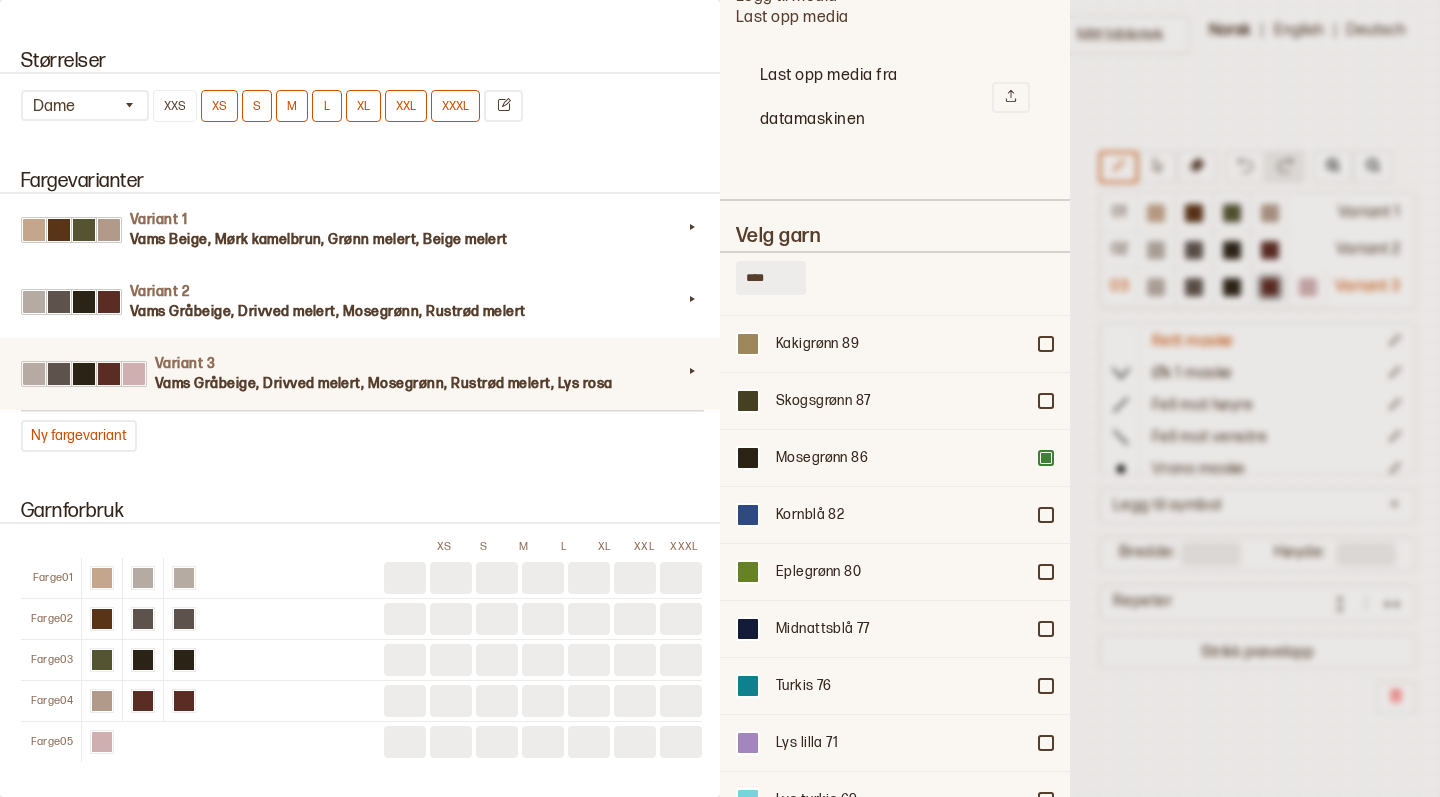 scroll, scrollTop: 81, scrollLeft: 0, axis: vertical 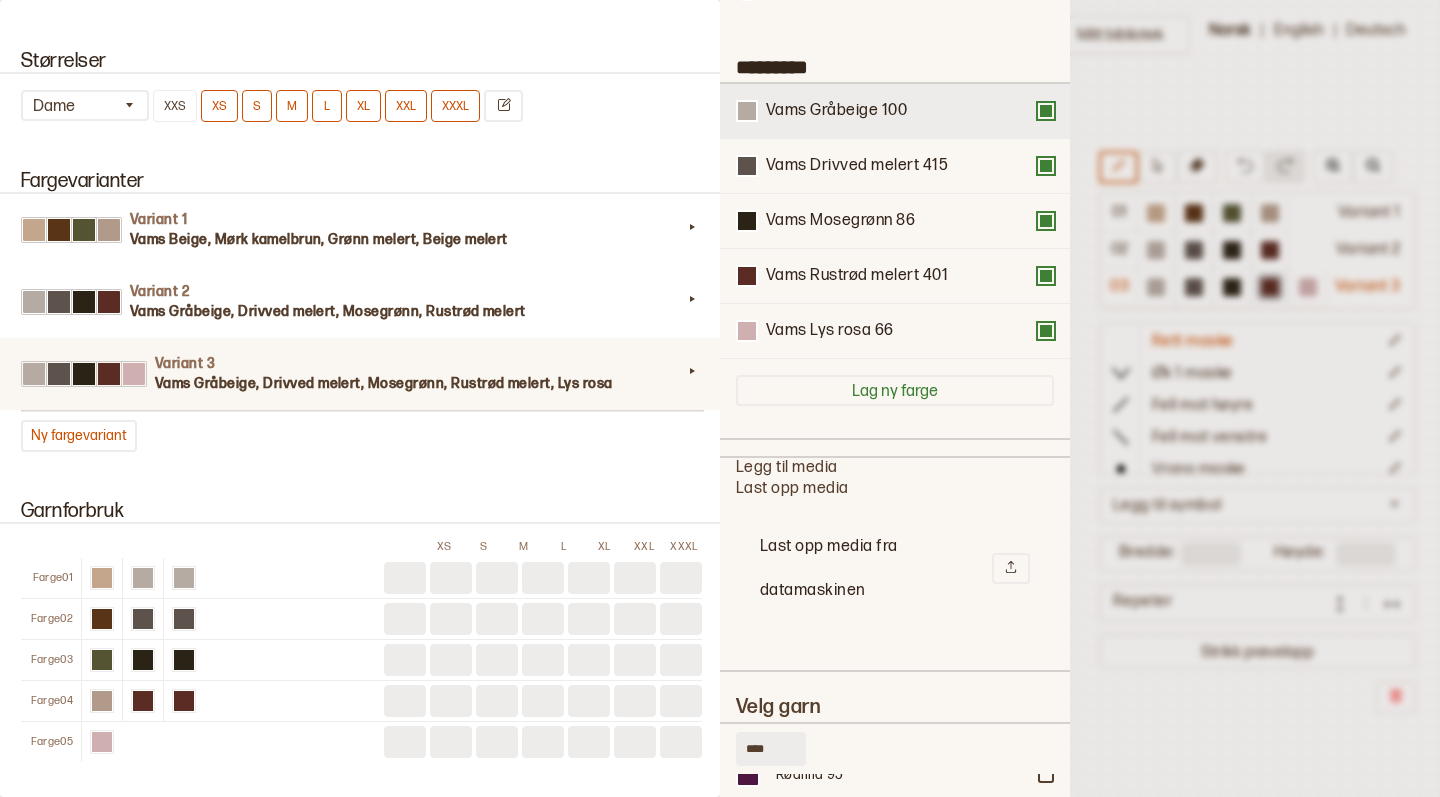 click on "Vams Gråbeige 100" at bounding box center [895, 111] 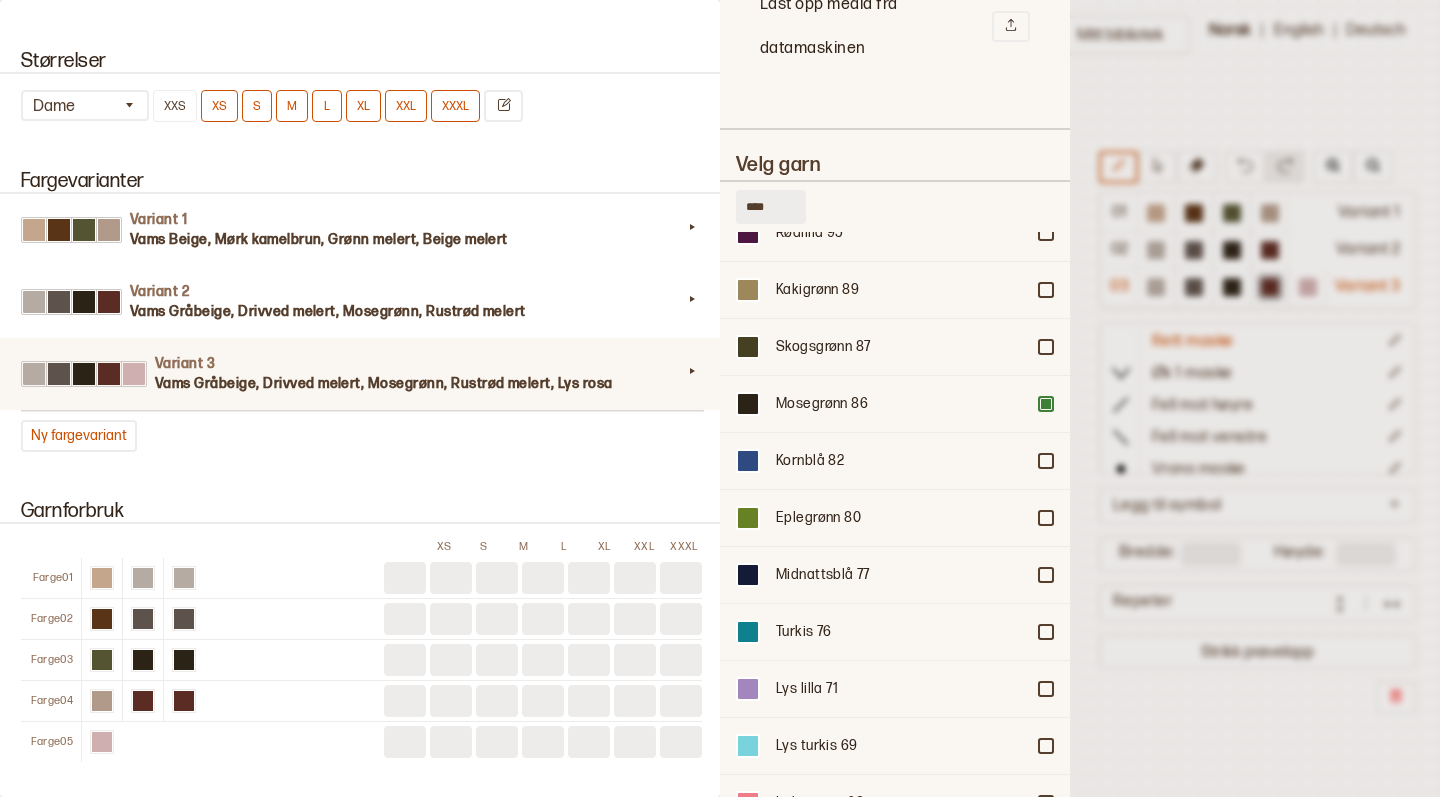 scroll, scrollTop: 728, scrollLeft: 0, axis: vertical 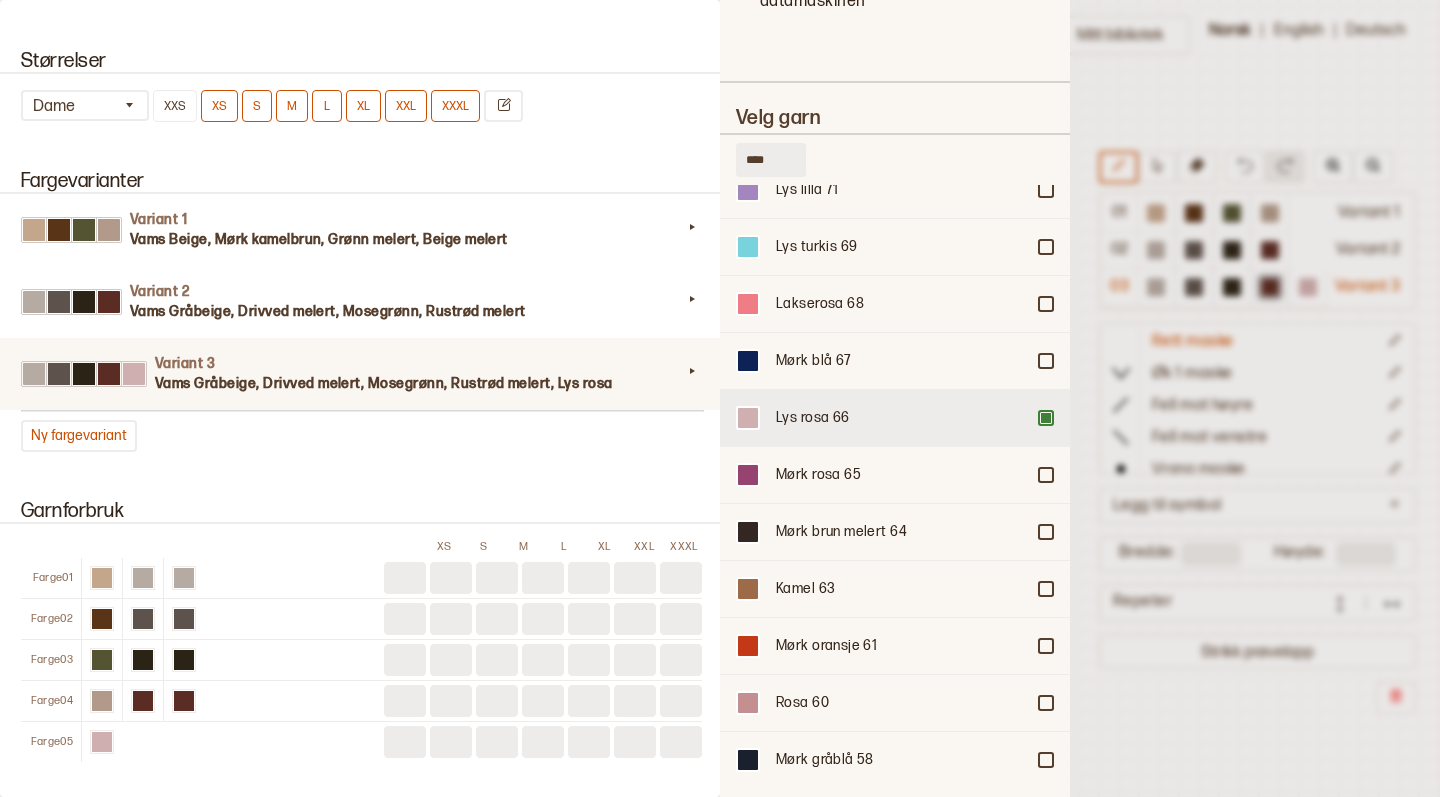 click on "Lys rosa 66" at bounding box center (900, 418) 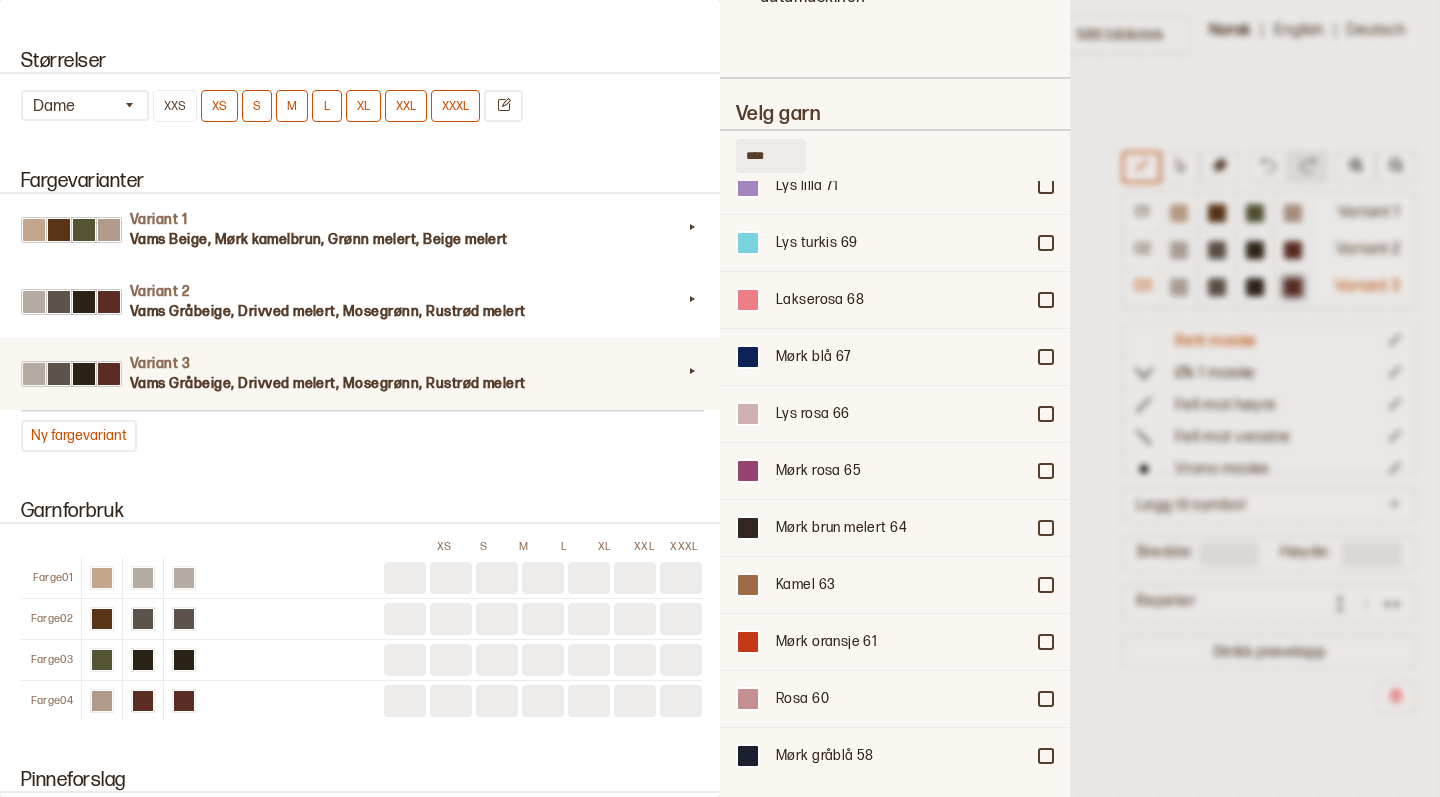 scroll, scrollTop: 670, scrollLeft: 0, axis: vertical 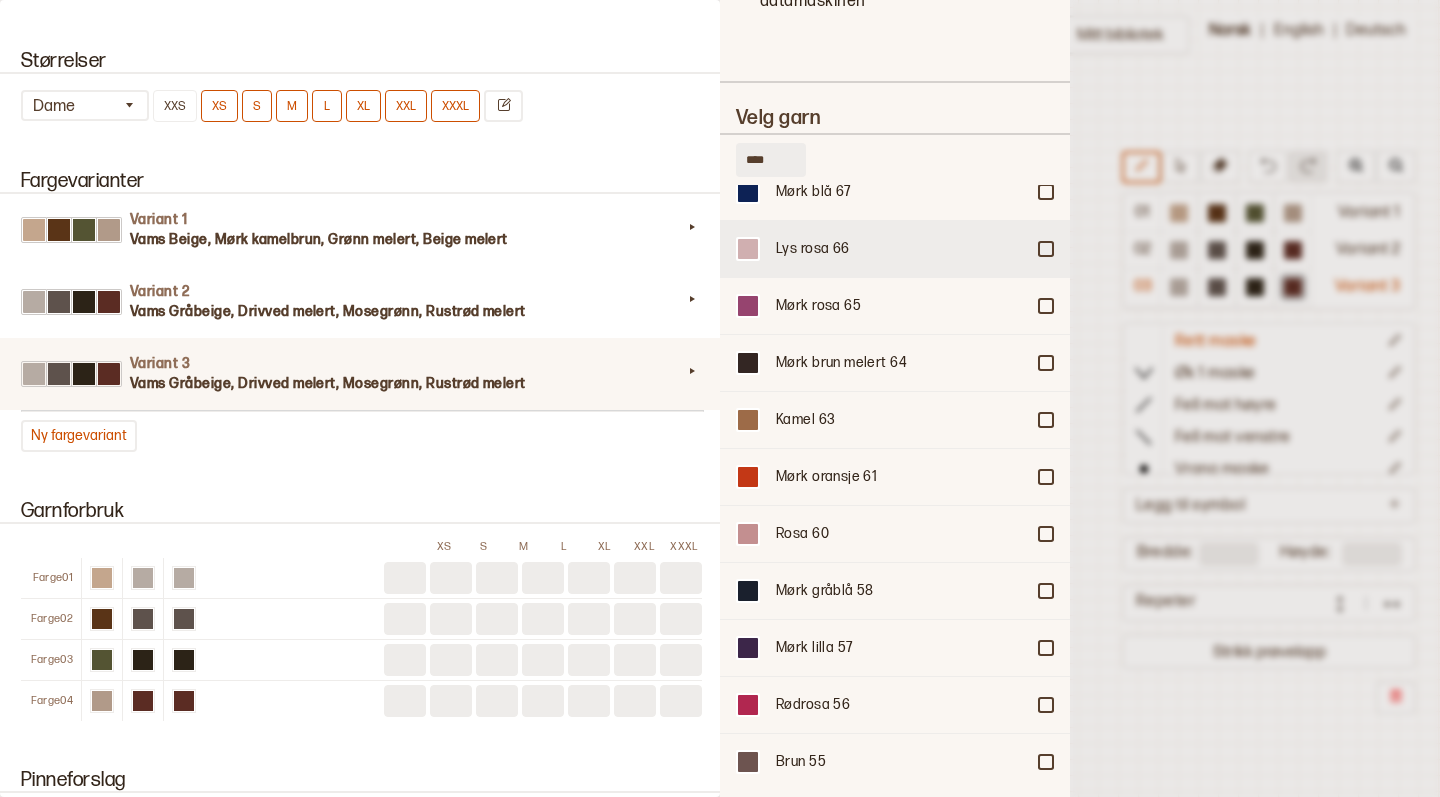 click on "Lys rosa 66" at bounding box center [900, 249] 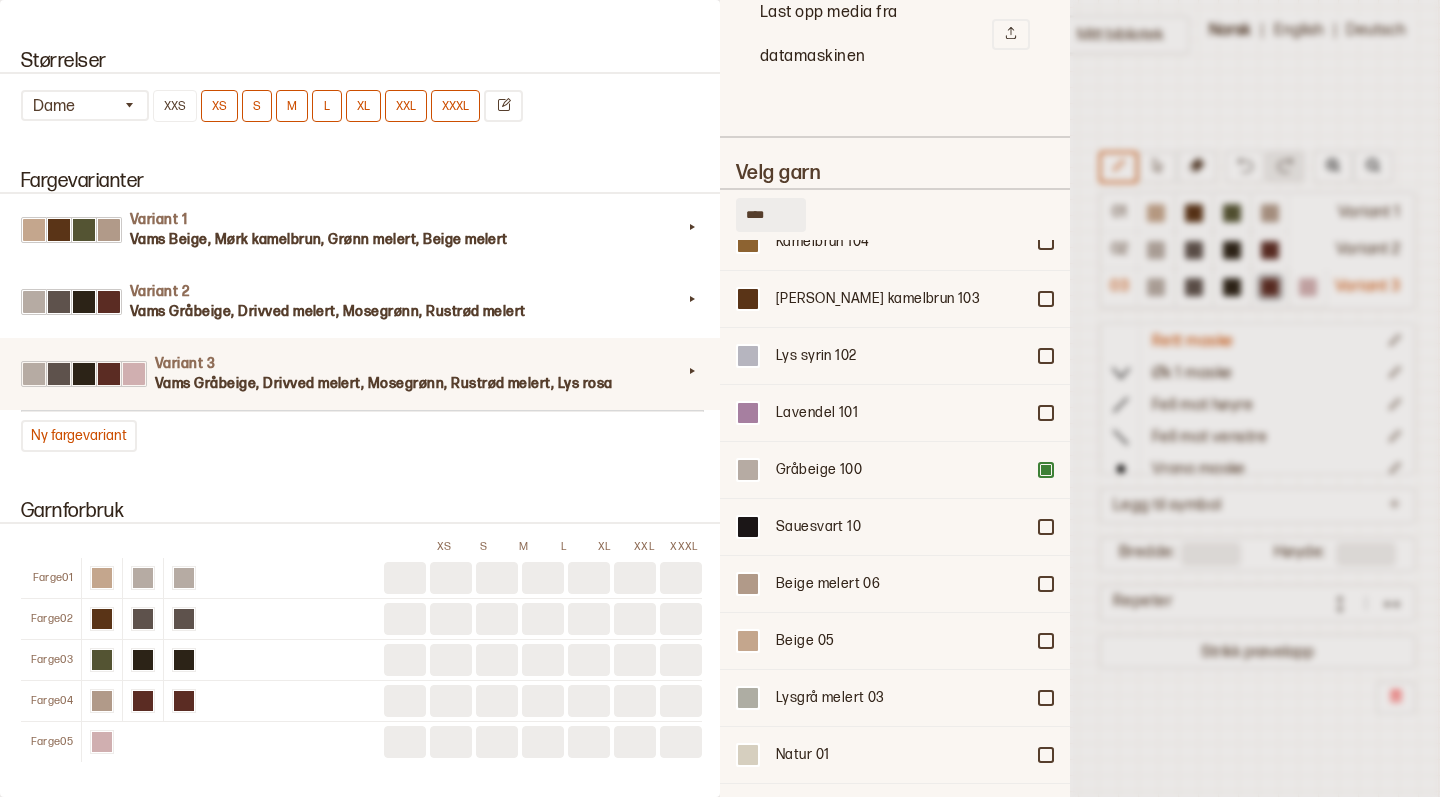 scroll, scrollTop: 4526, scrollLeft: 0, axis: vertical 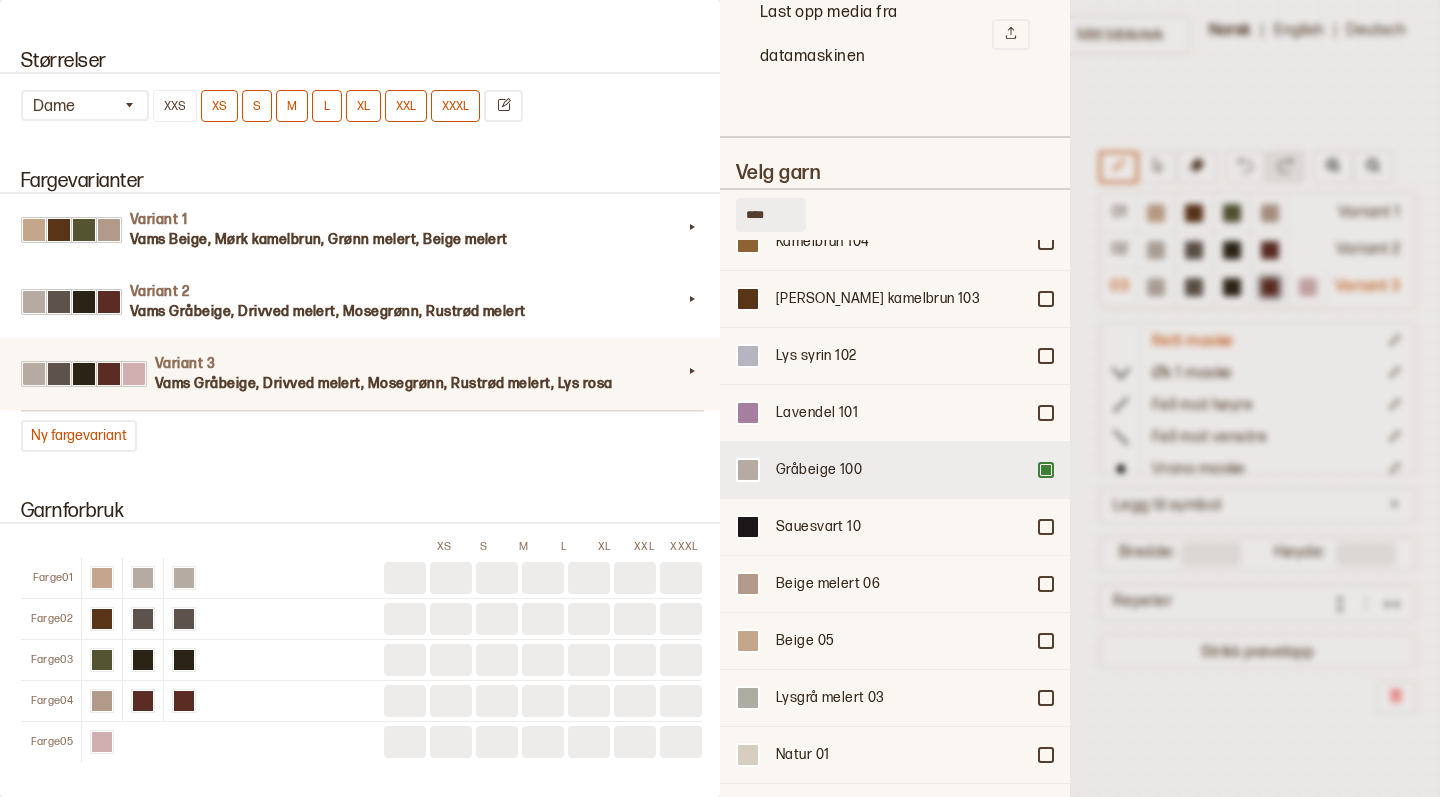 click at bounding box center (1046, 470) 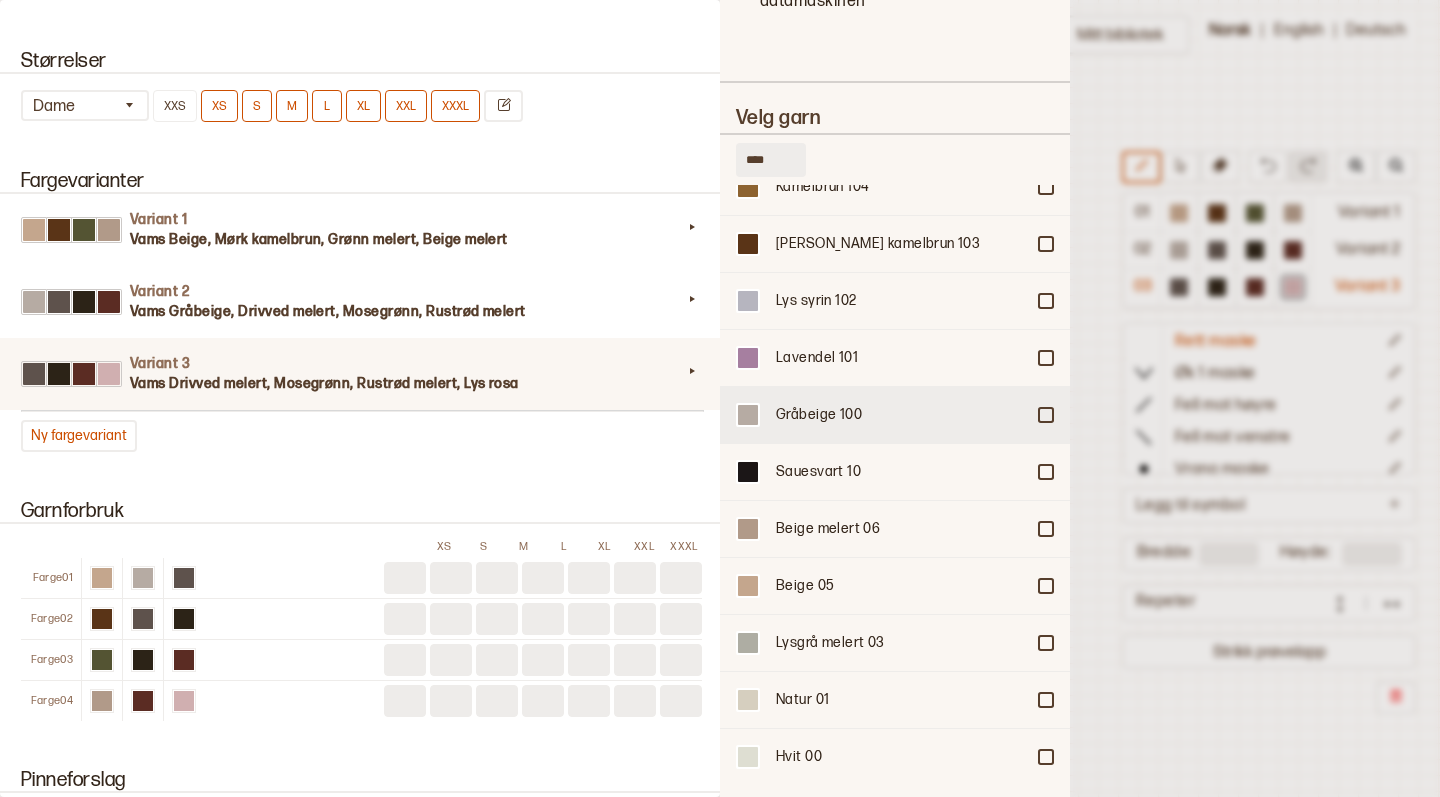 click on "Gråbeige 100" at bounding box center [900, 415] 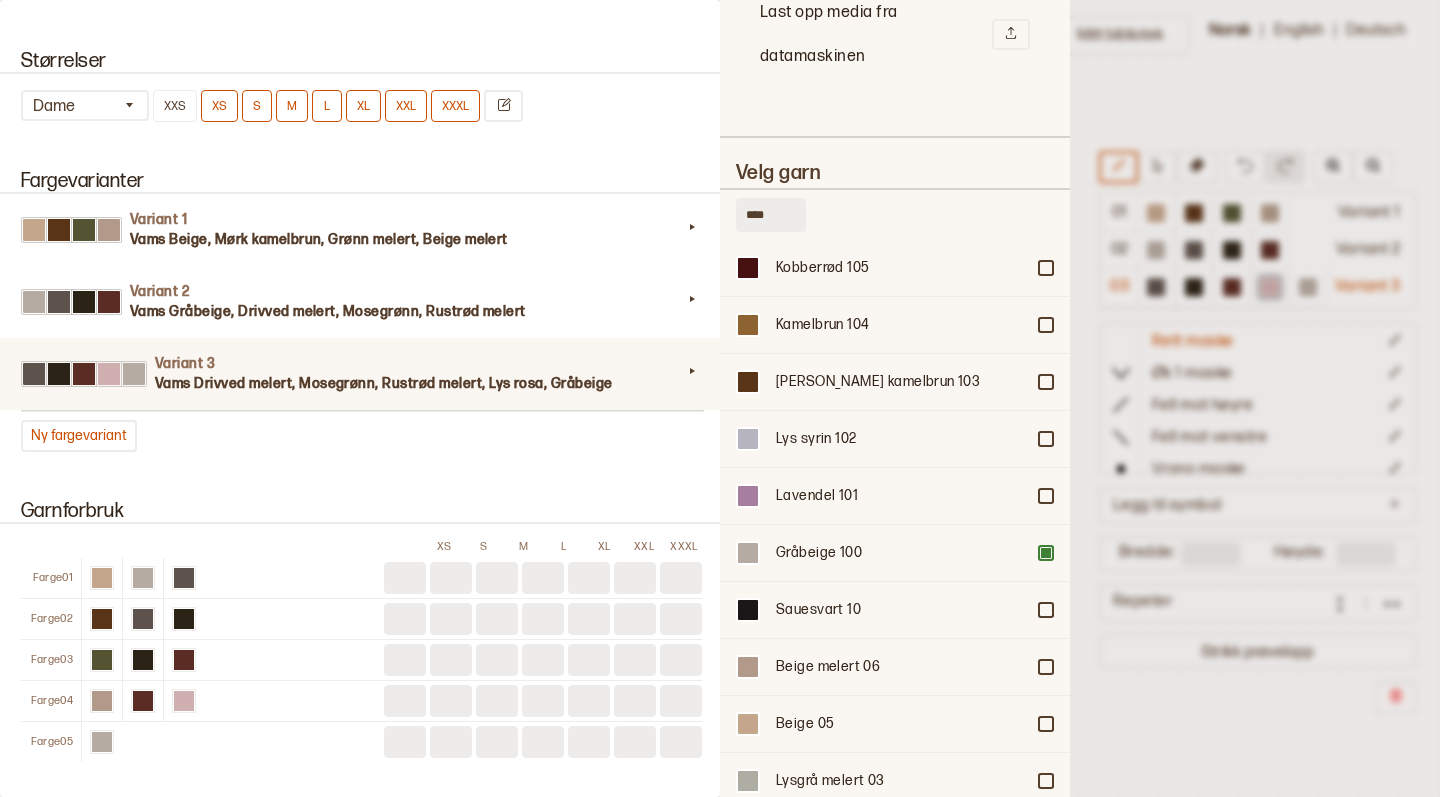 scroll, scrollTop: 4439, scrollLeft: 0, axis: vertical 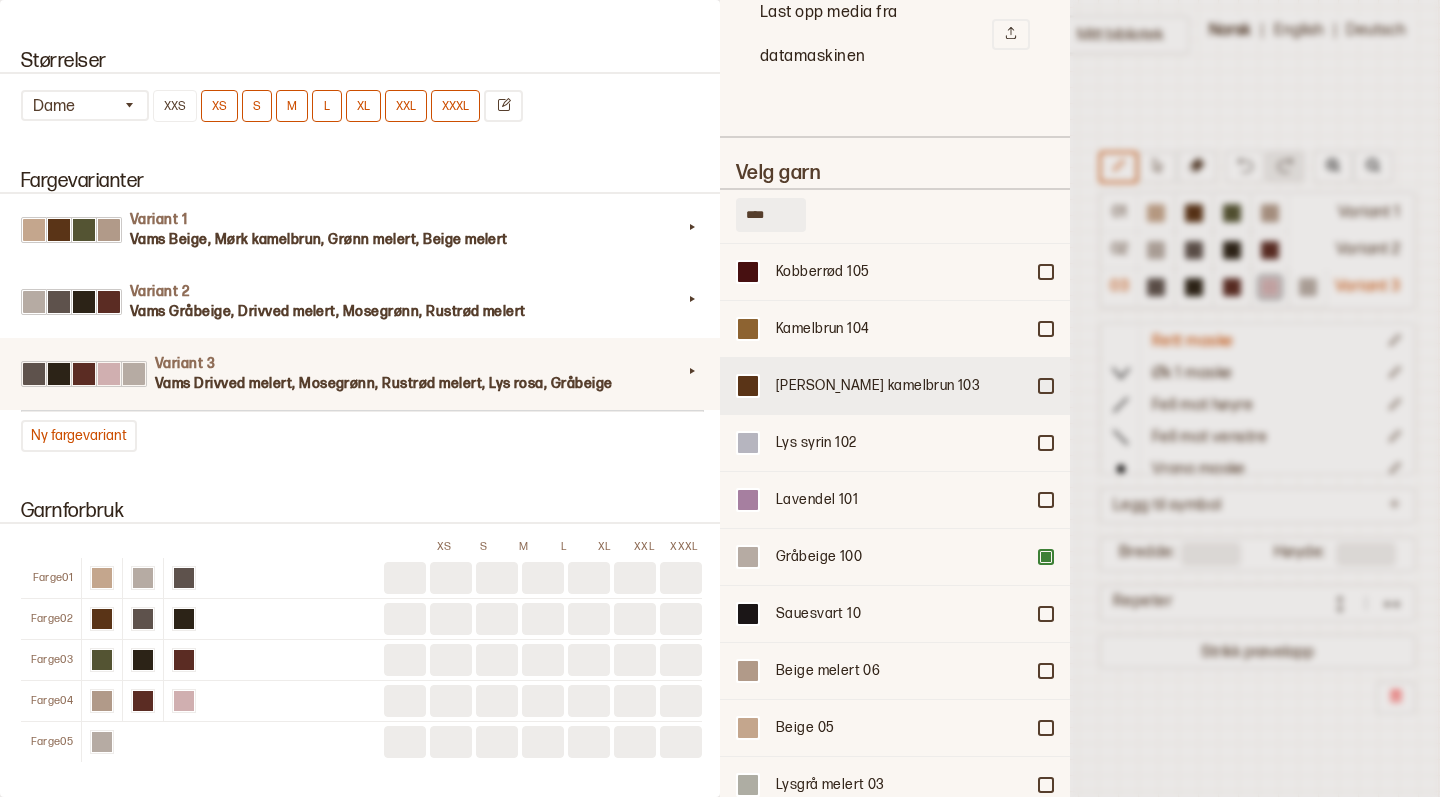 click on "[PERSON_NAME] kamelbrun 103" at bounding box center [900, 386] 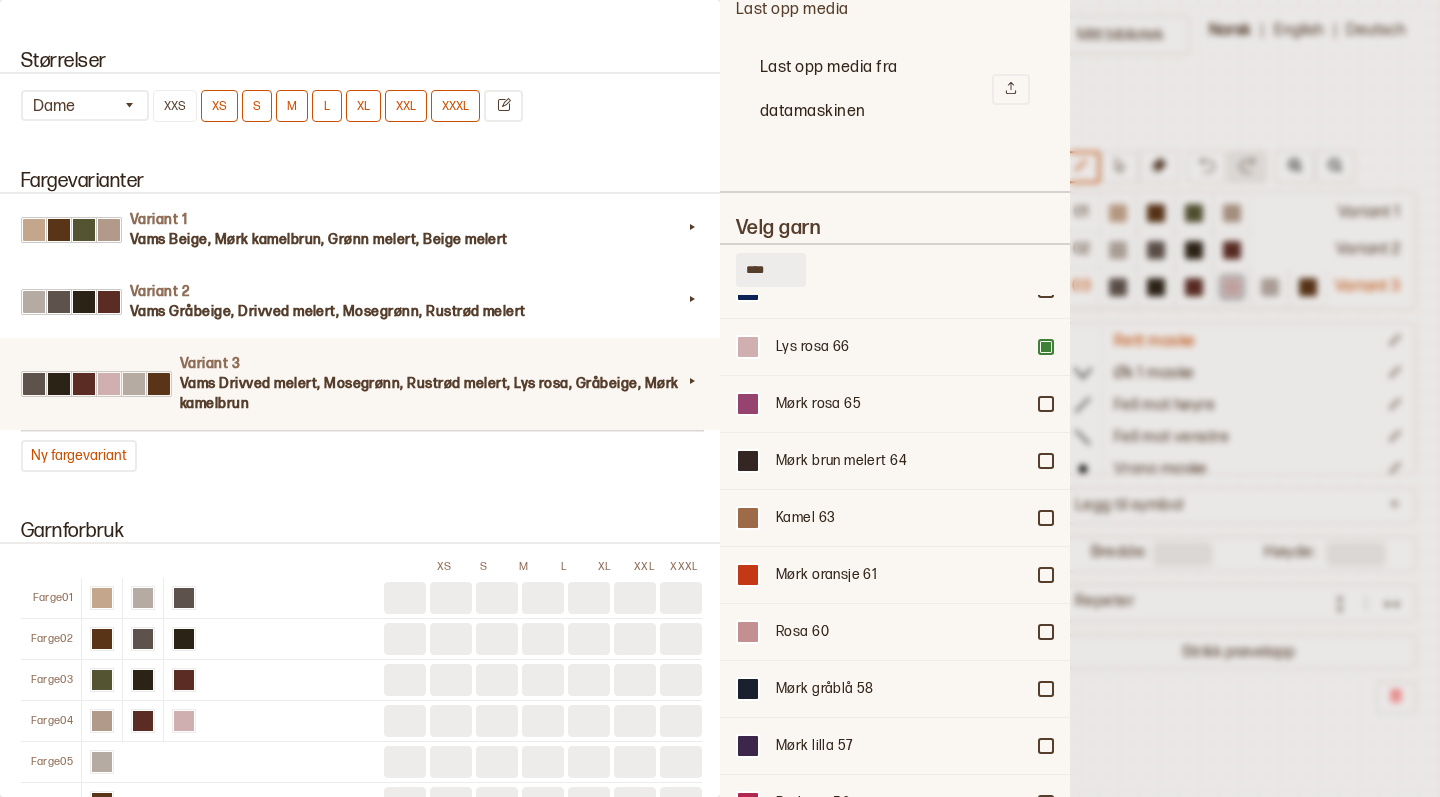 scroll, scrollTop: 729, scrollLeft: 0, axis: vertical 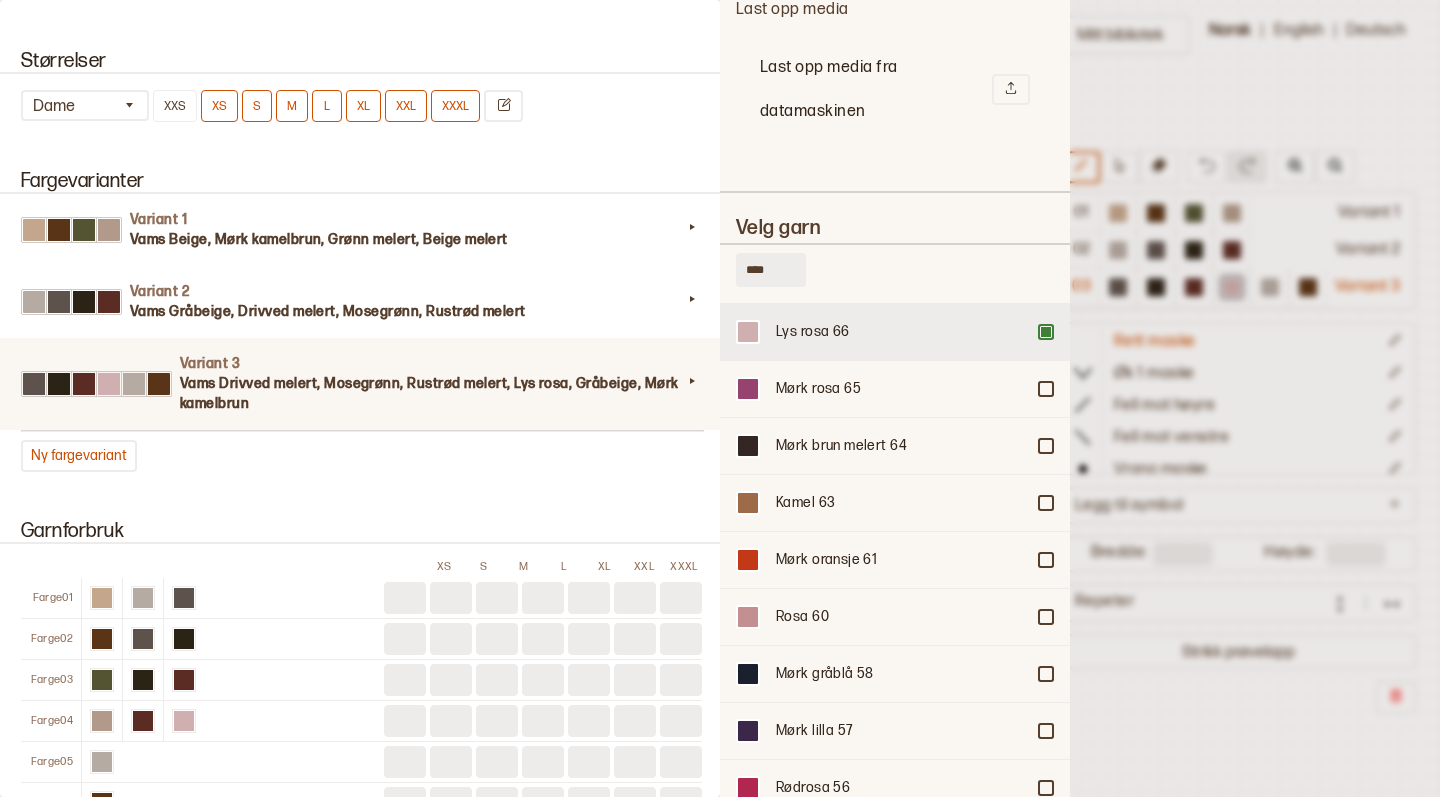 click on "Lys rosa 66" at bounding box center [895, 331] 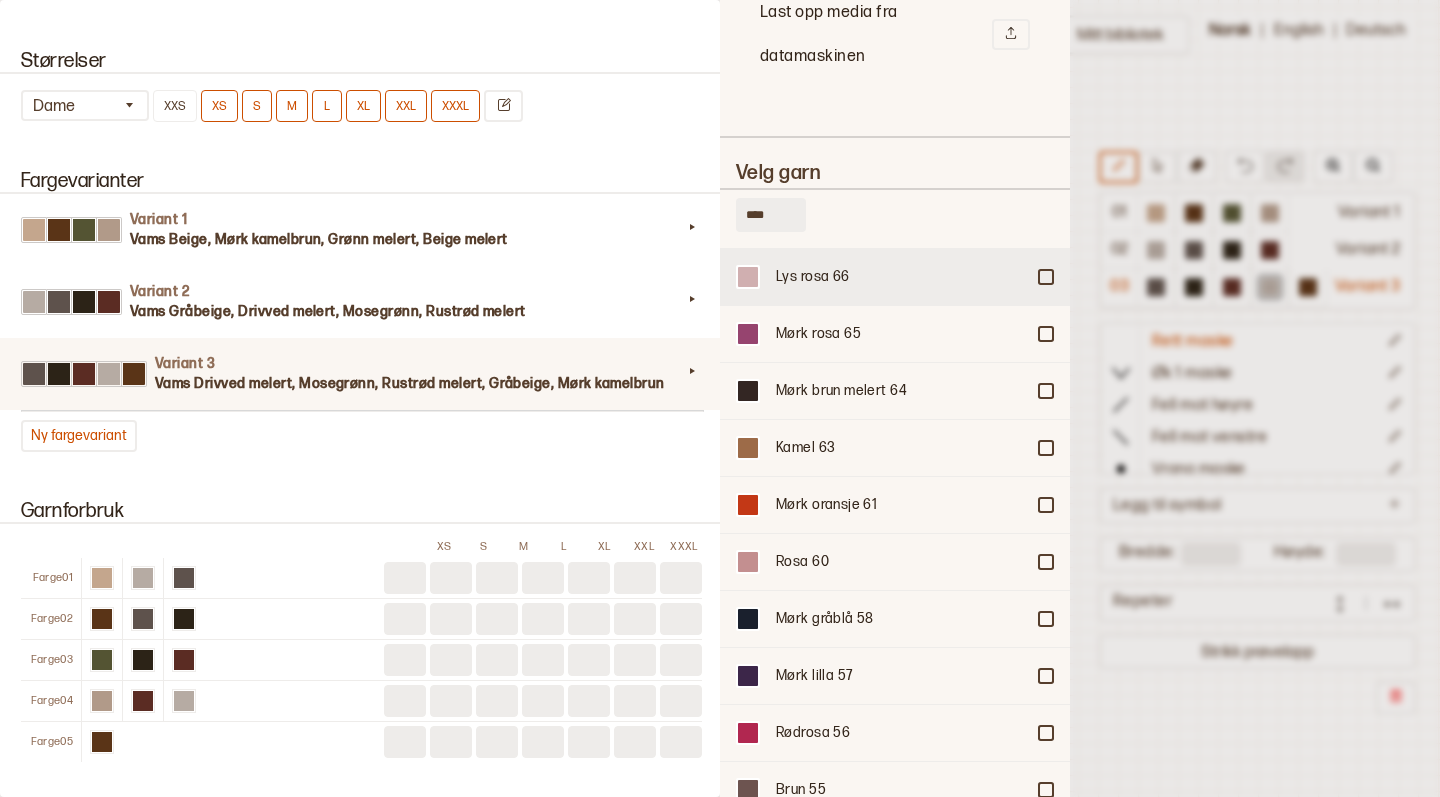 click on "Lys rosa 66" at bounding box center (895, 276) 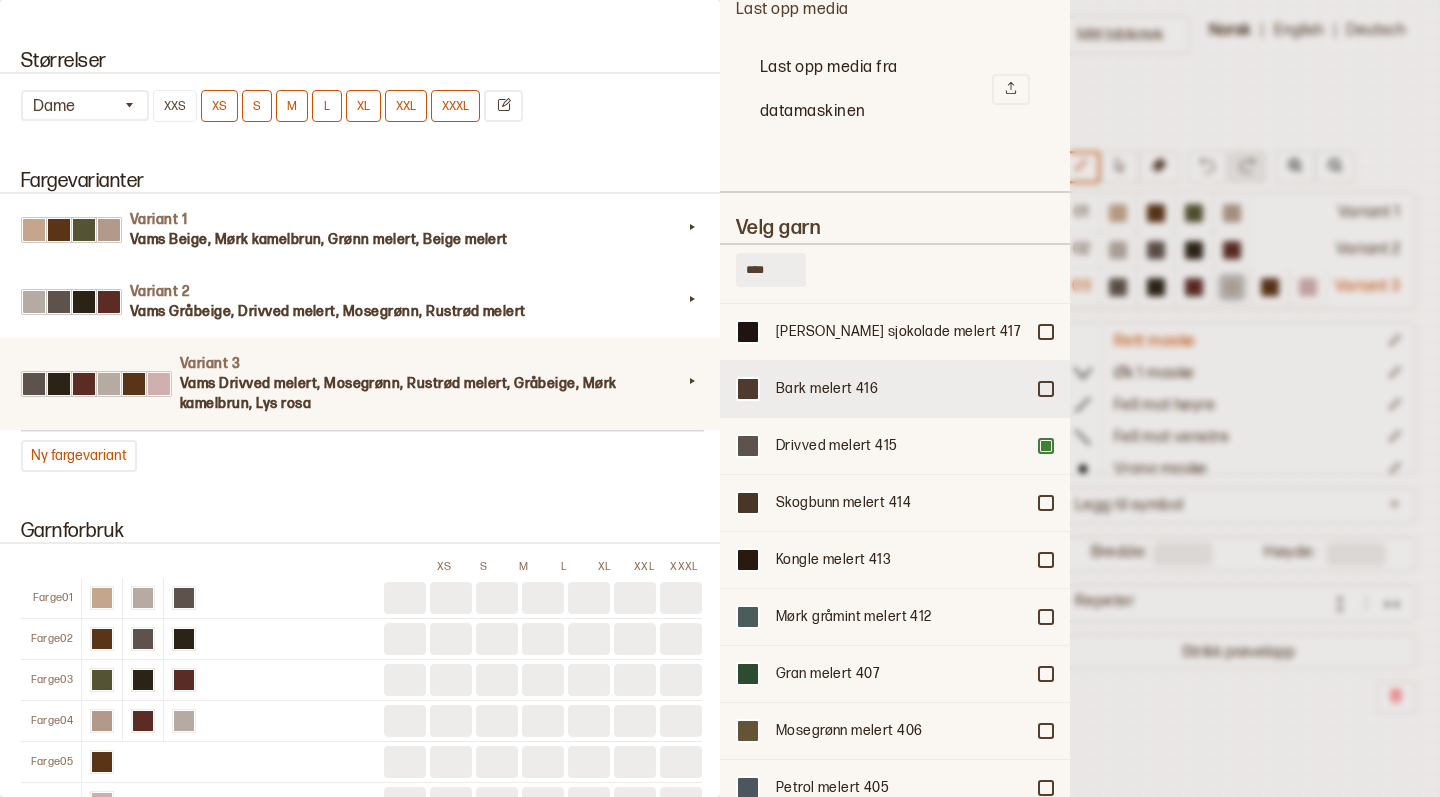 scroll, scrollTop: 1873, scrollLeft: 0, axis: vertical 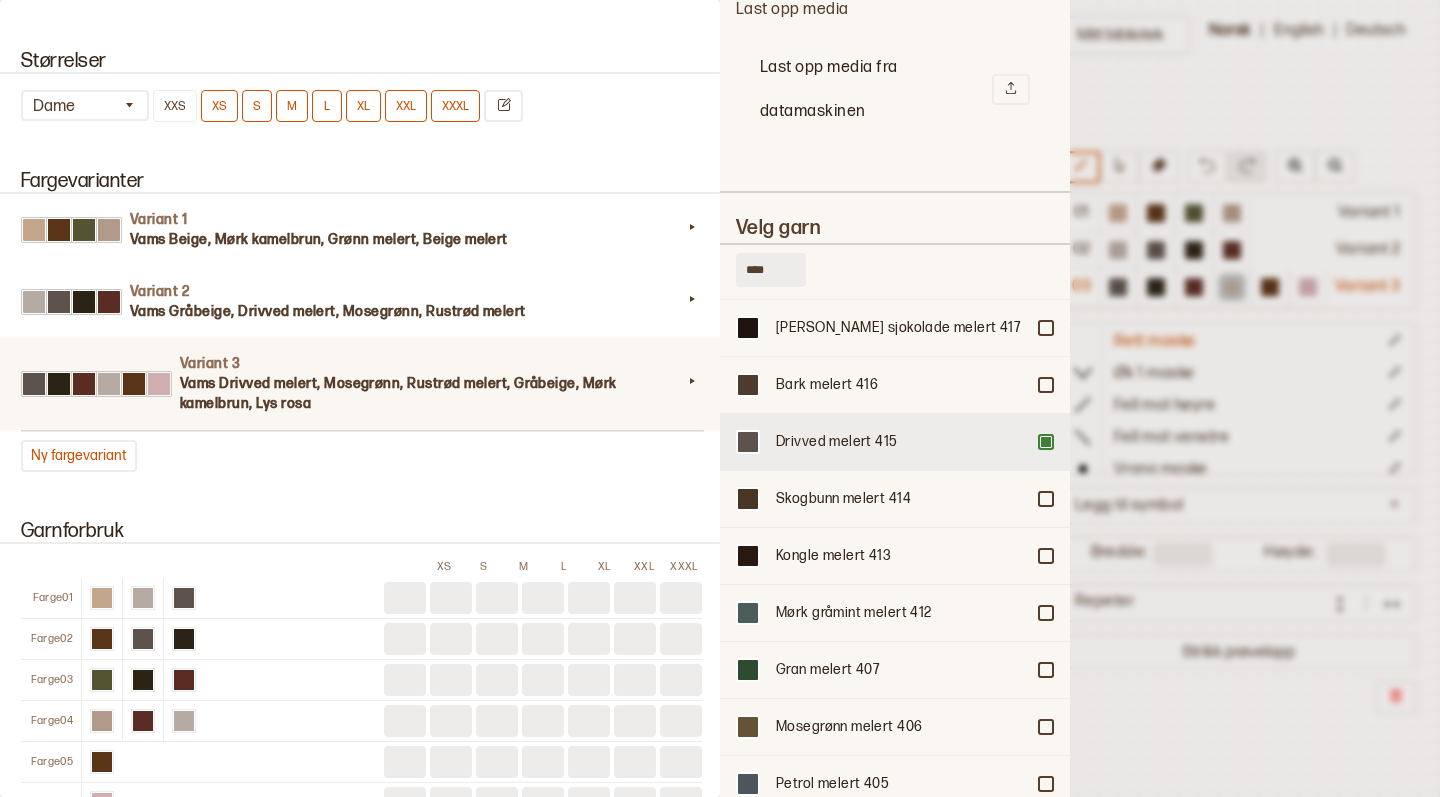 click on "Drivved melert 415" at bounding box center [900, 442] 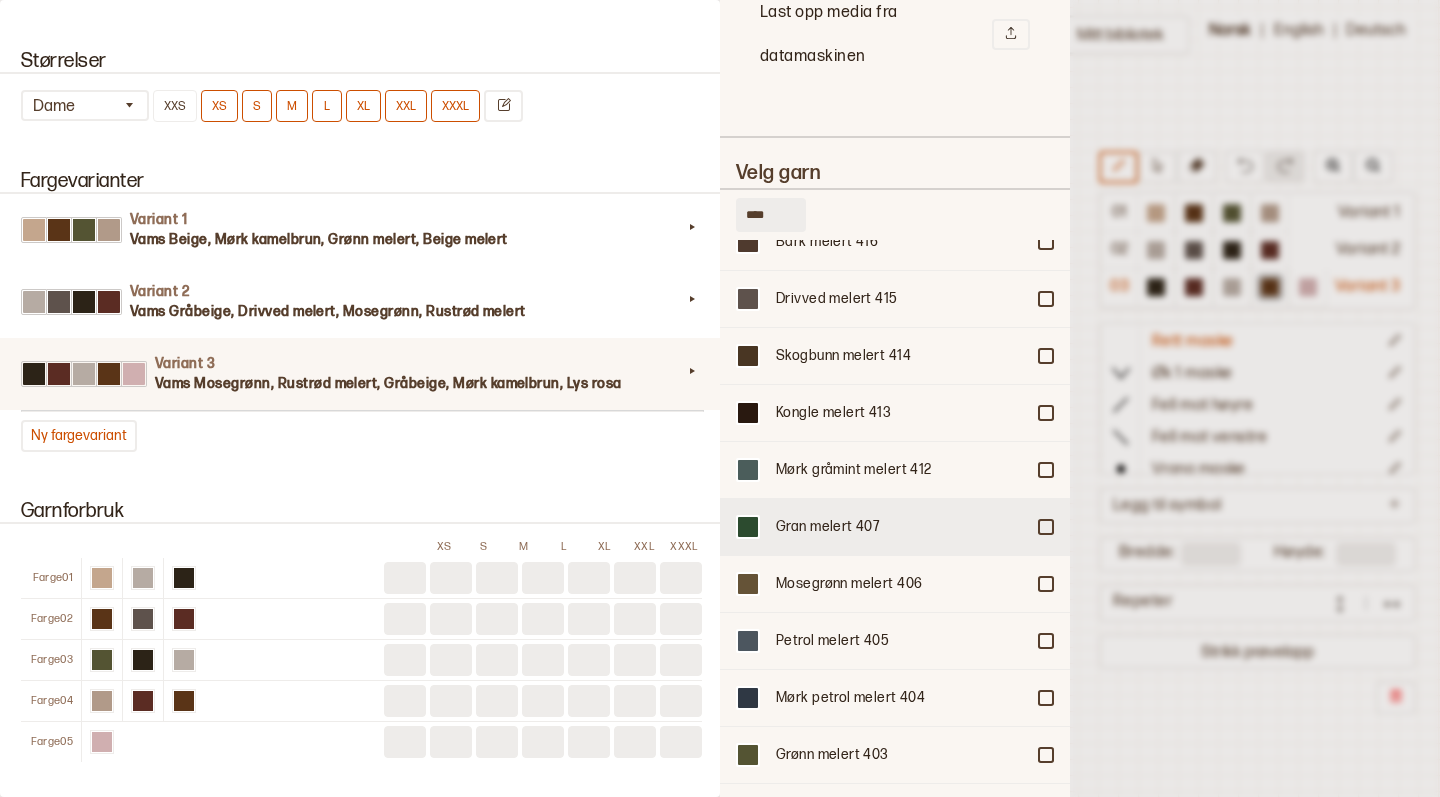 scroll, scrollTop: 1990, scrollLeft: 0, axis: vertical 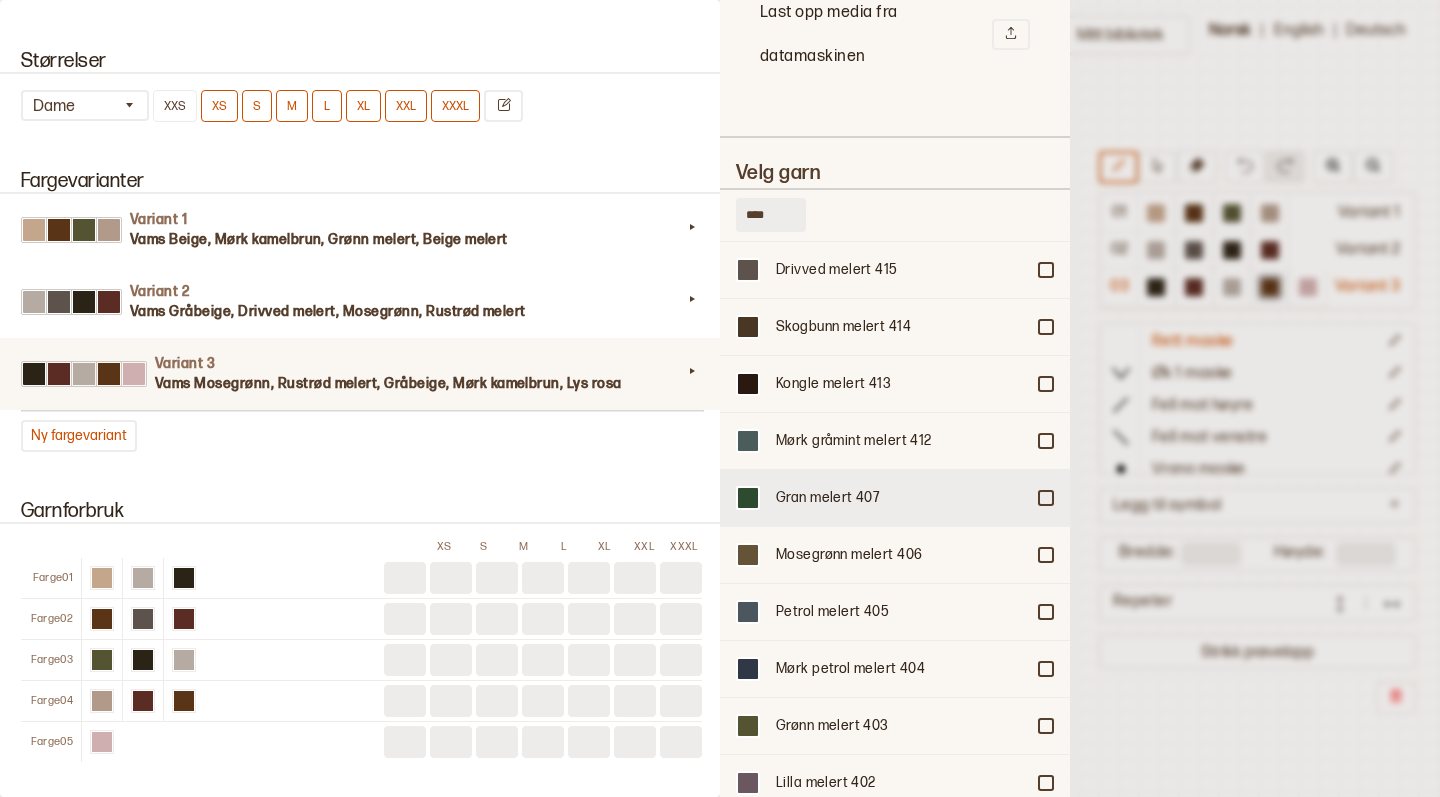 click on "Gran melert 407" at bounding box center [900, 498] 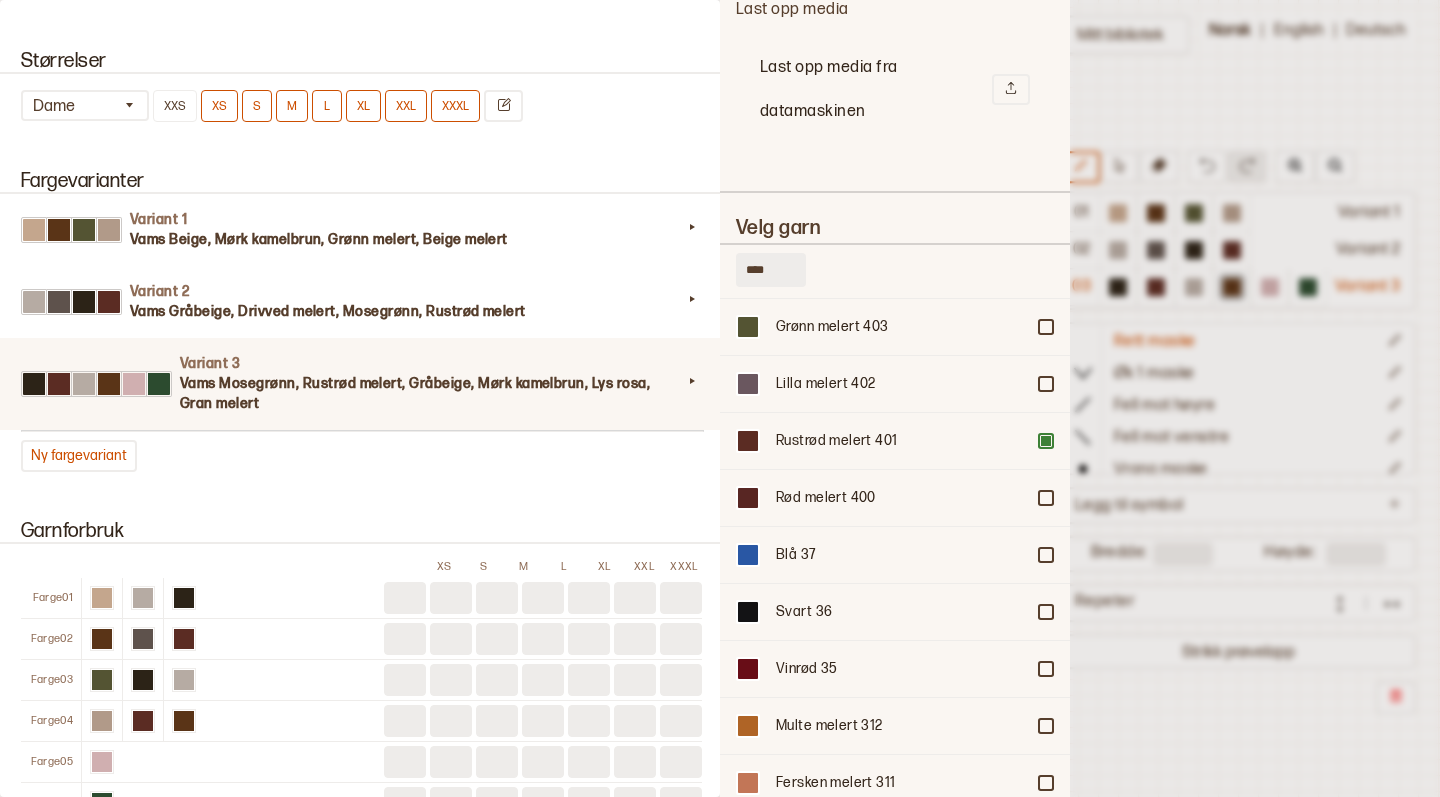 scroll, scrollTop: 2441, scrollLeft: 0, axis: vertical 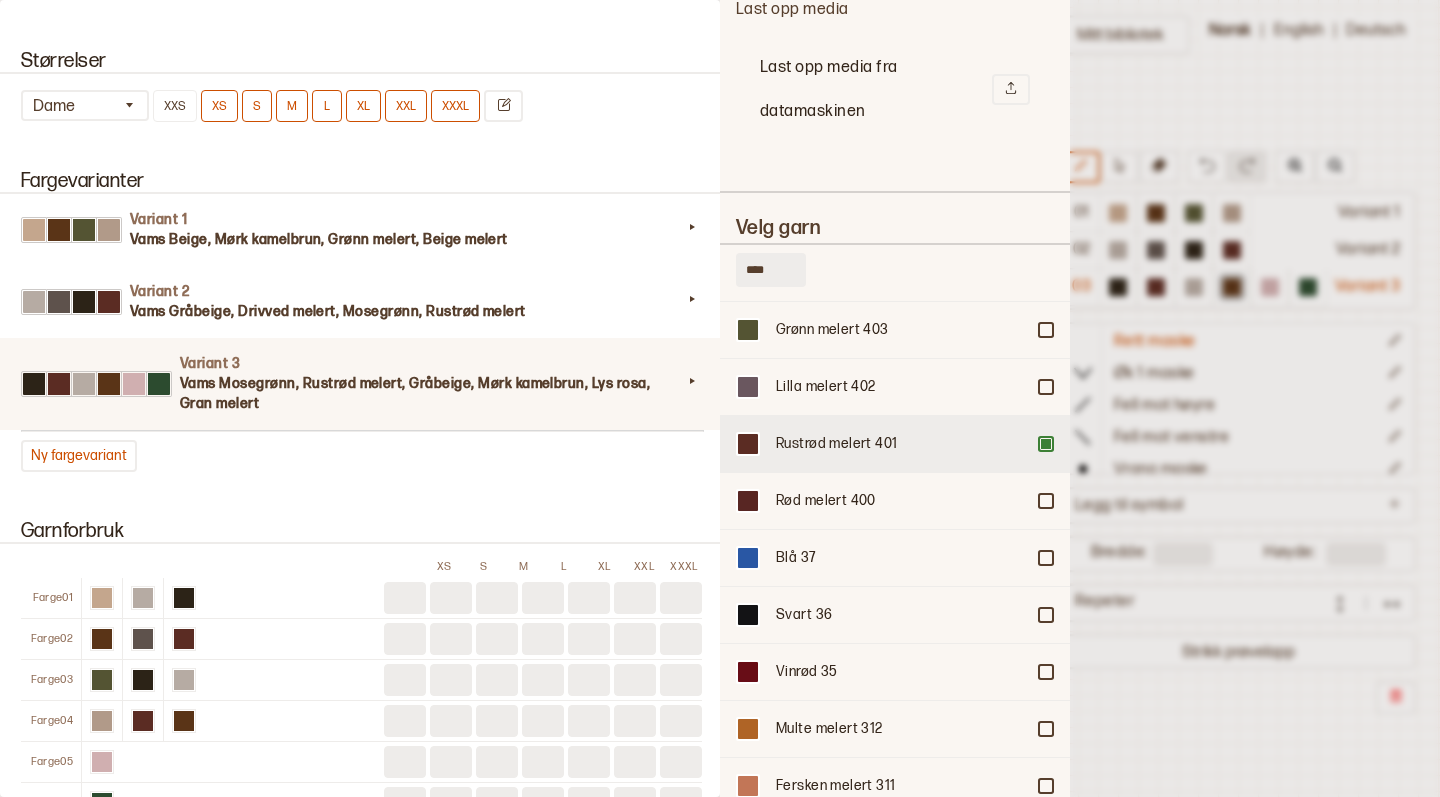 click at bounding box center (1046, 444) 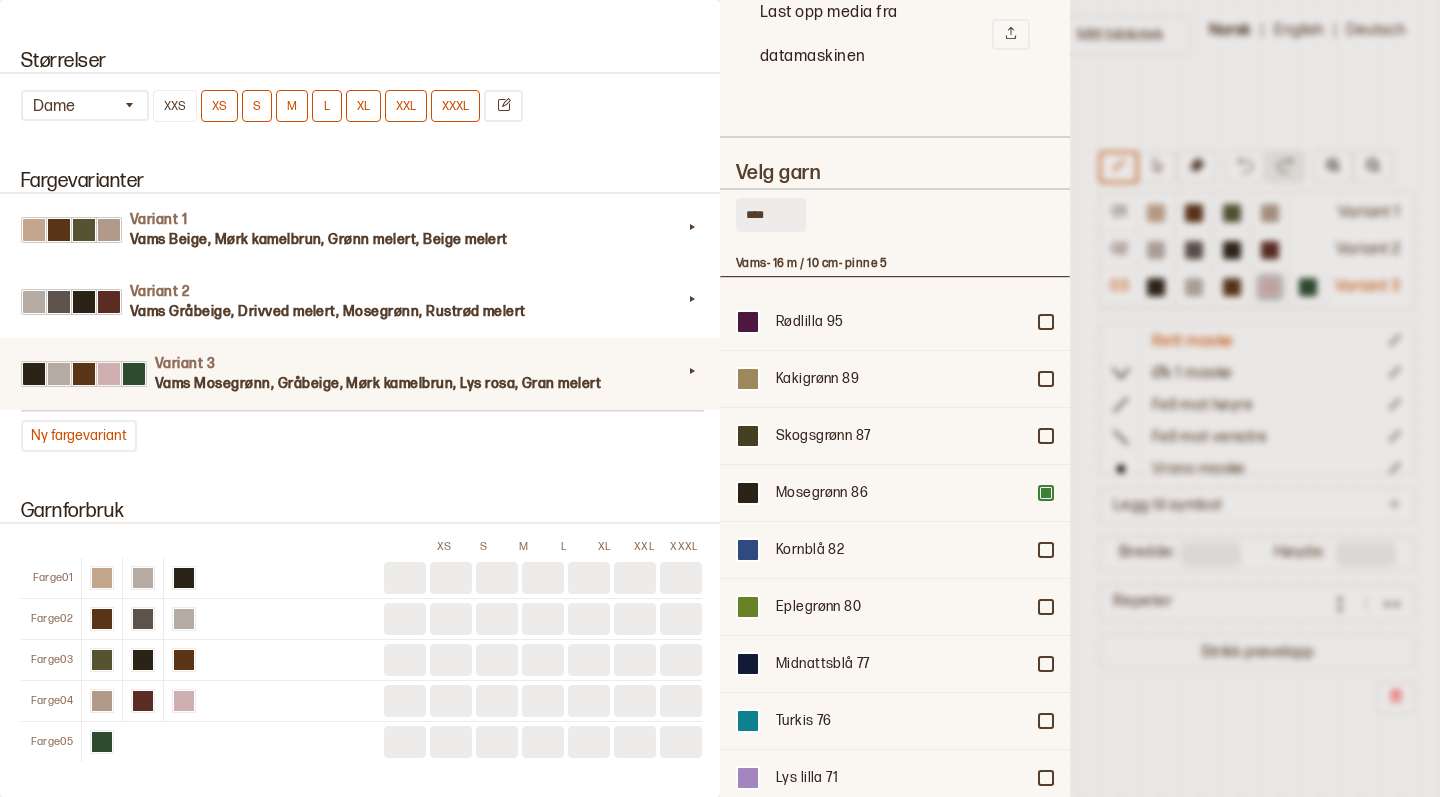 scroll, scrollTop: 0, scrollLeft: 0, axis: both 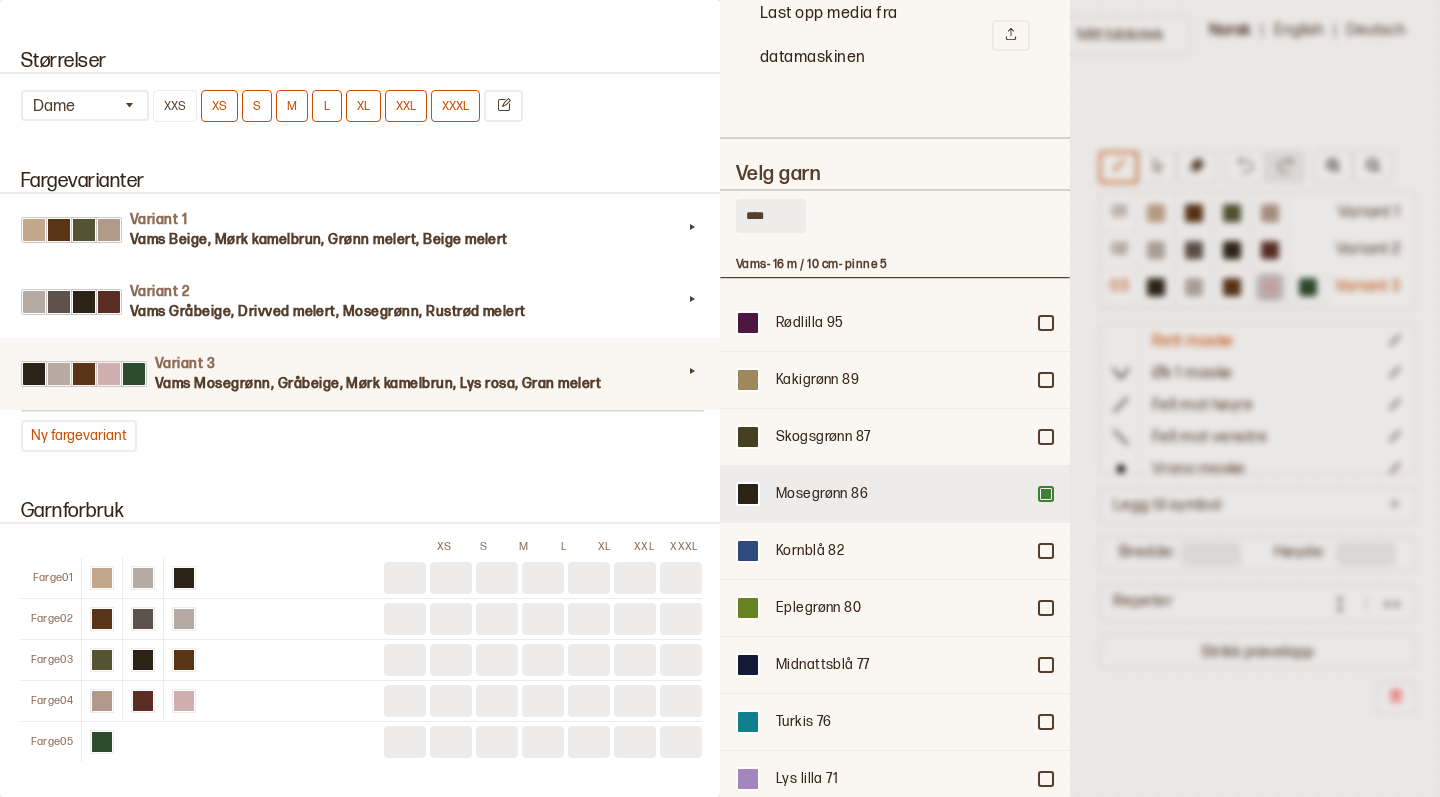 click on "Mosegrønn 86" at bounding box center [900, 494] 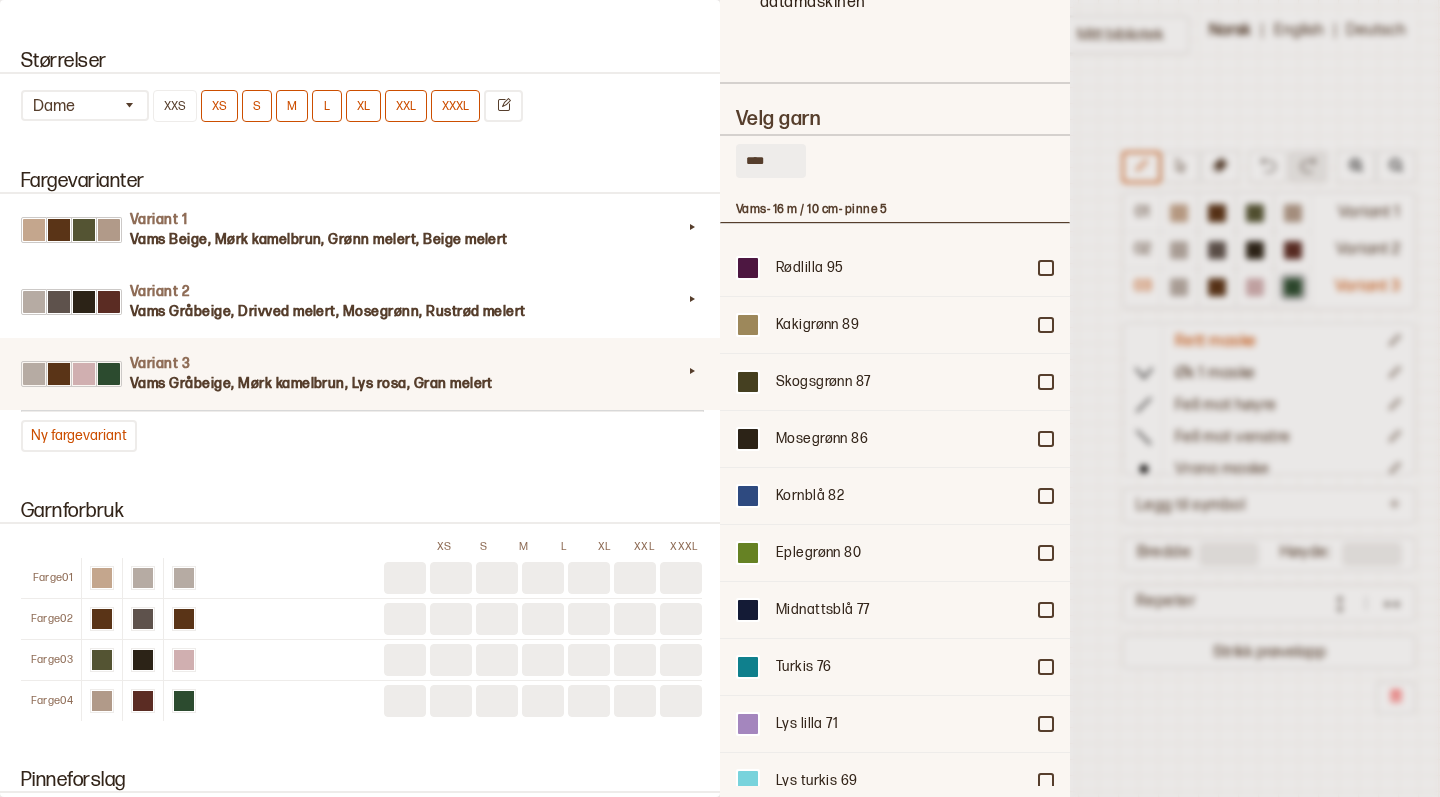 click at bounding box center (720, 398) 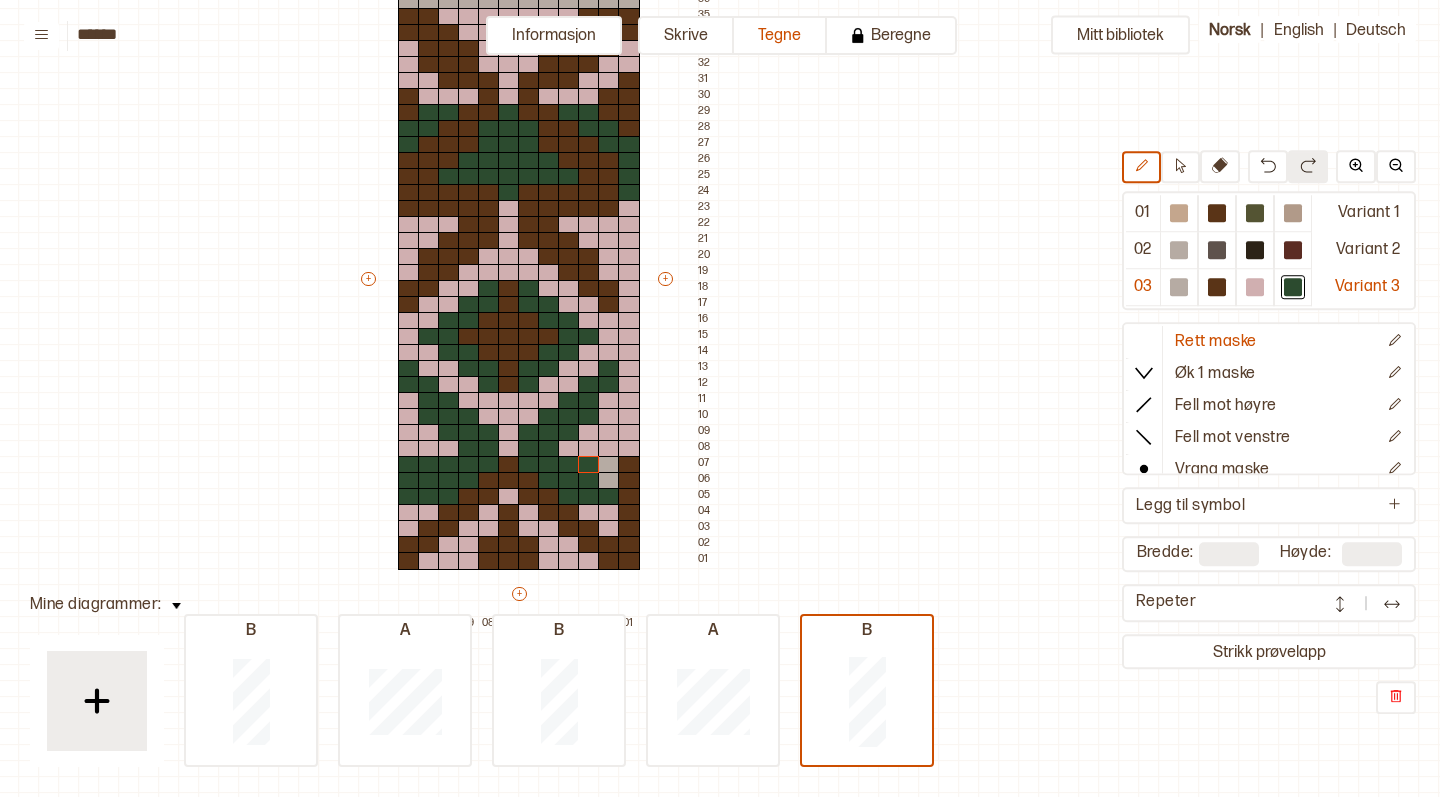 scroll, scrollTop: 244, scrollLeft: 182, axis: both 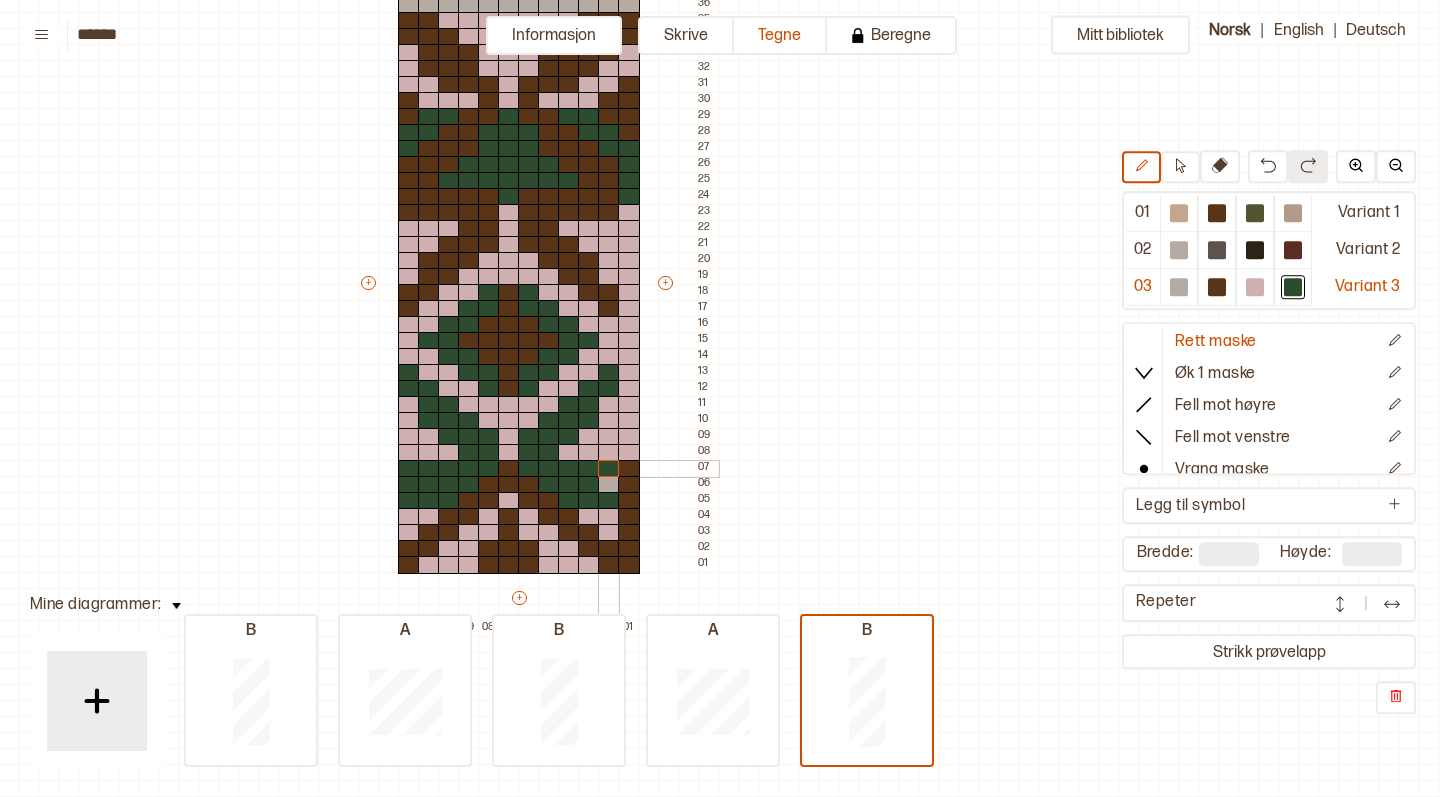 click at bounding box center (609, 469) 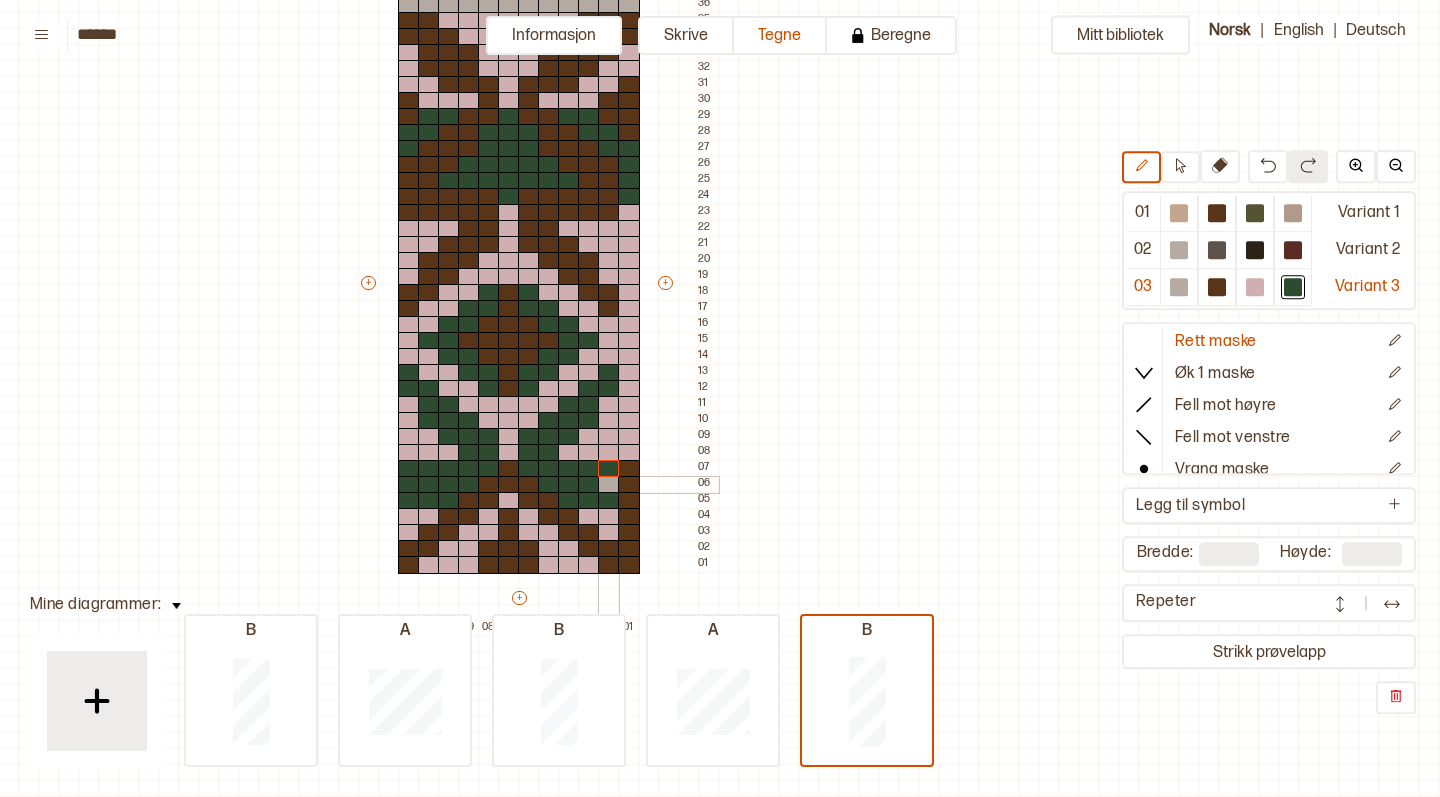 click at bounding box center [609, 485] 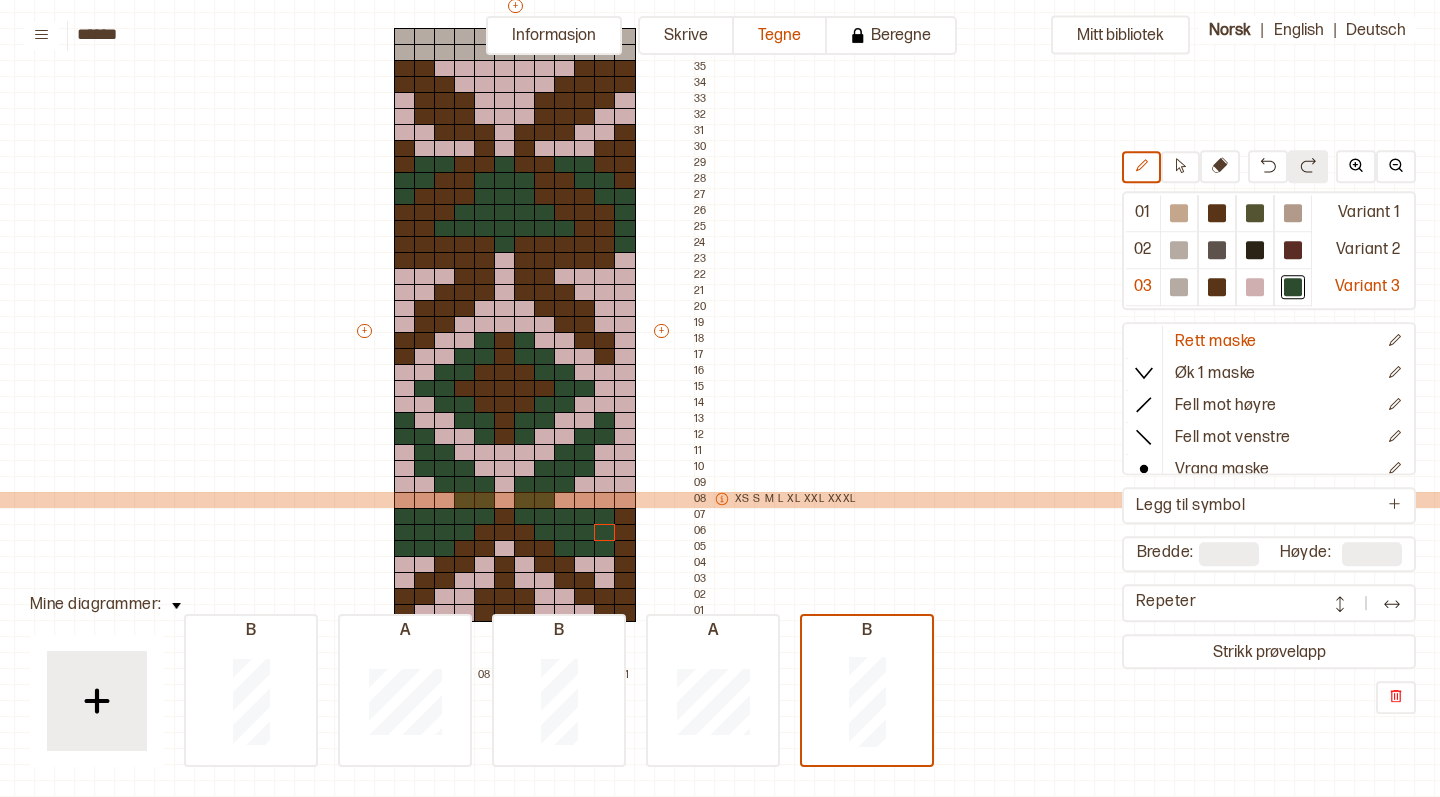 scroll, scrollTop: 202, scrollLeft: 187, axis: both 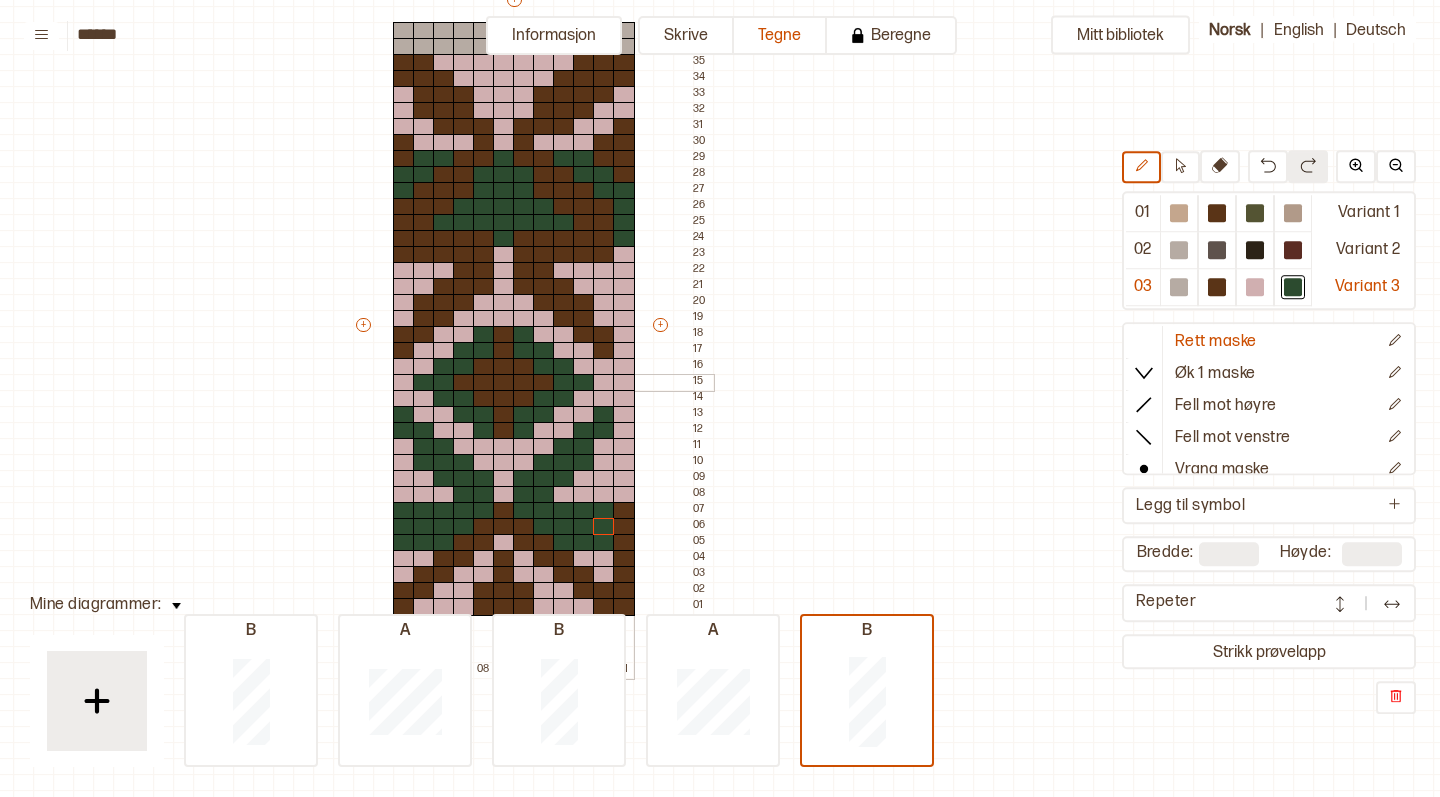 click at bounding box center [624, 383] 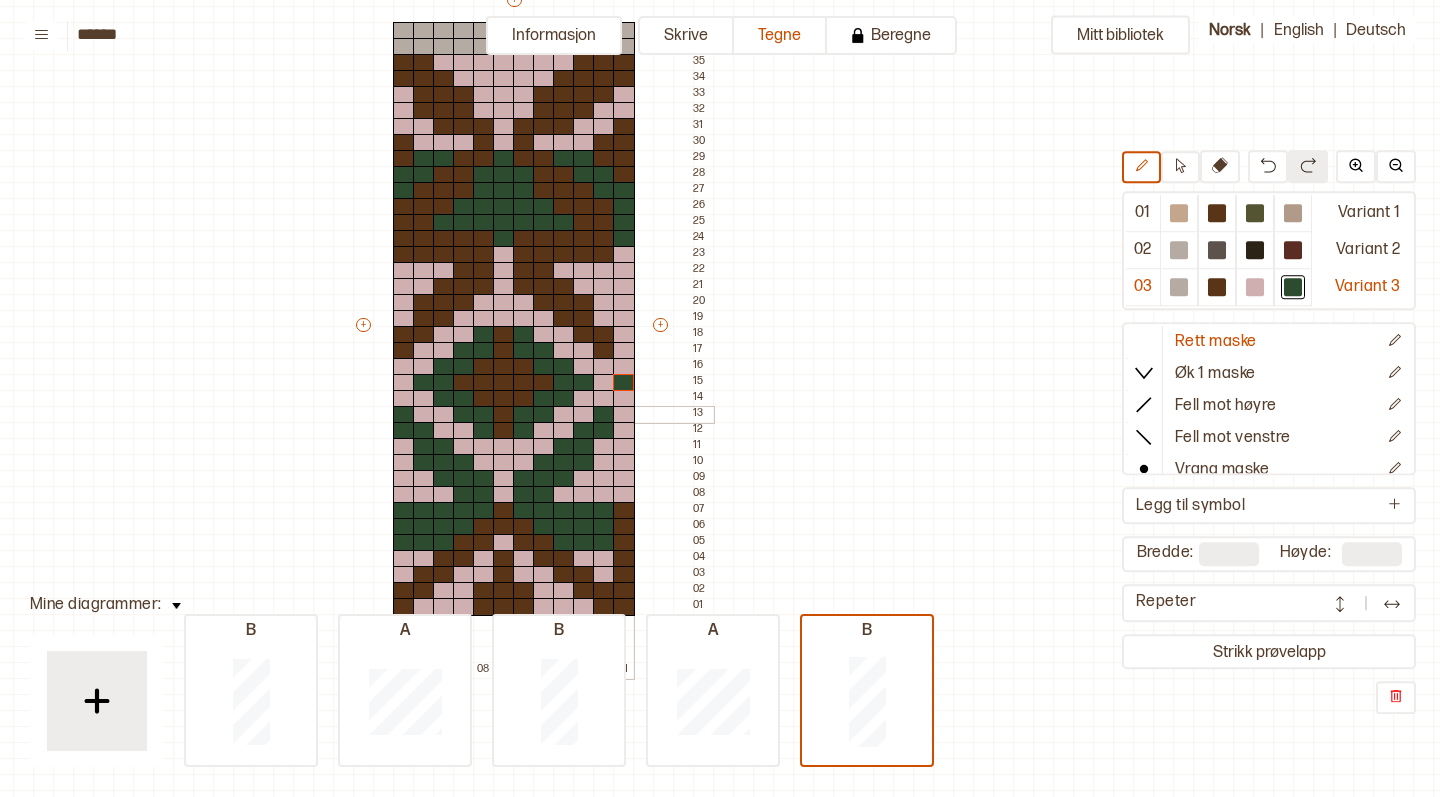 click at bounding box center (624, 415) 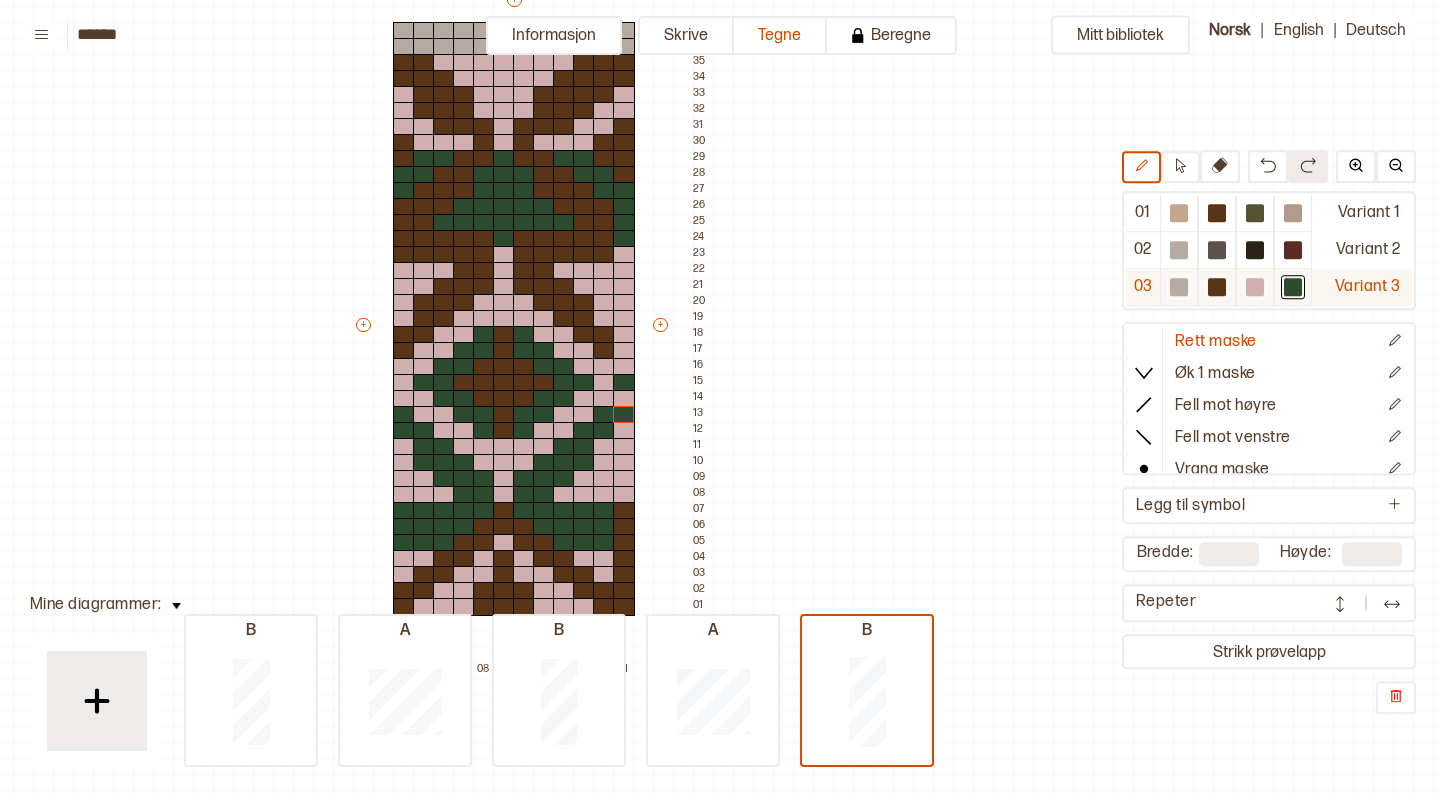 click at bounding box center [1255, 287] 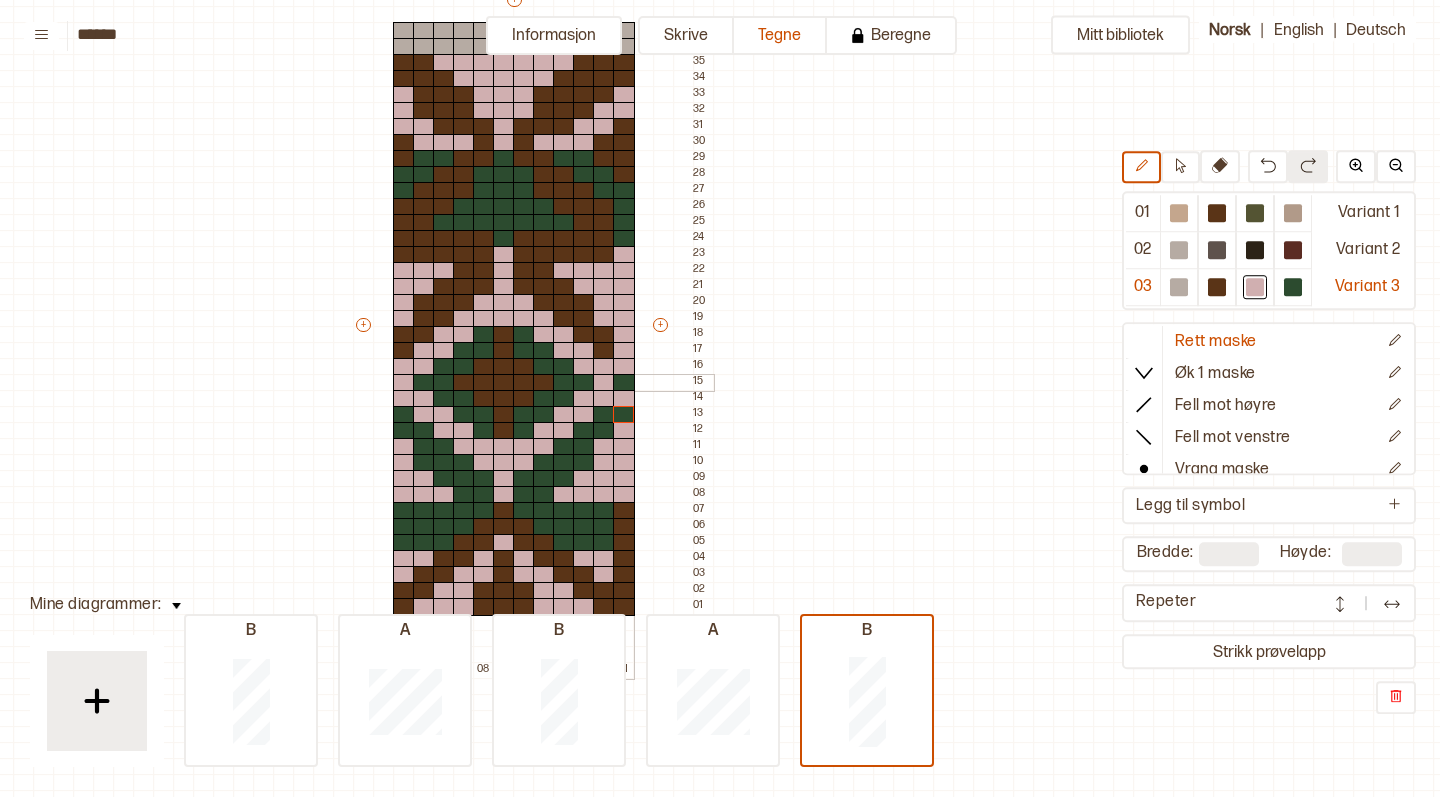 click at bounding box center (624, 383) 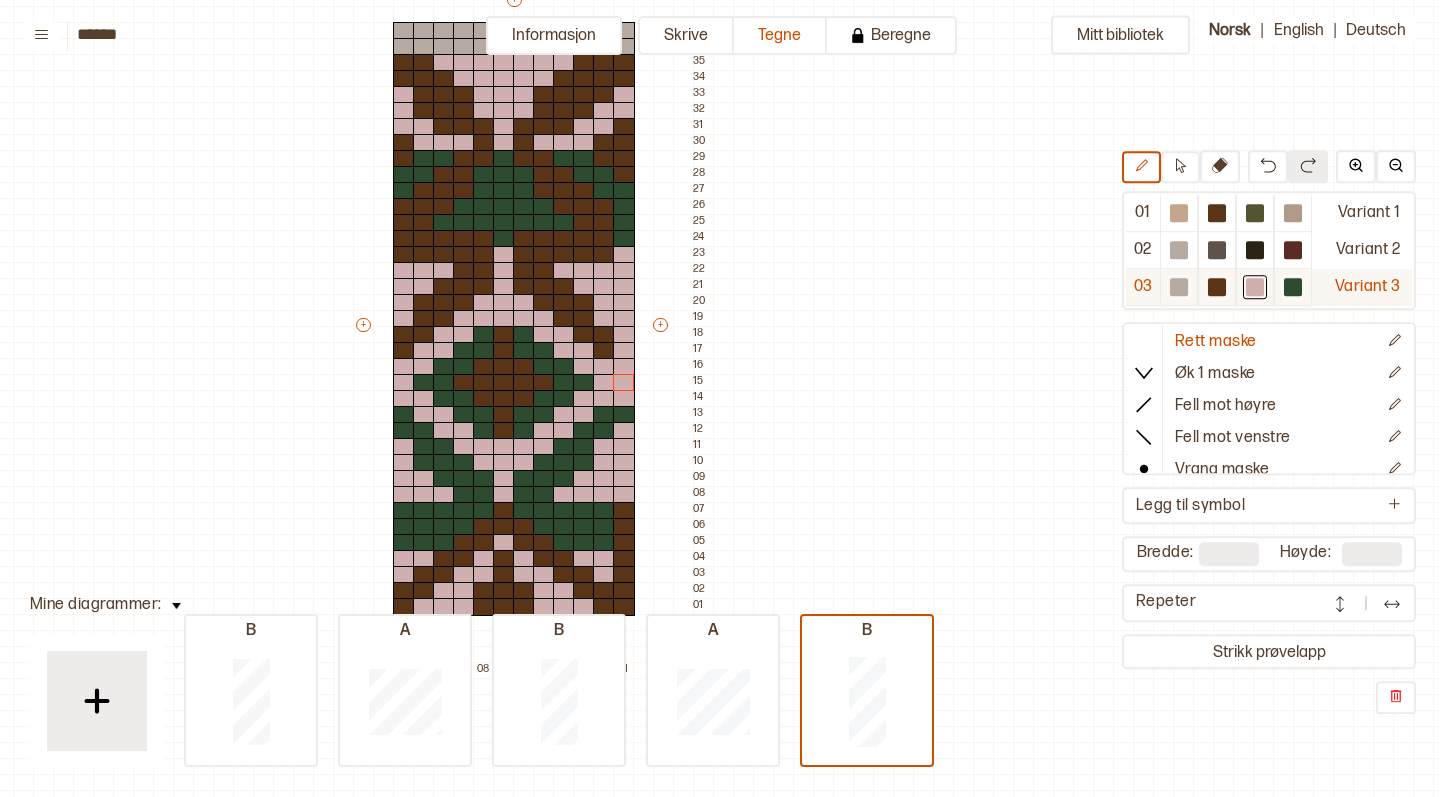 click at bounding box center (1217, 287) 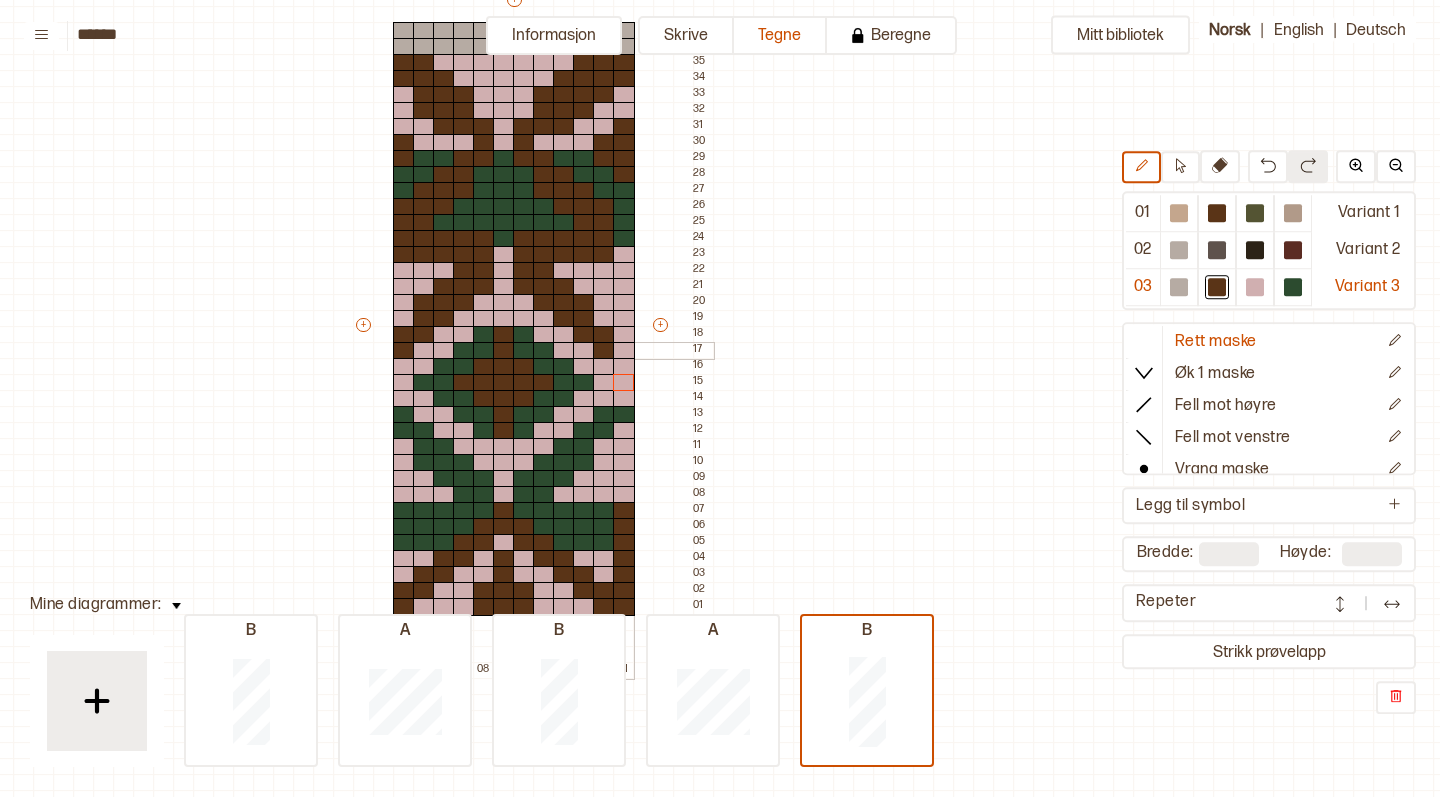 click at bounding box center [624, 351] 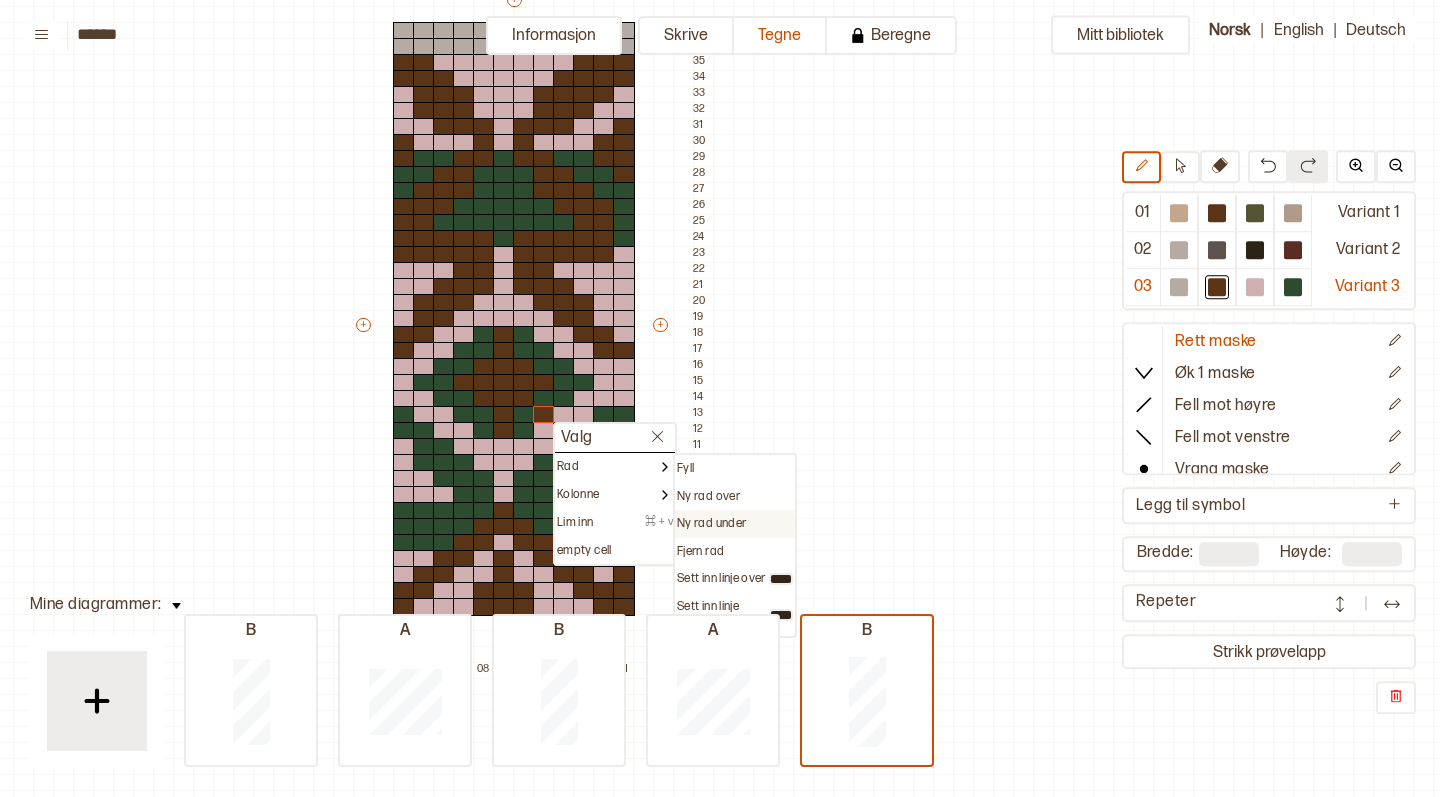 click on "Ny rad under" at bounding box center (711, 524) 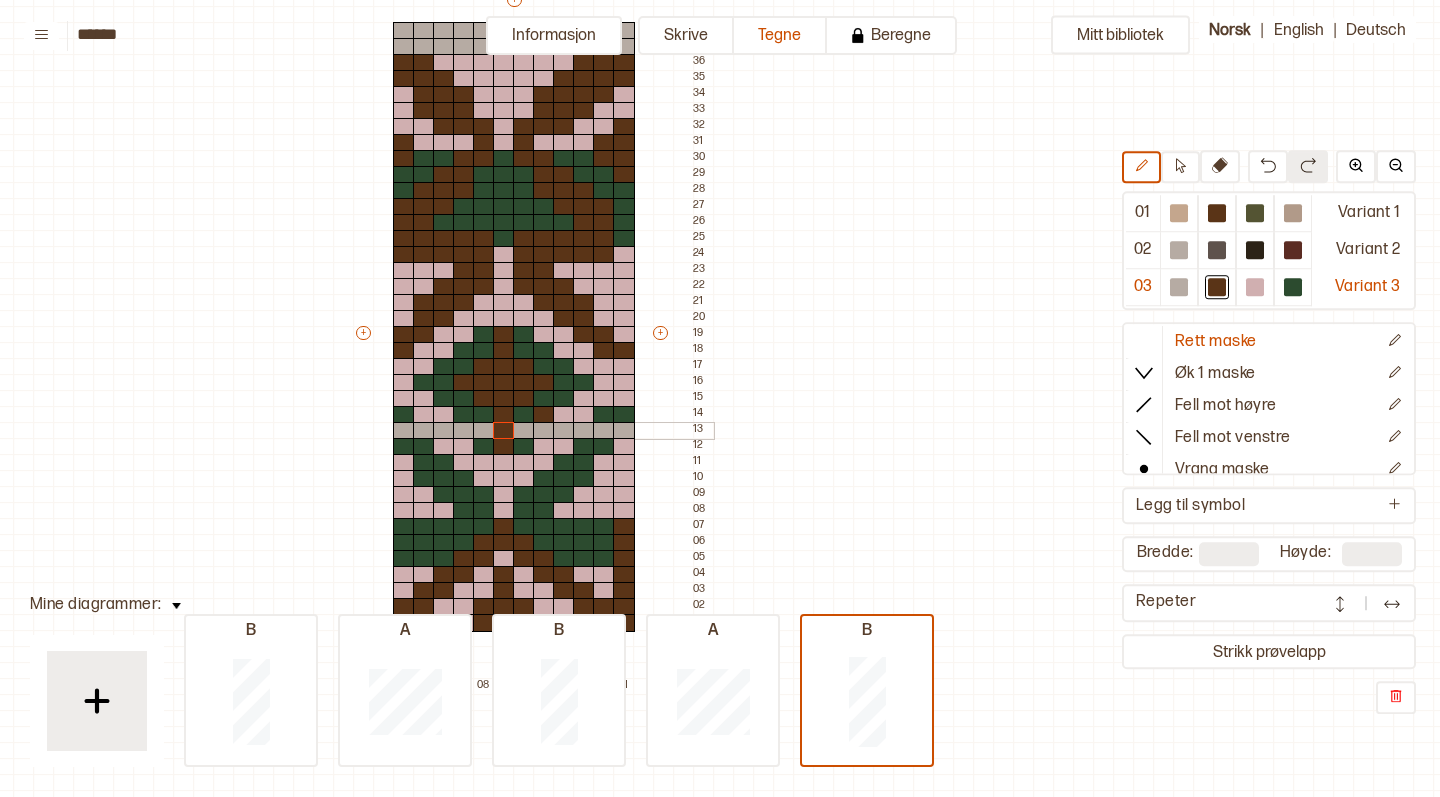 click at bounding box center (504, 431) 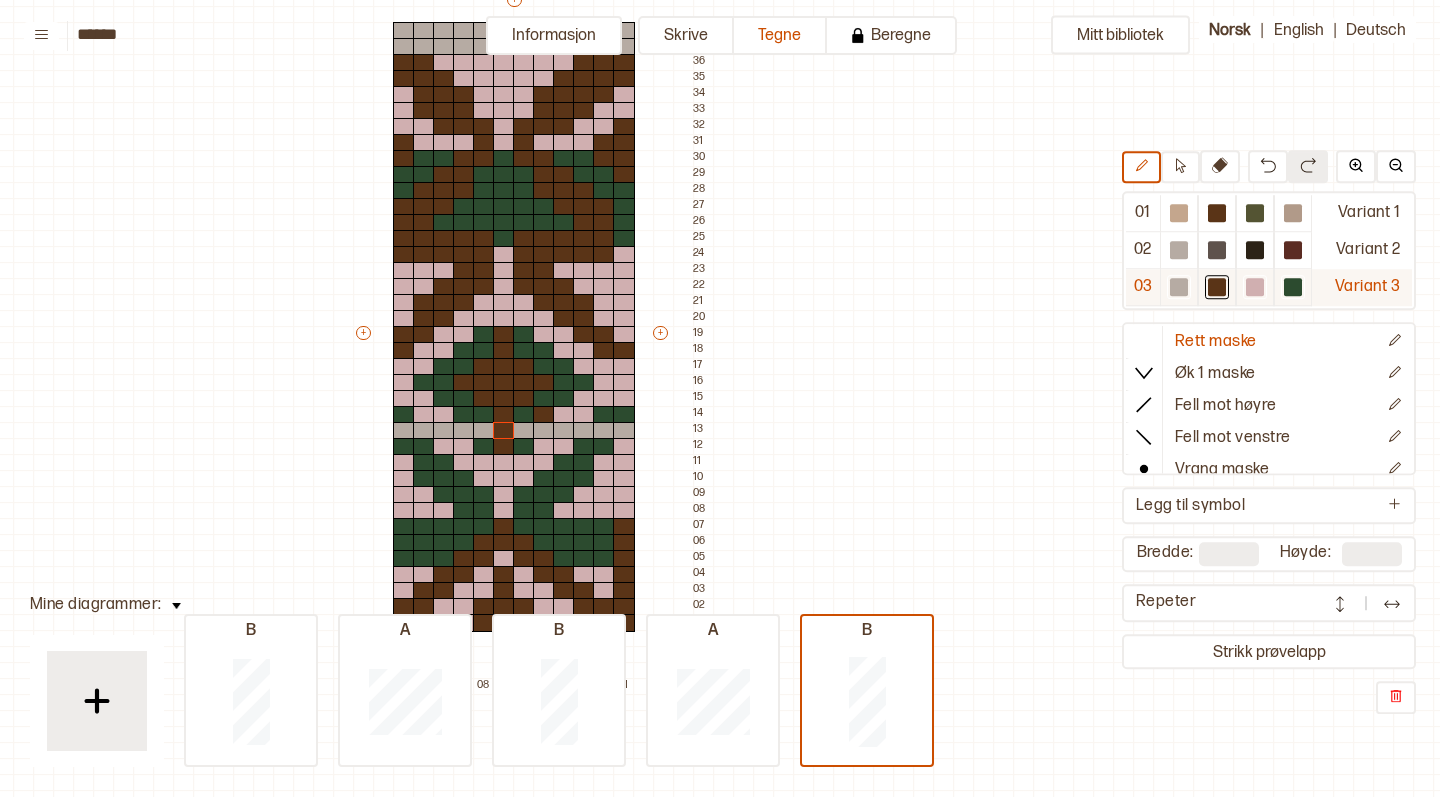 click at bounding box center (1293, 287) 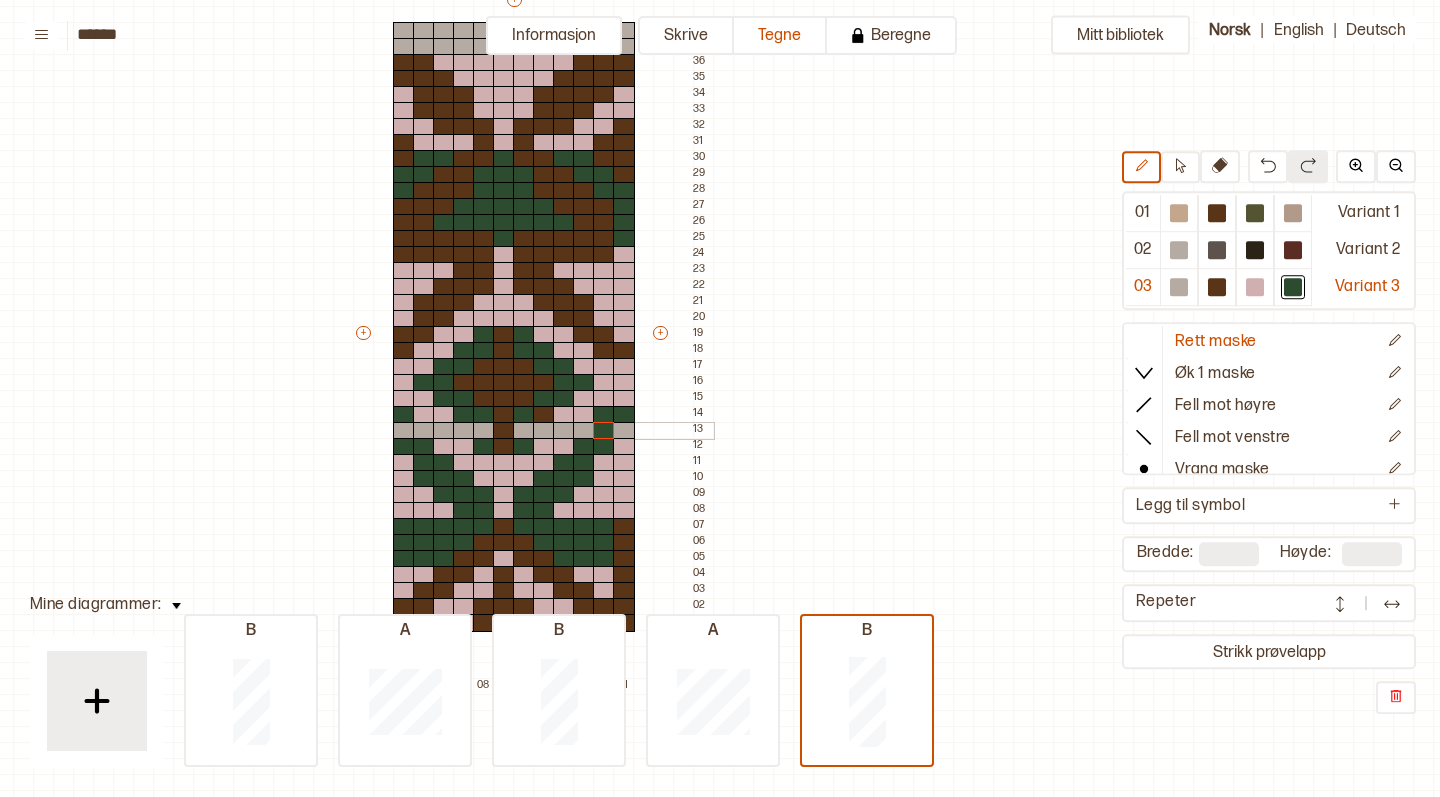 click at bounding box center (604, 431) 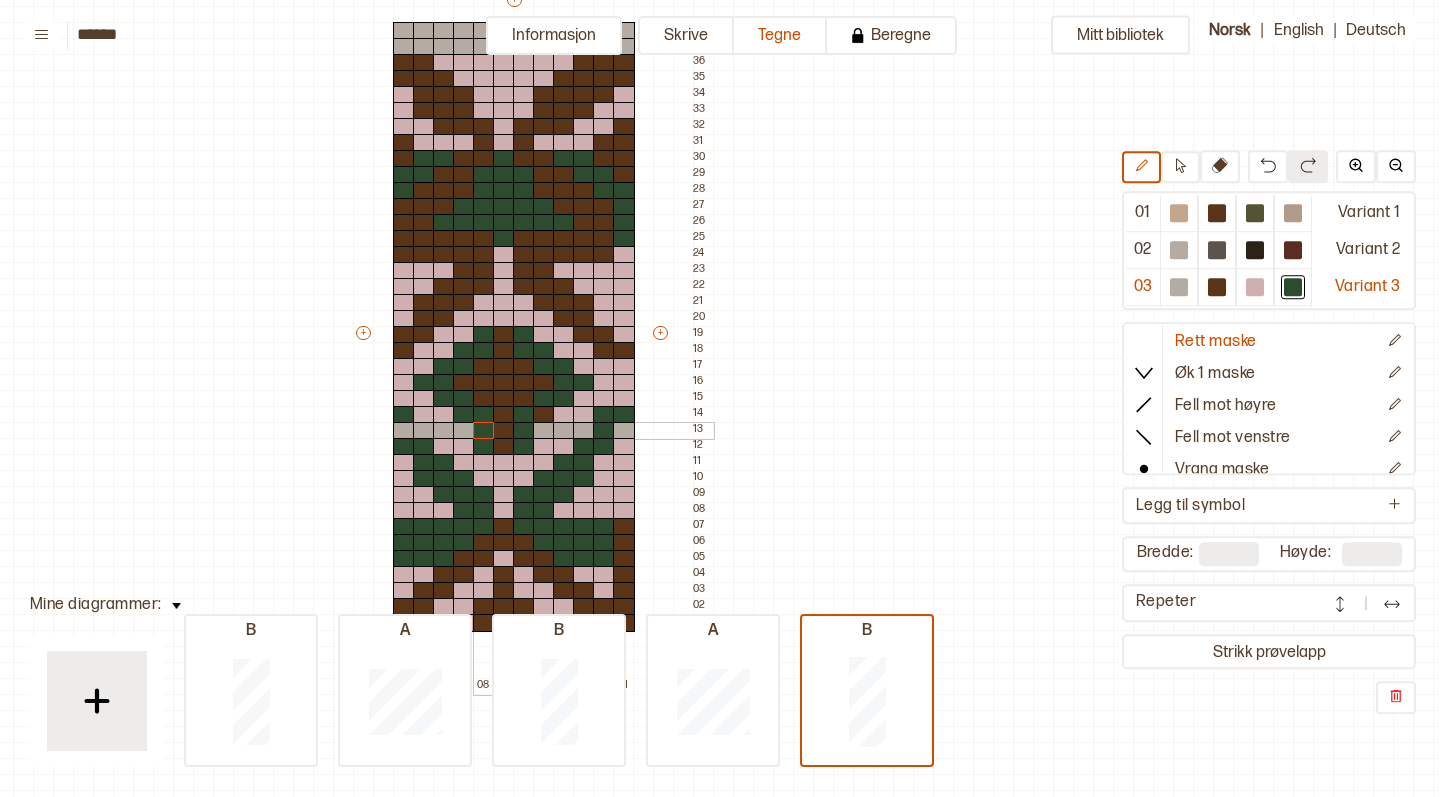 click at bounding box center [484, 431] 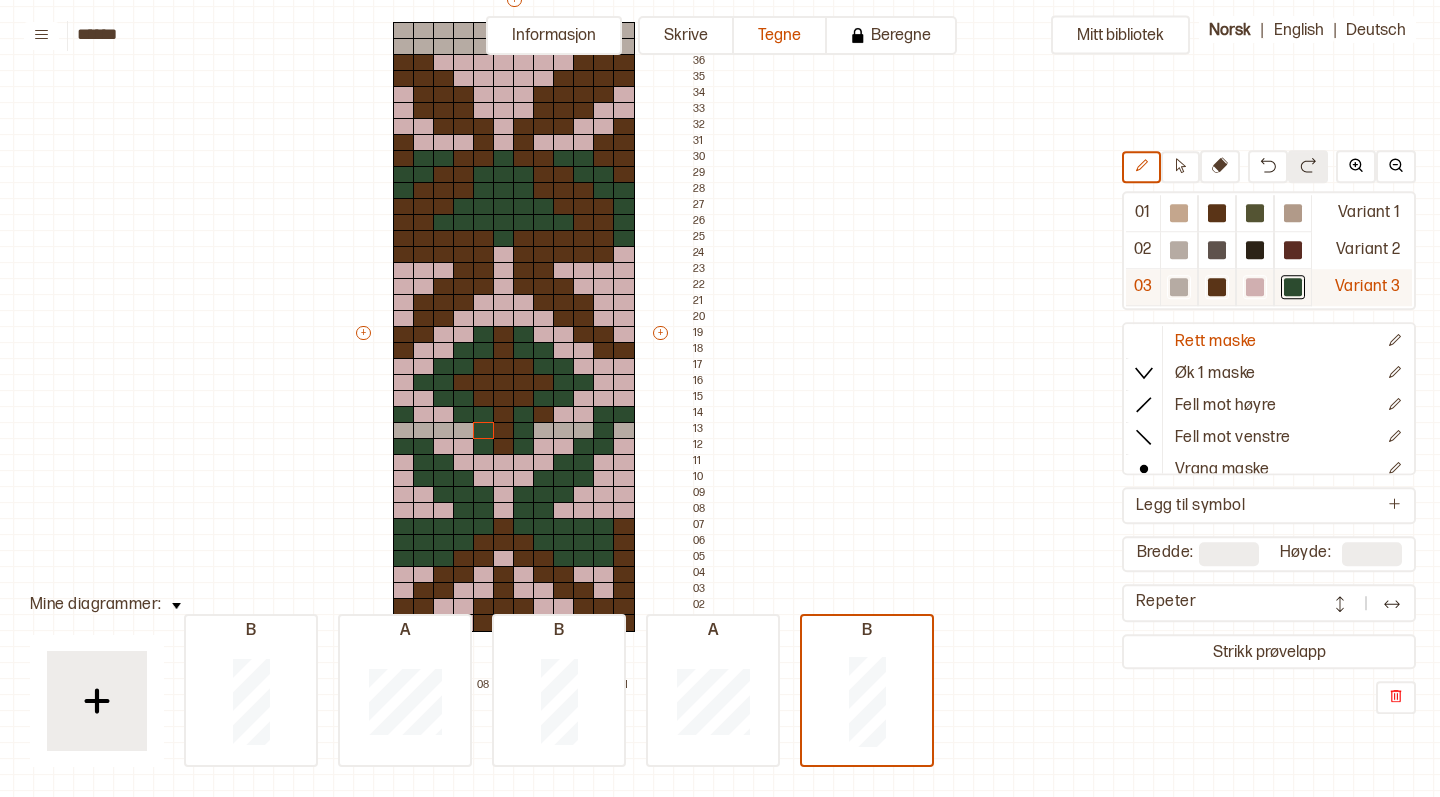 click at bounding box center (1255, 287) 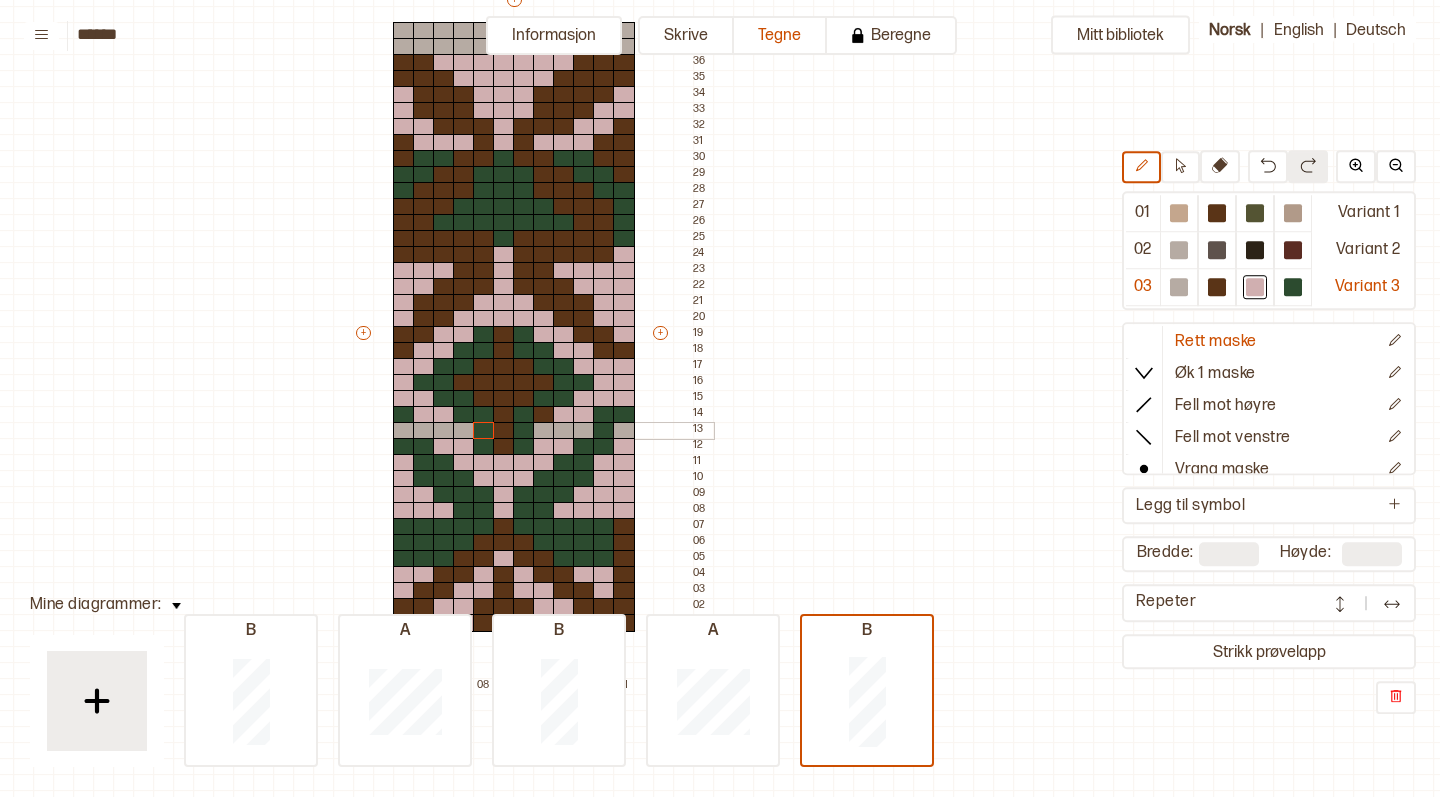 click at bounding box center [564, 431] 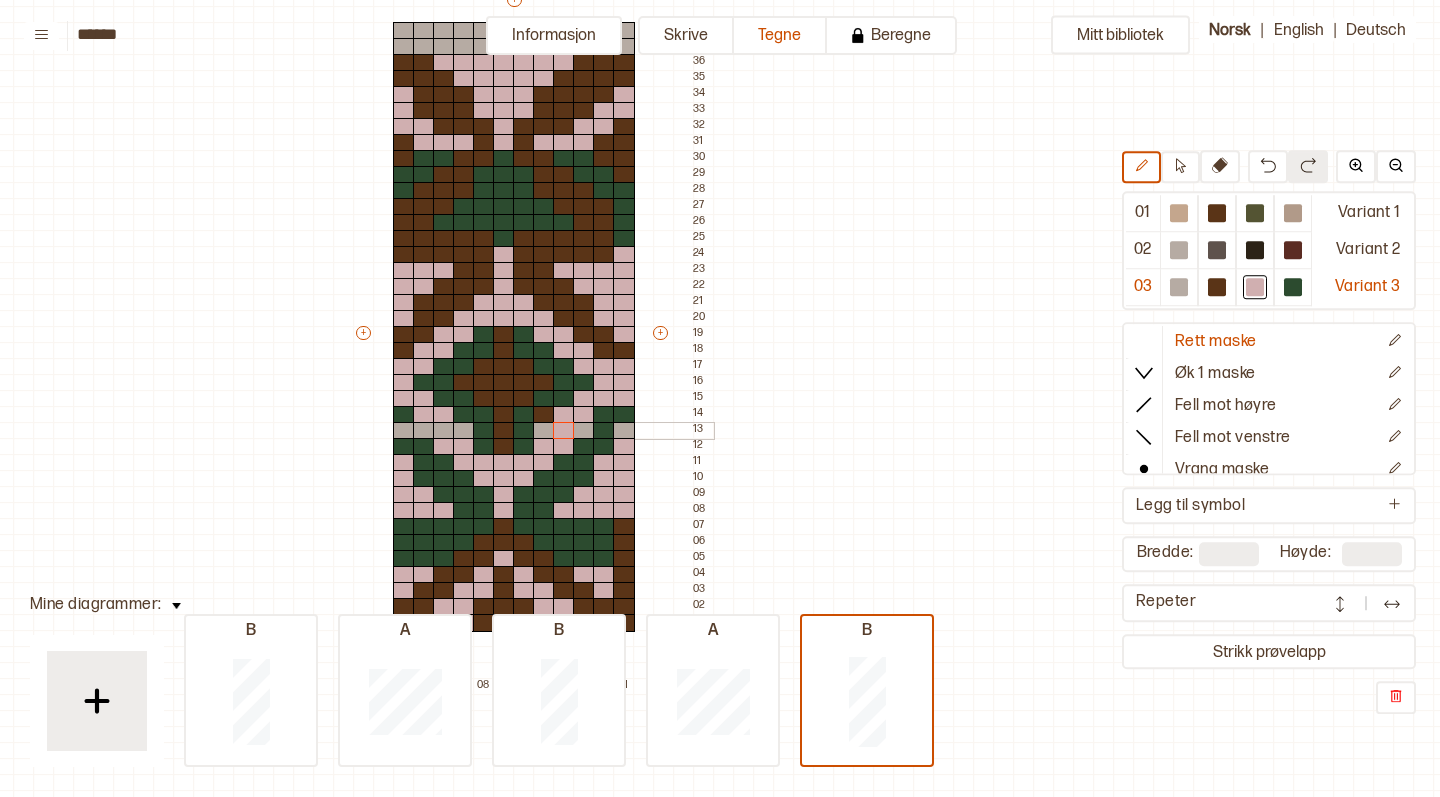 click at bounding box center [544, 431] 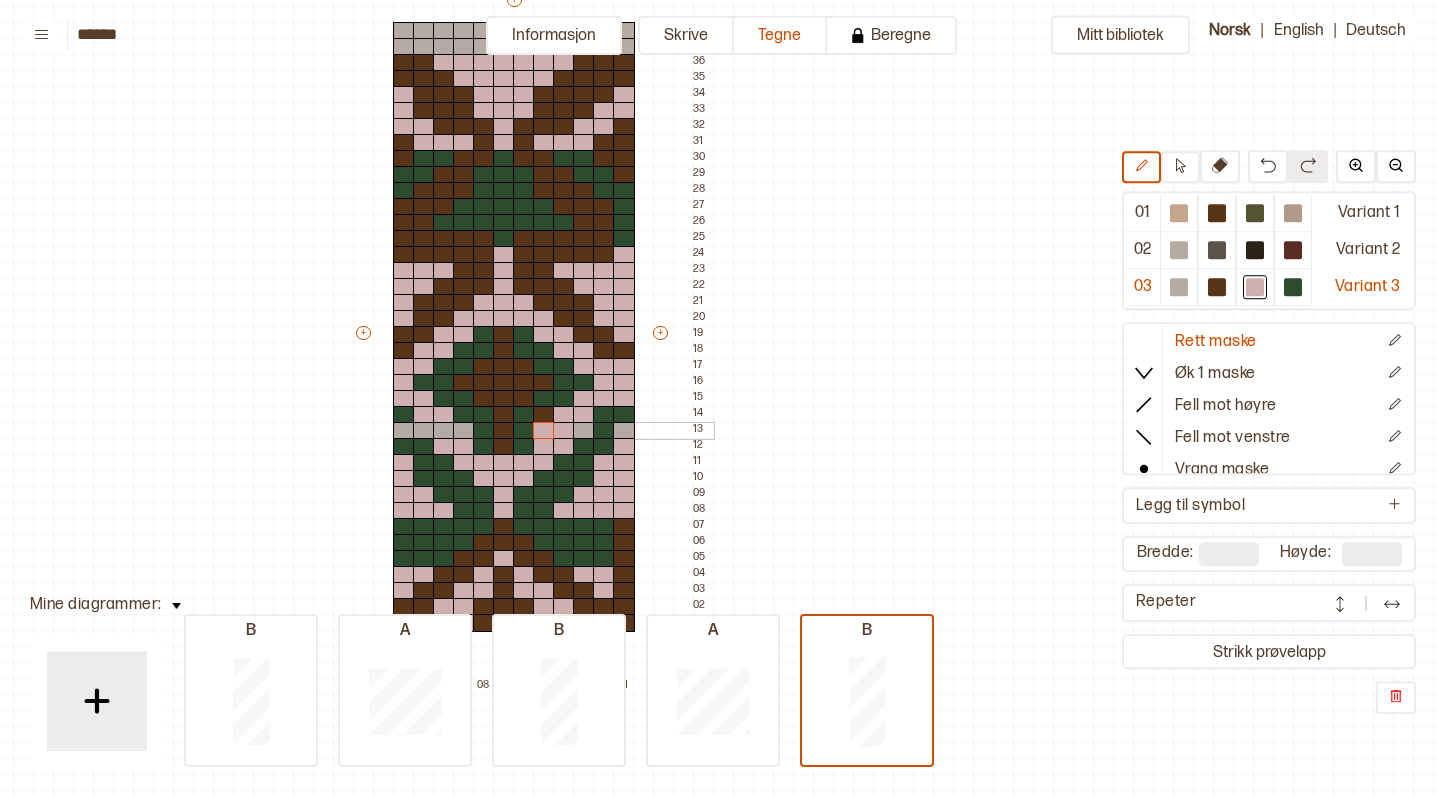 click at bounding box center (584, 431) 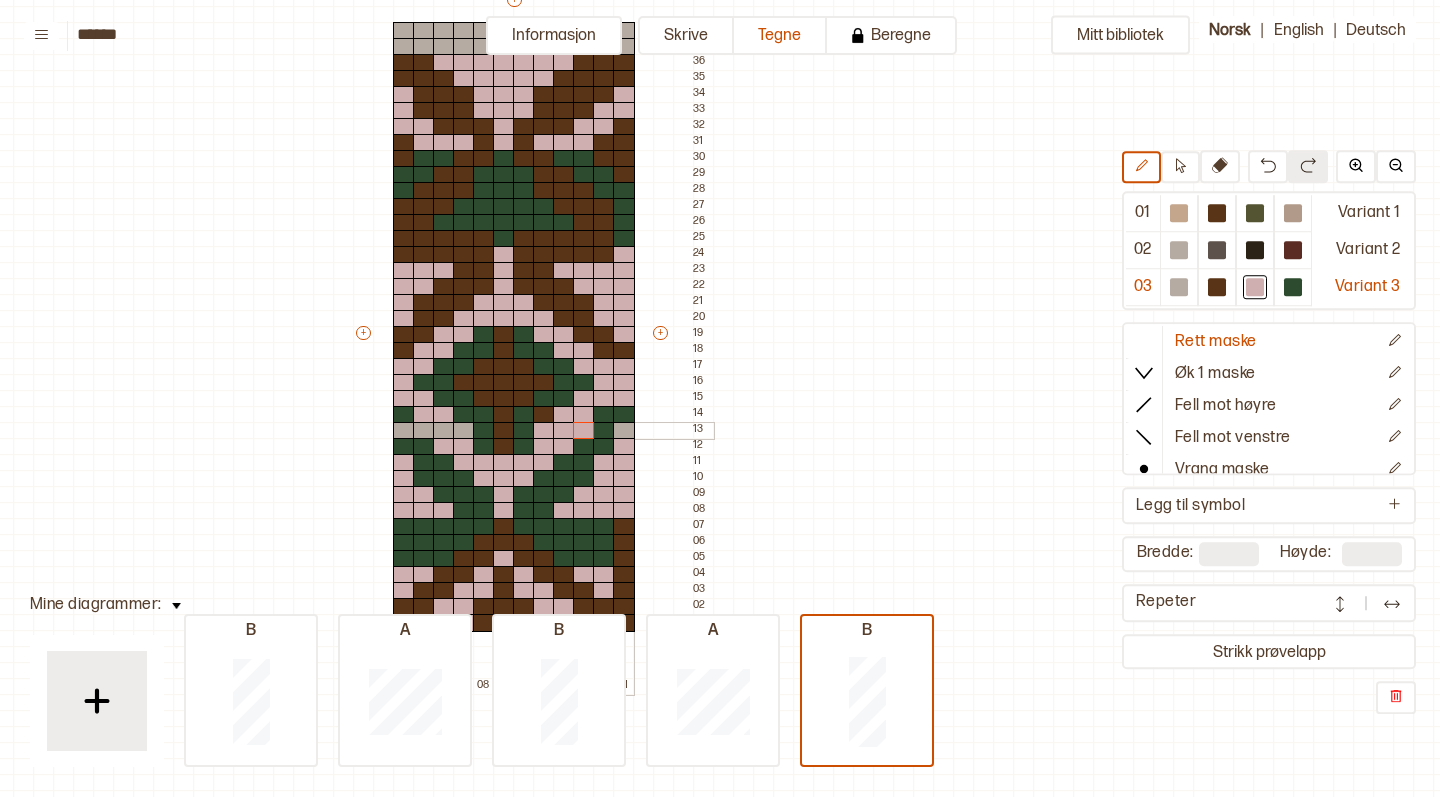 click at bounding box center (624, 431) 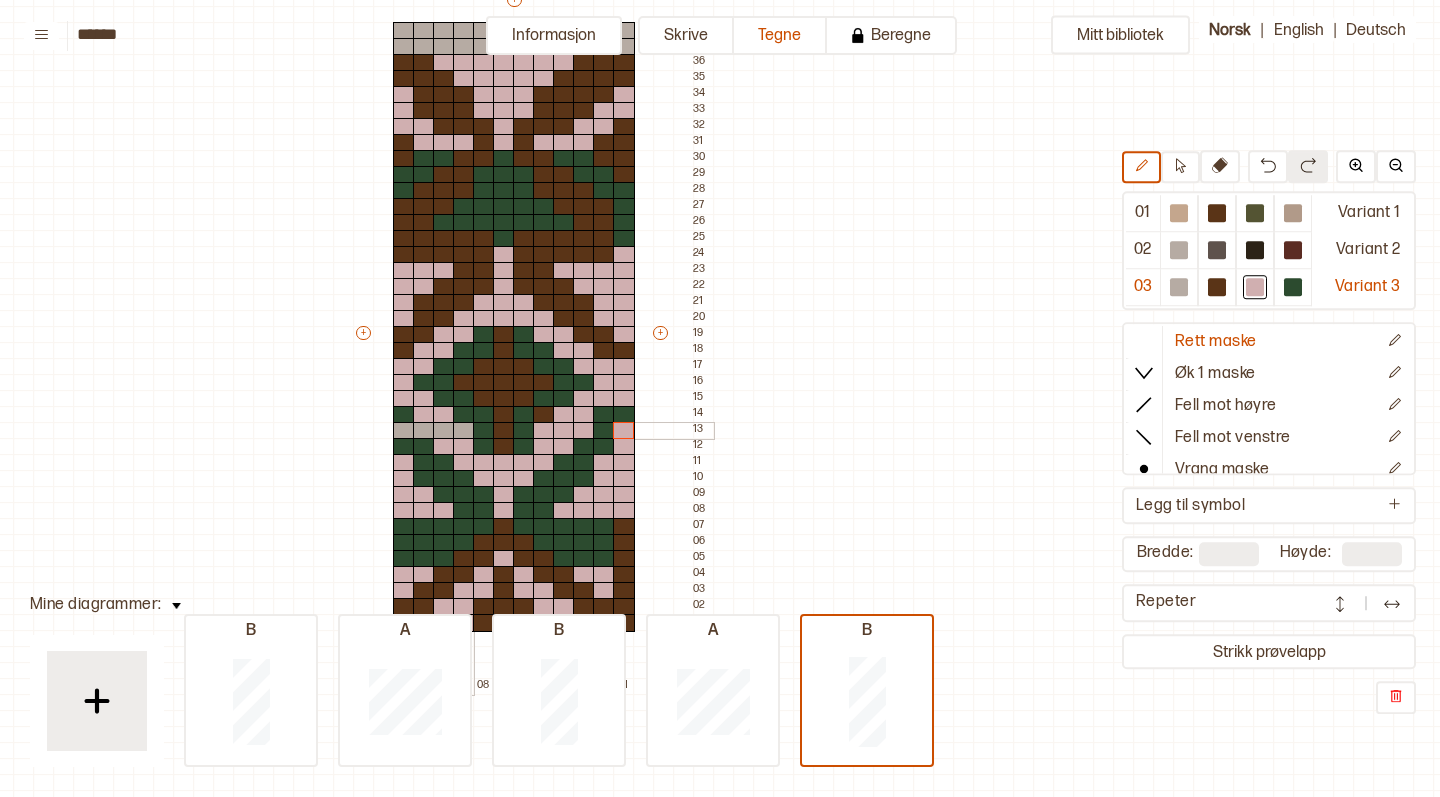 click at bounding box center (464, 431) 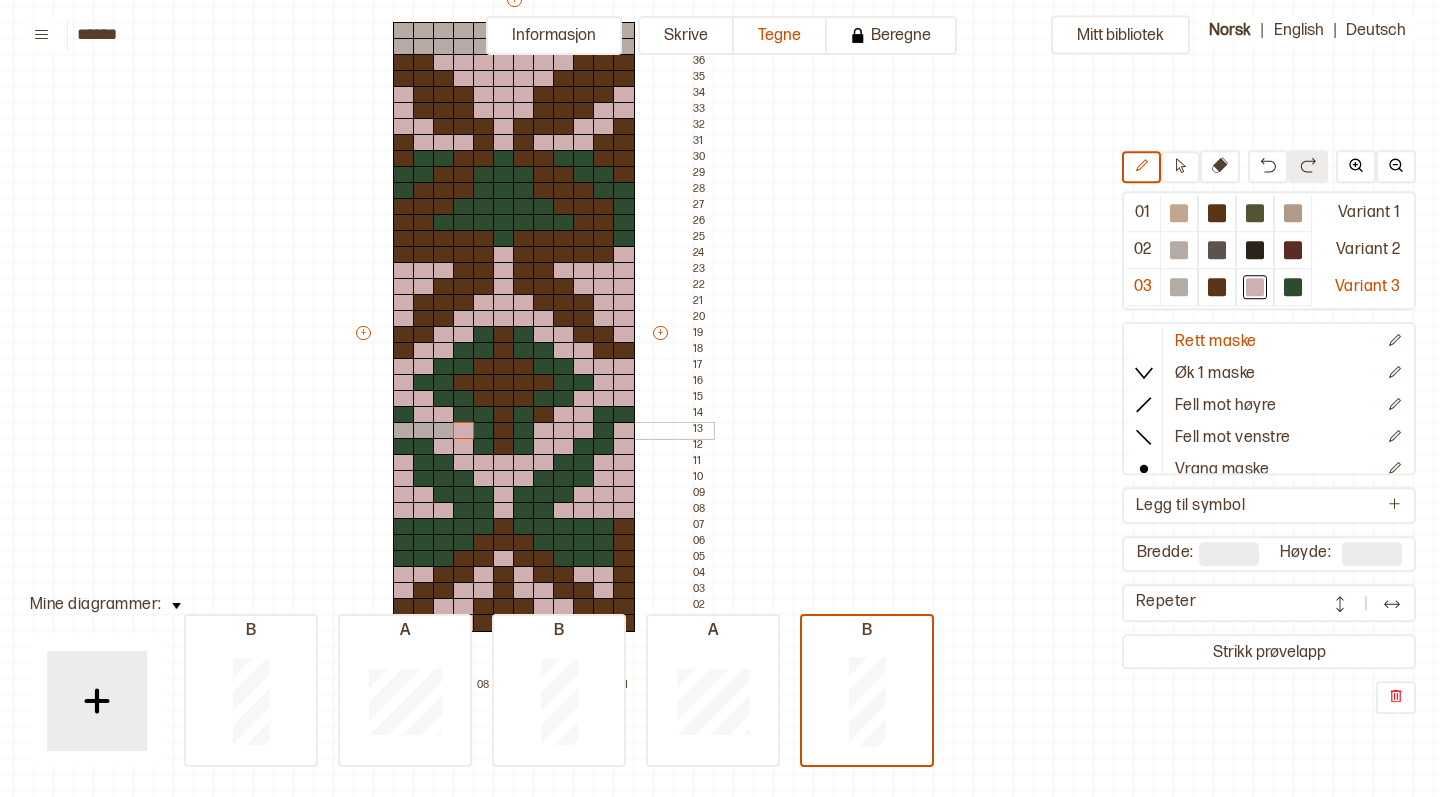 click at bounding box center (444, 431) 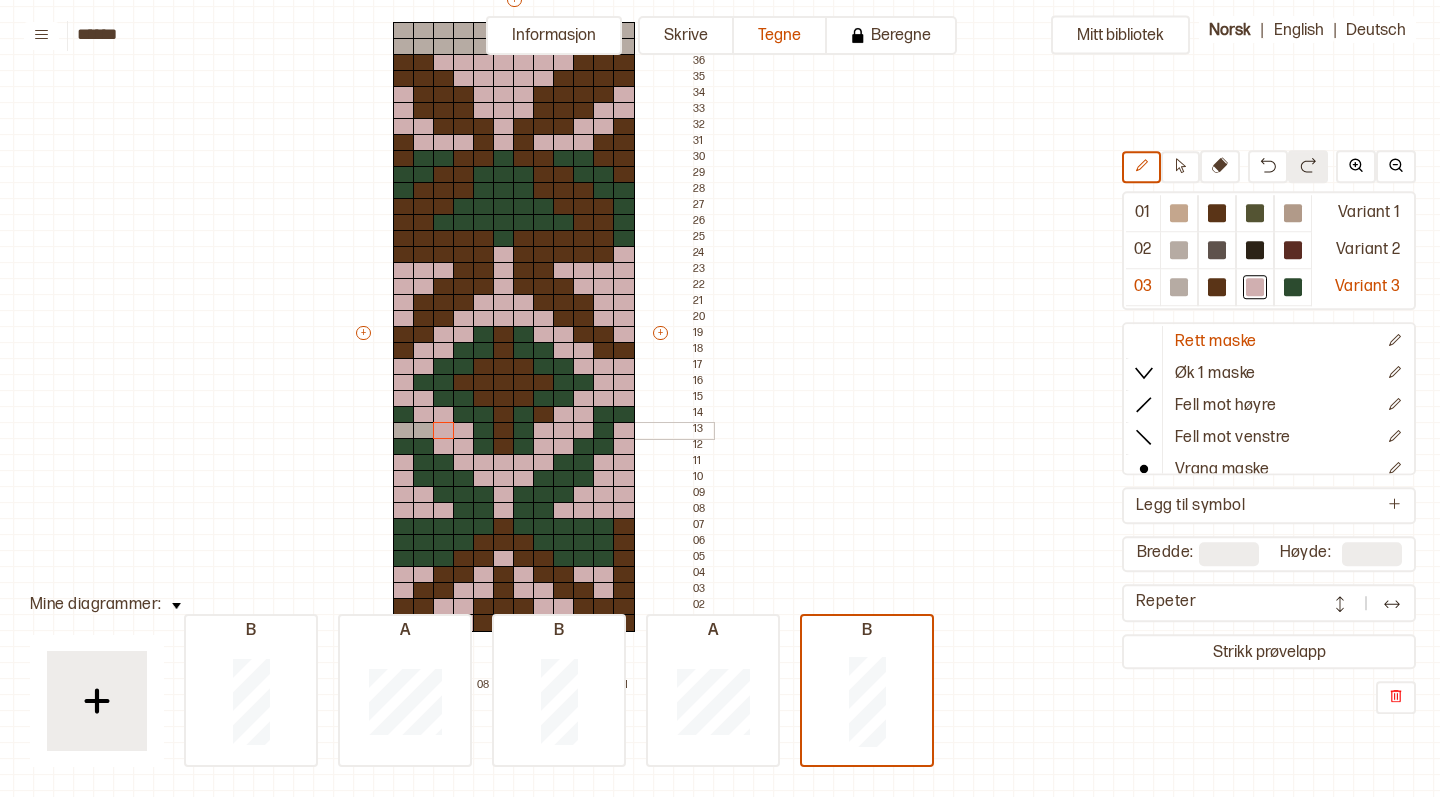 click at bounding box center (424, 431) 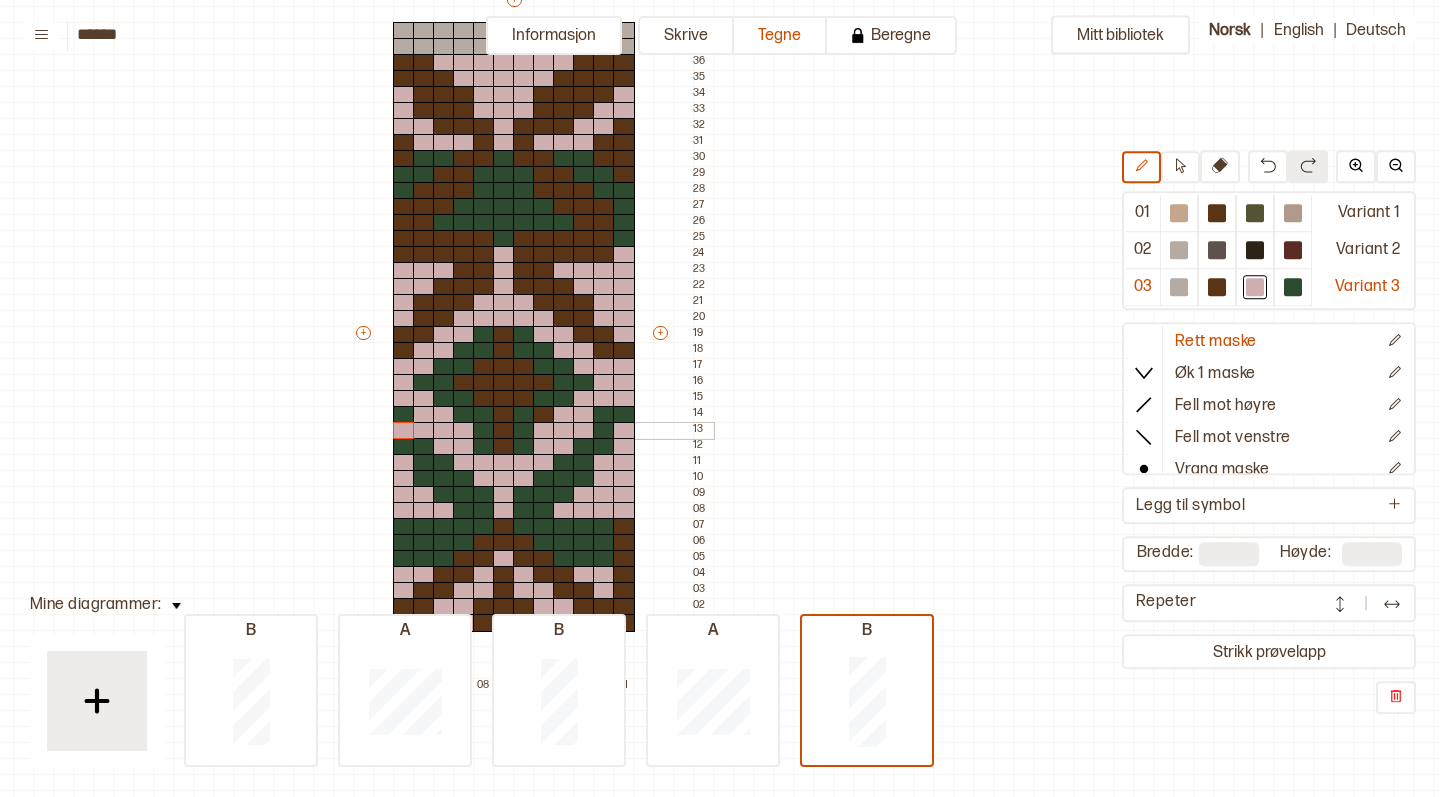 click at bounding box center (404, 431) 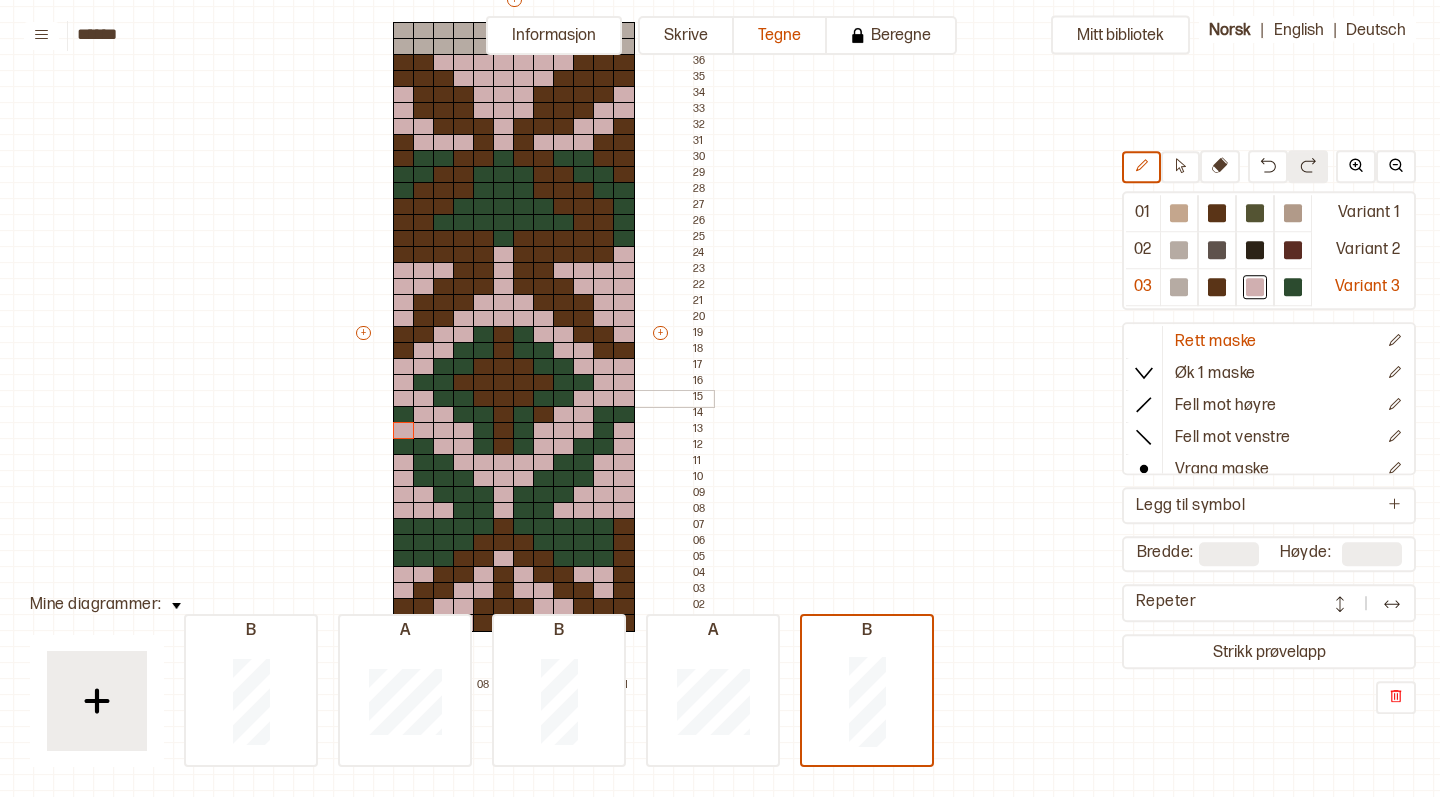 click at bounding box center (604, 399) 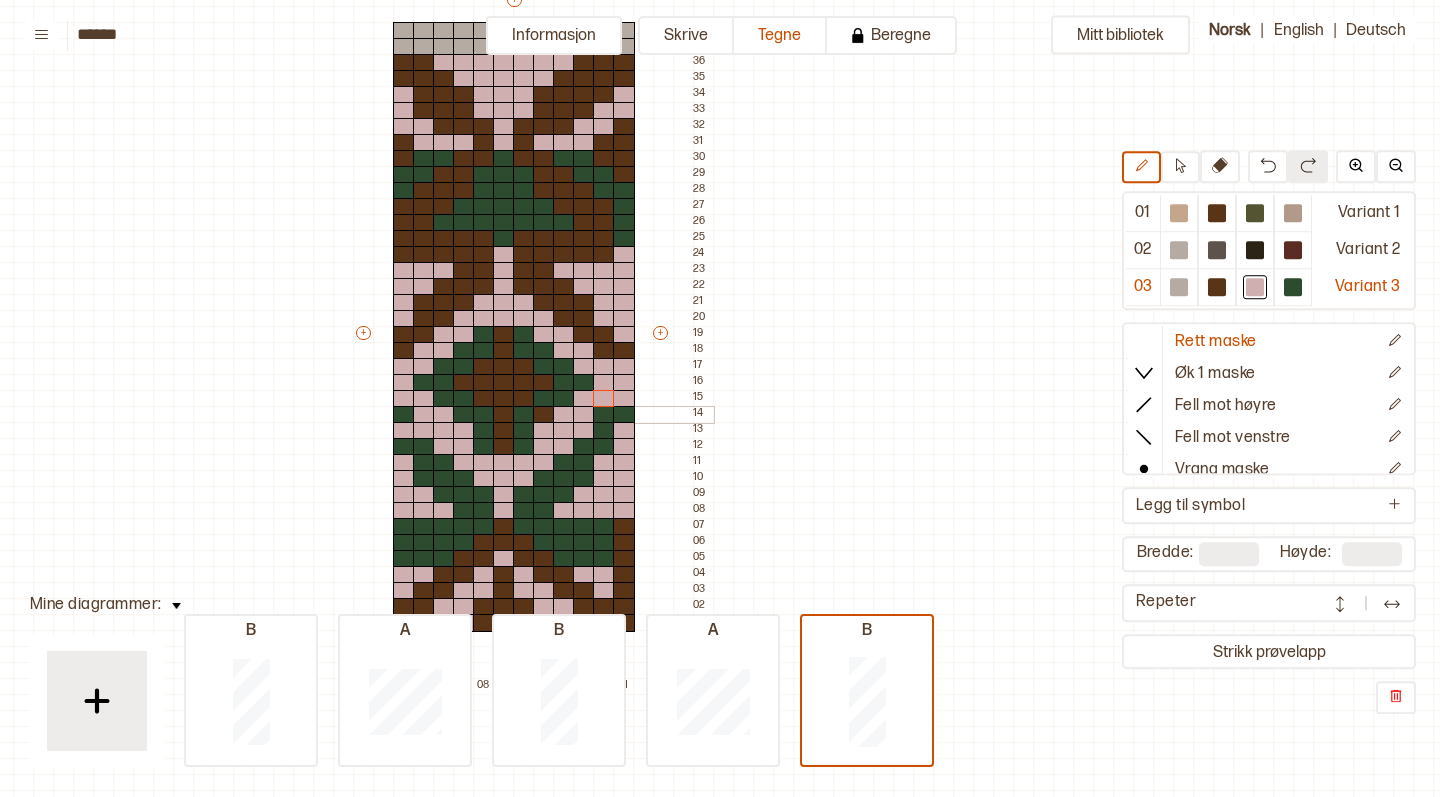 click at bounding box center [604, 415] 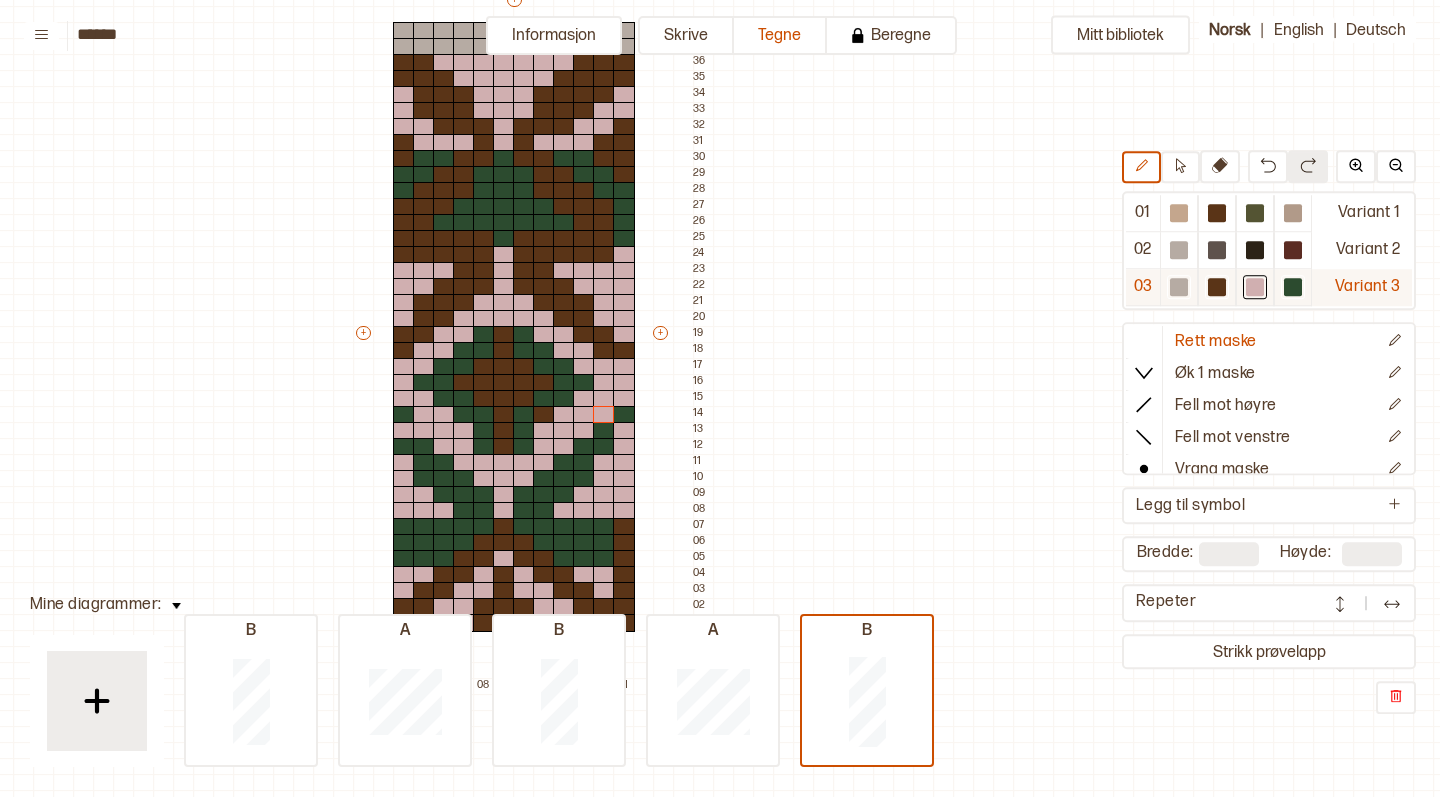click at bounding box center (1293, 287) 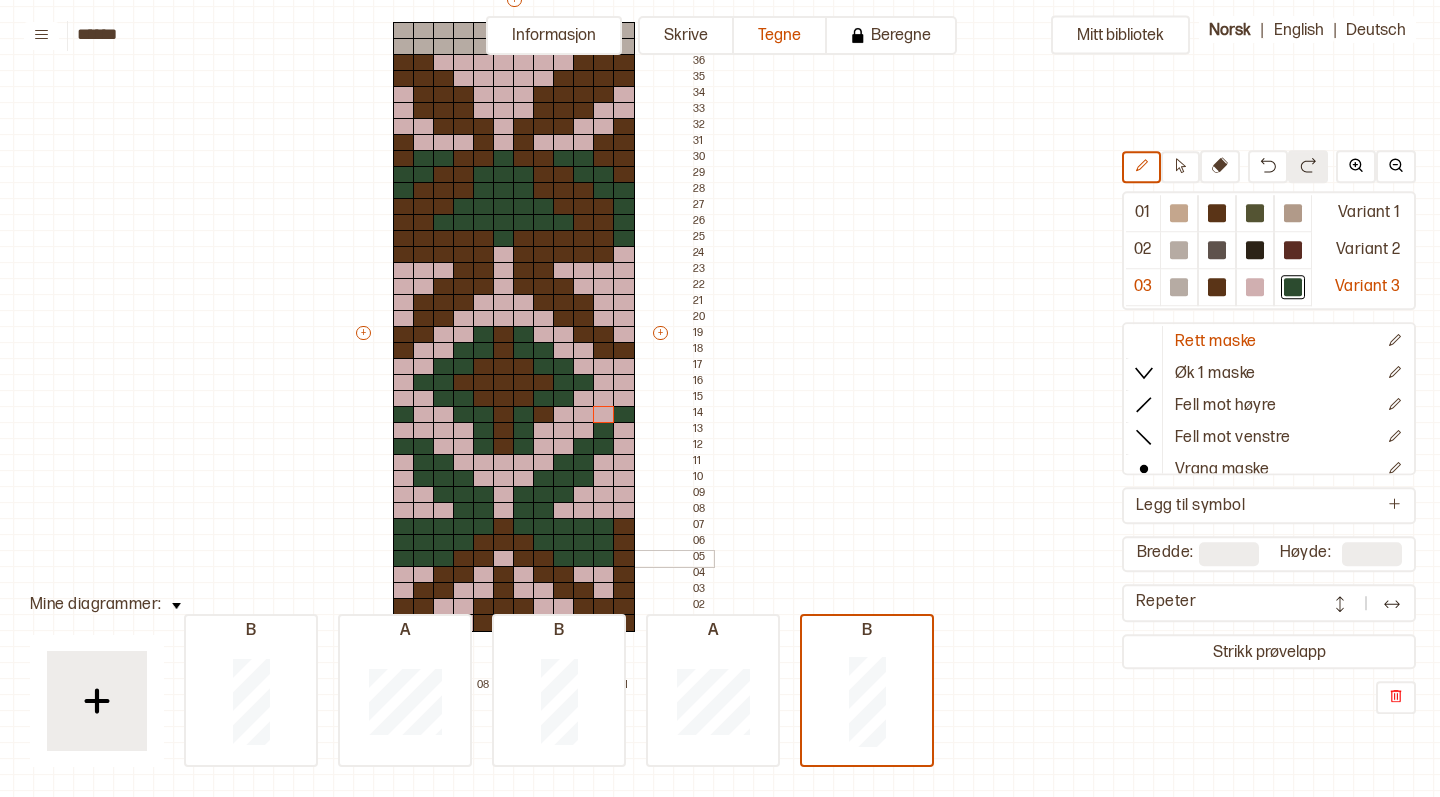 click at bounding box center (504, 559) 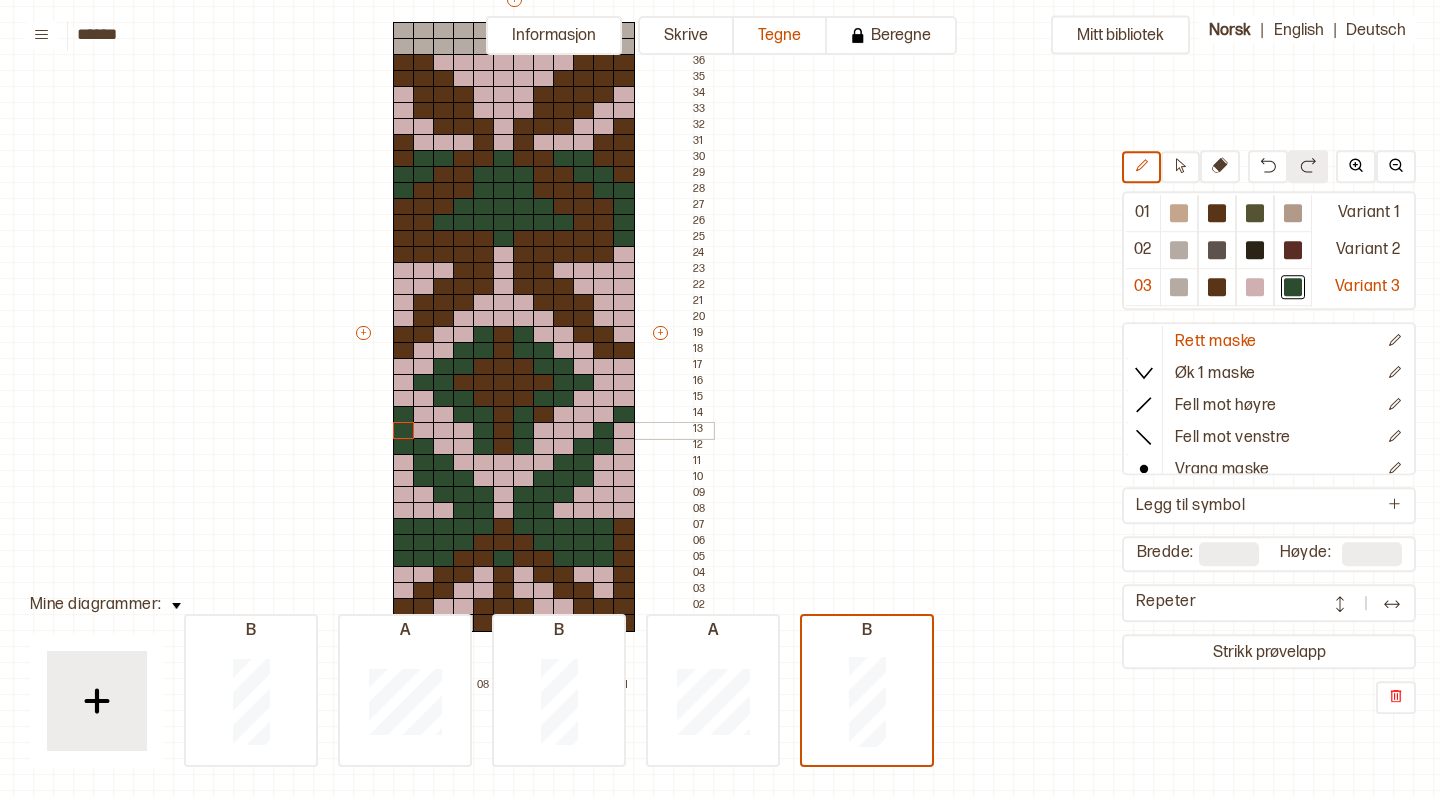 click at bounding box center [404, 431] 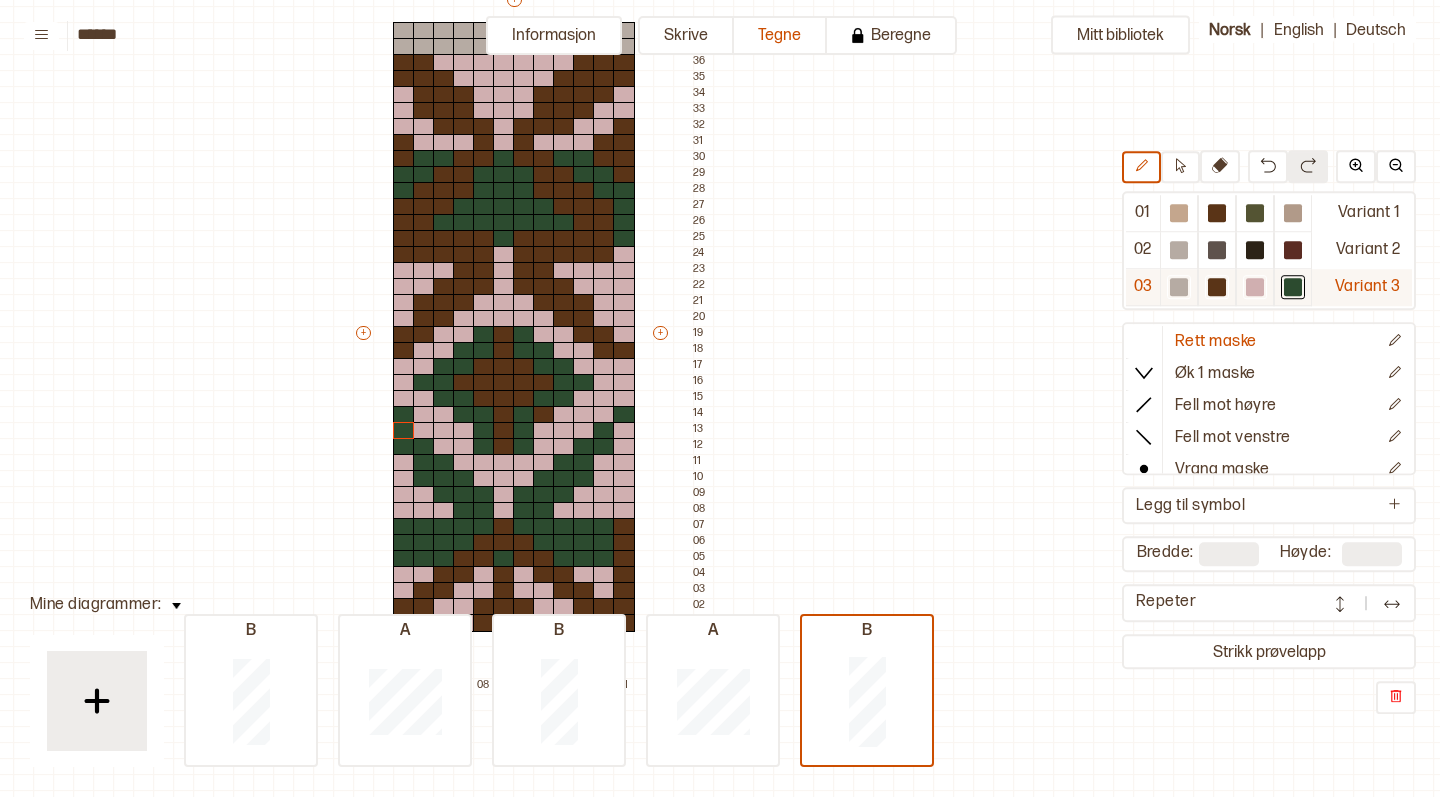 click at bounding box center (1255, 287) 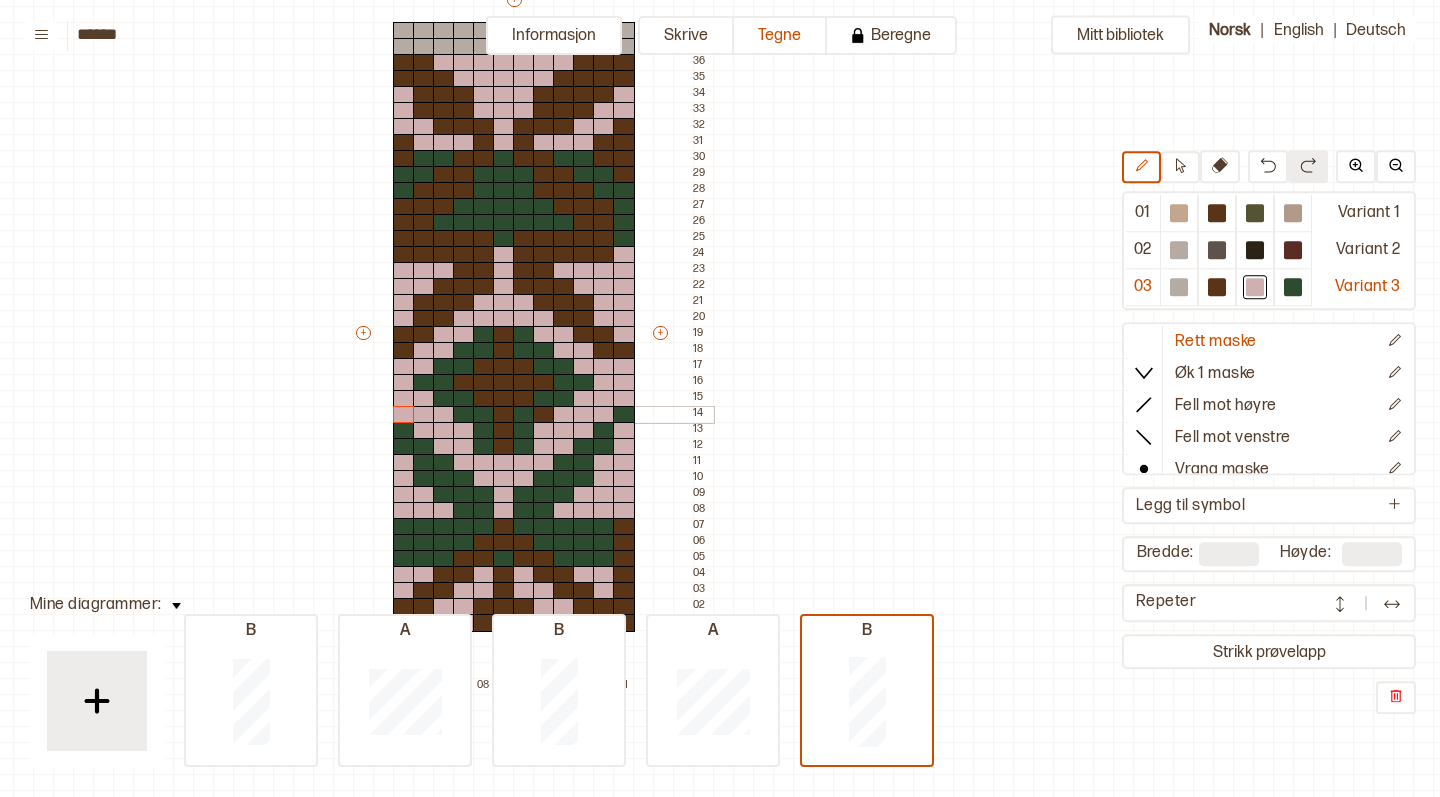 click at bounding box center [404, 415] 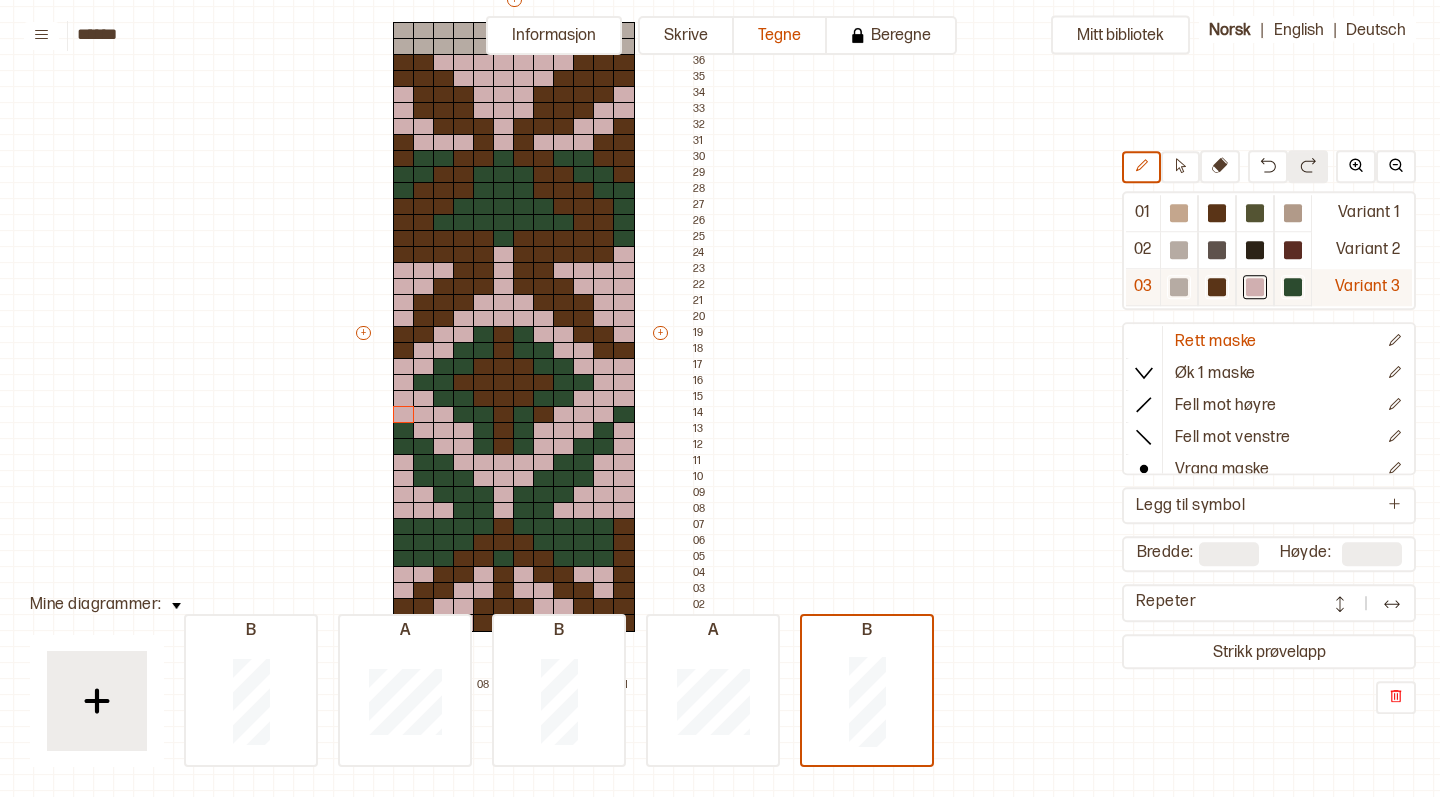 click at bounding box center [1293, 287] 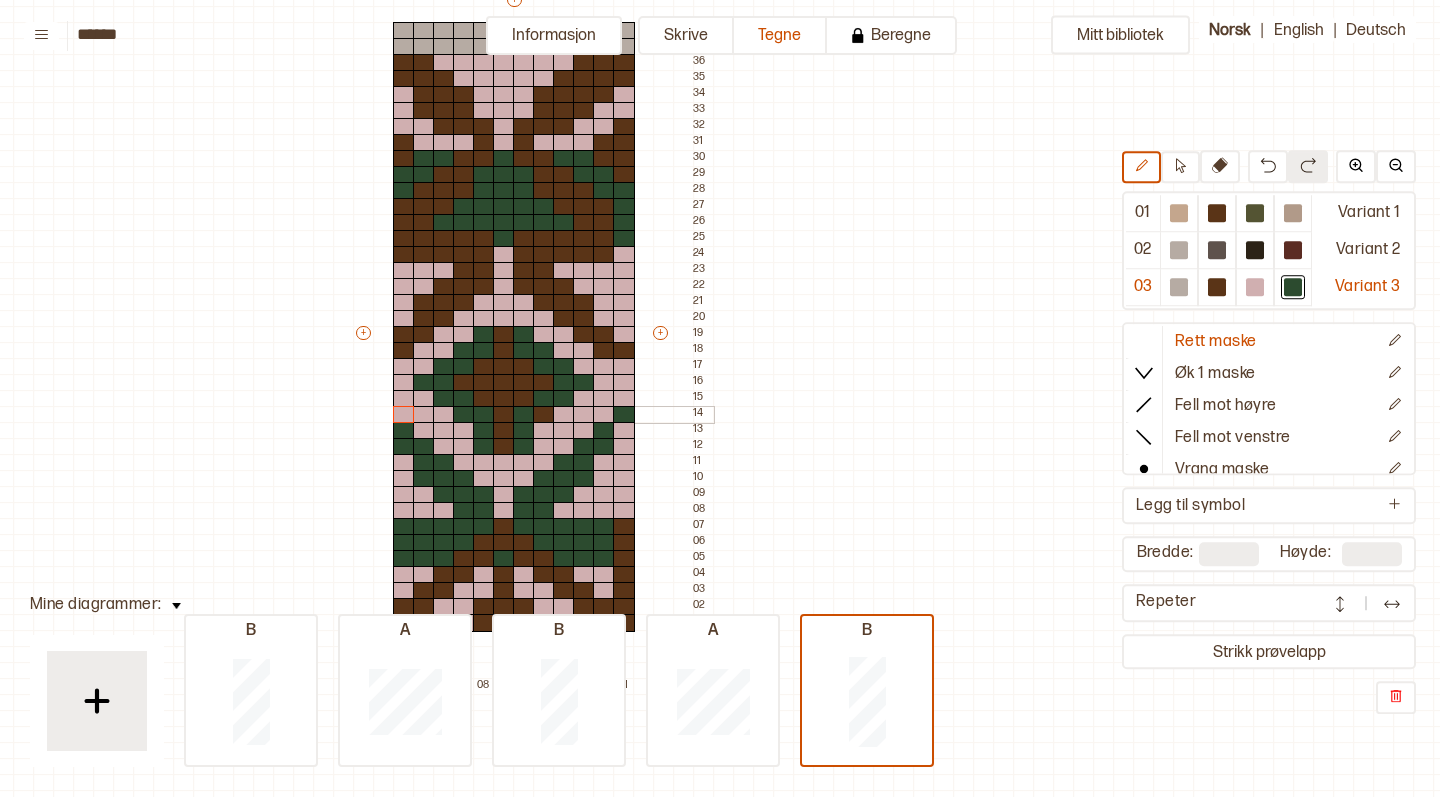 click at bounding box center (544, 415) 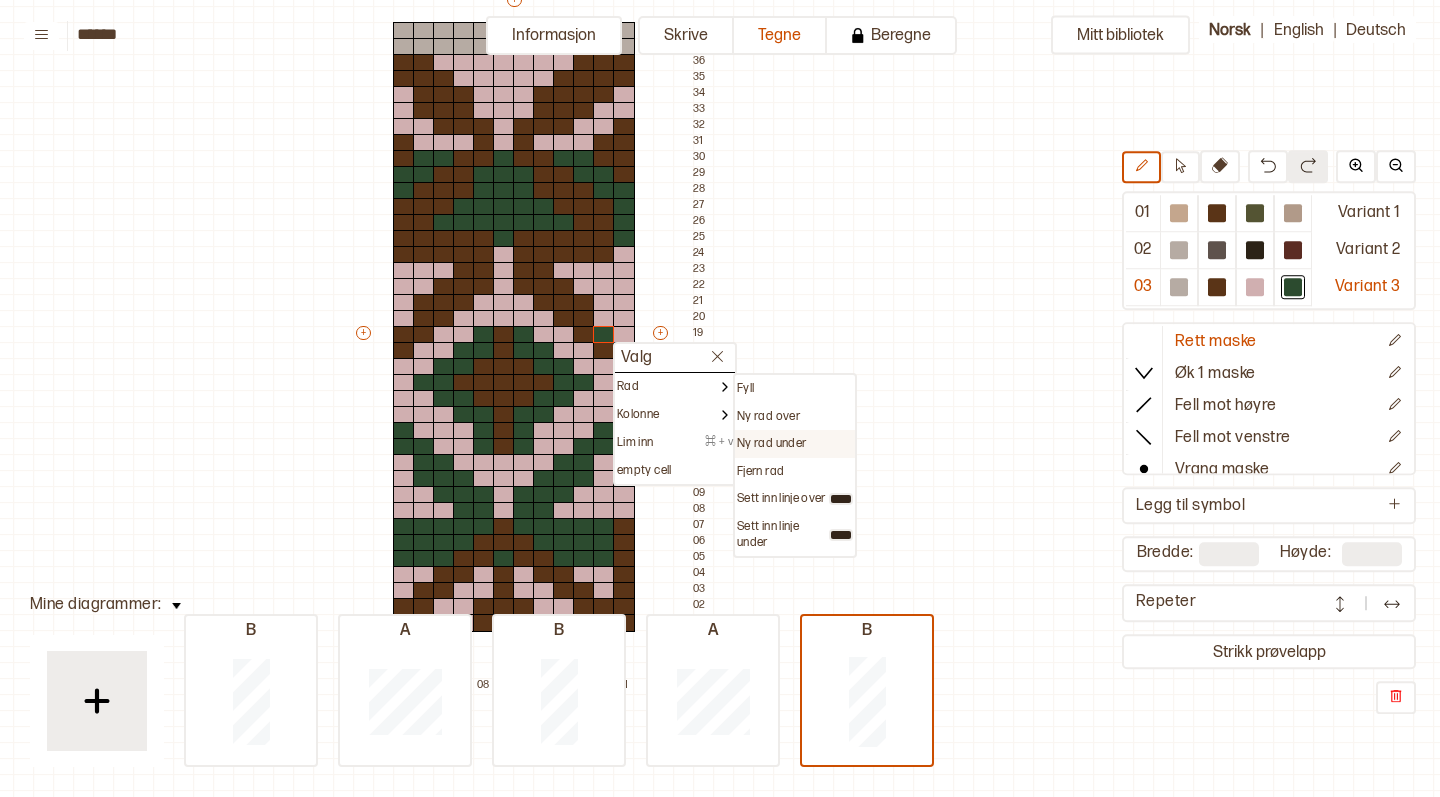 click on "Ny rad under" at bounding box center [771, 444] 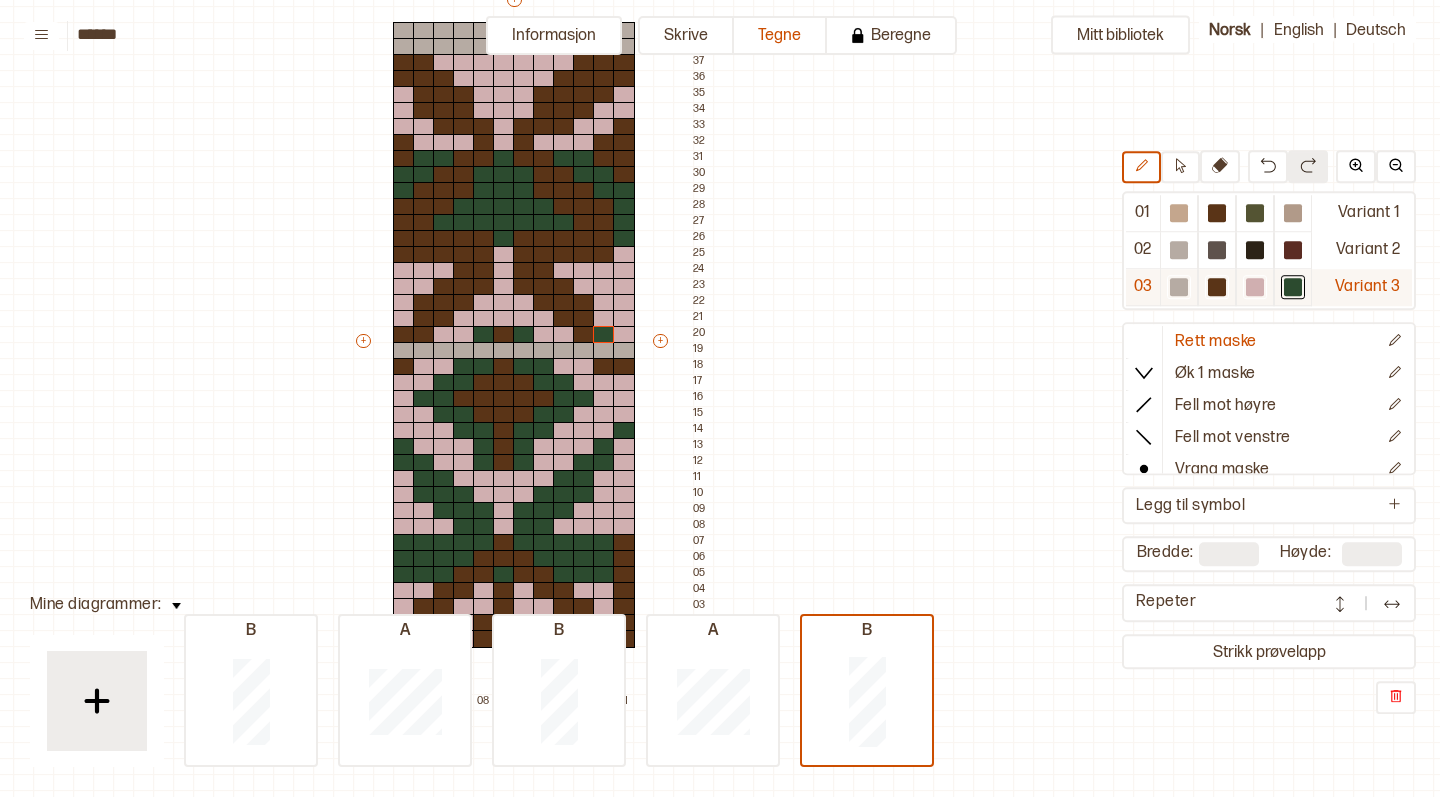 click at bounding box center (1217, 287) 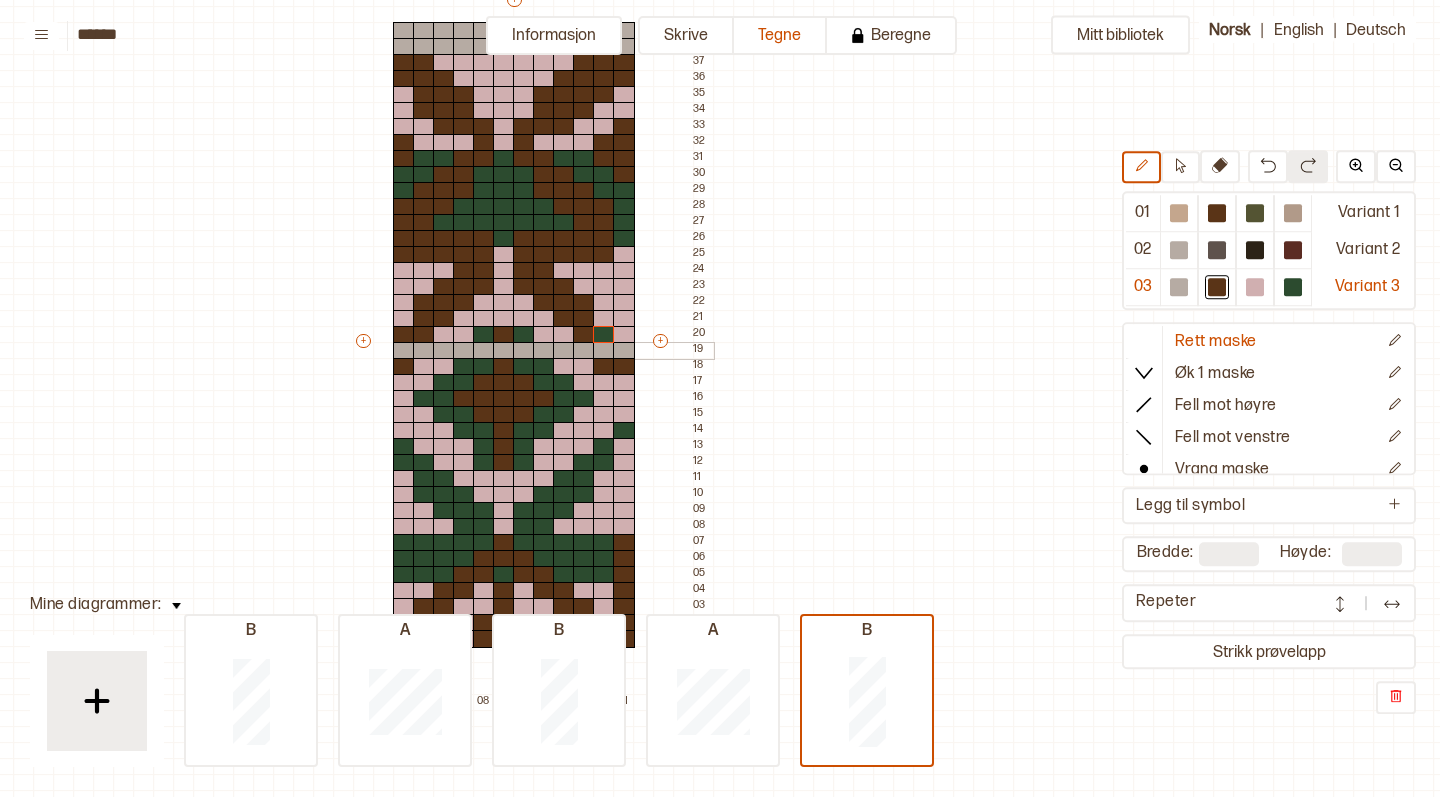 click at bounding box center (504, 351) 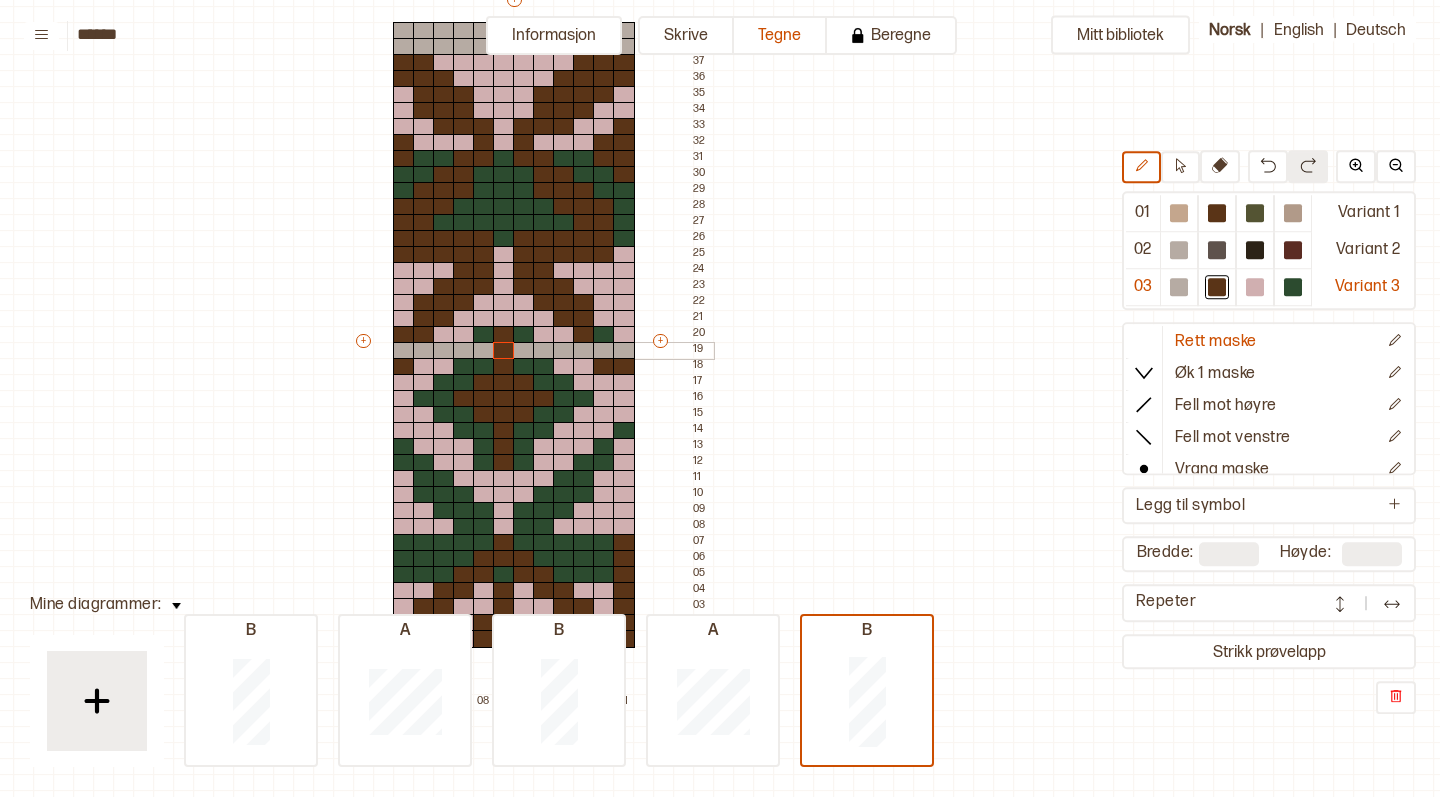 click at bounding box center [404, 351] 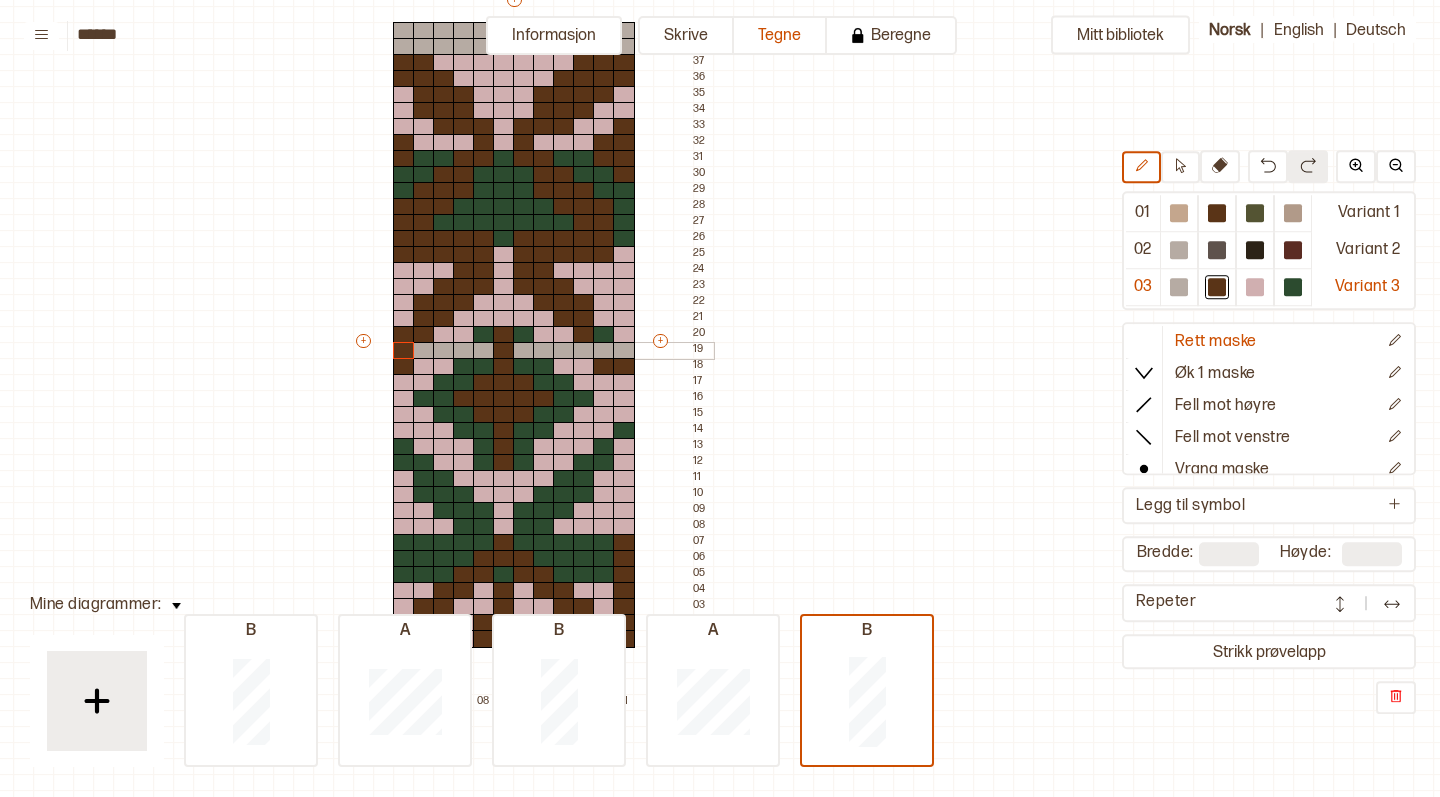 click at bounding box center (604, 351) 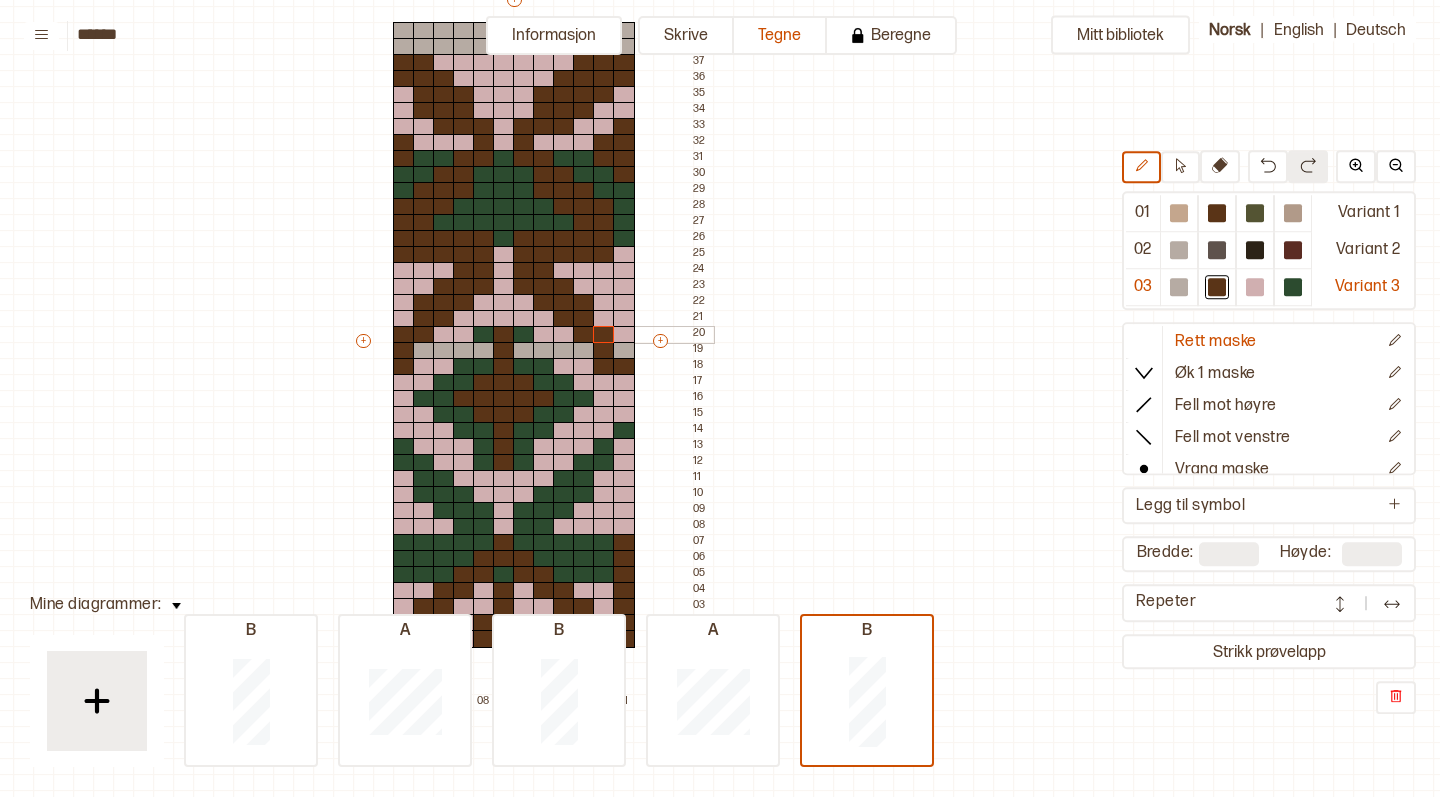 click at bounding box center (604, 335) 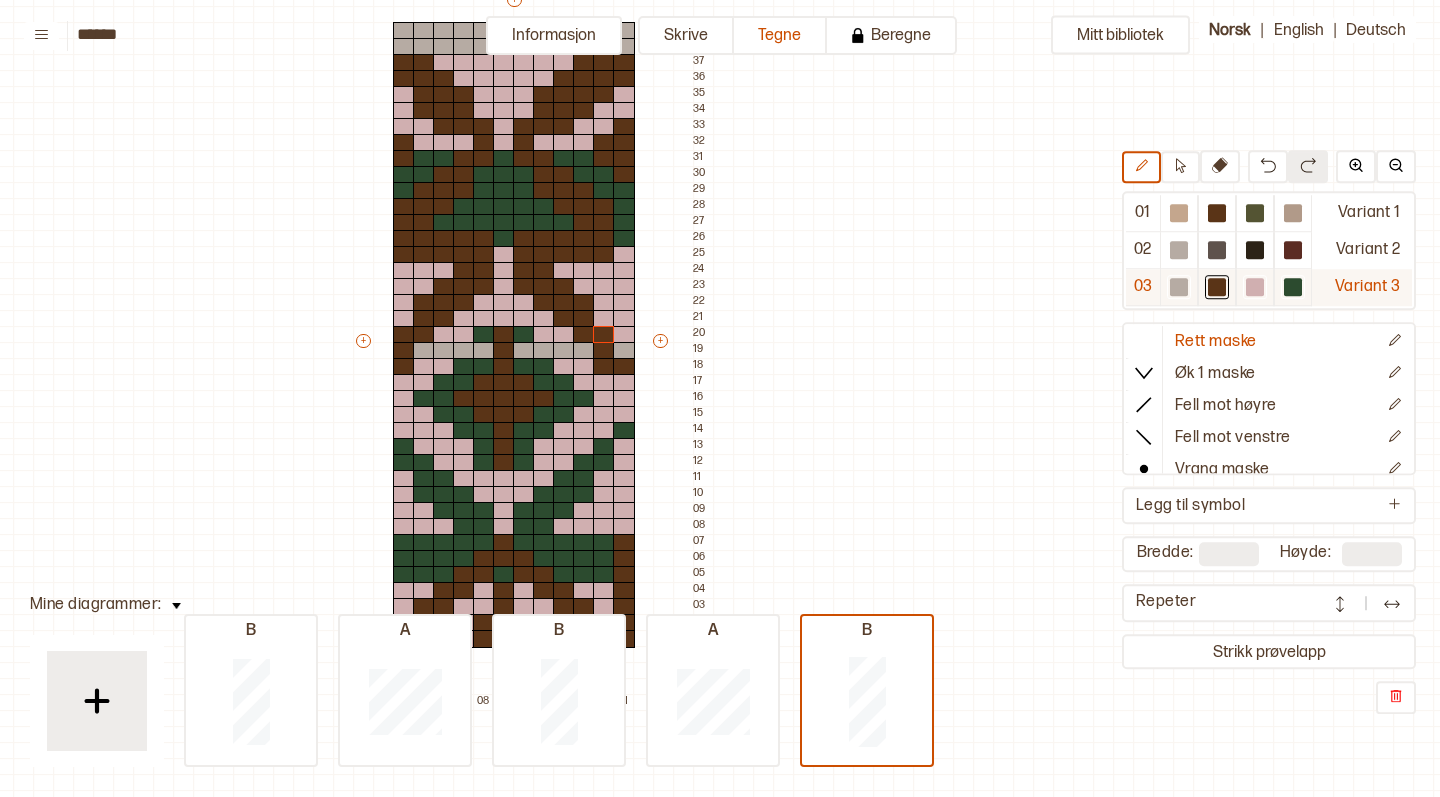 click at bounding box center [1255, 287] 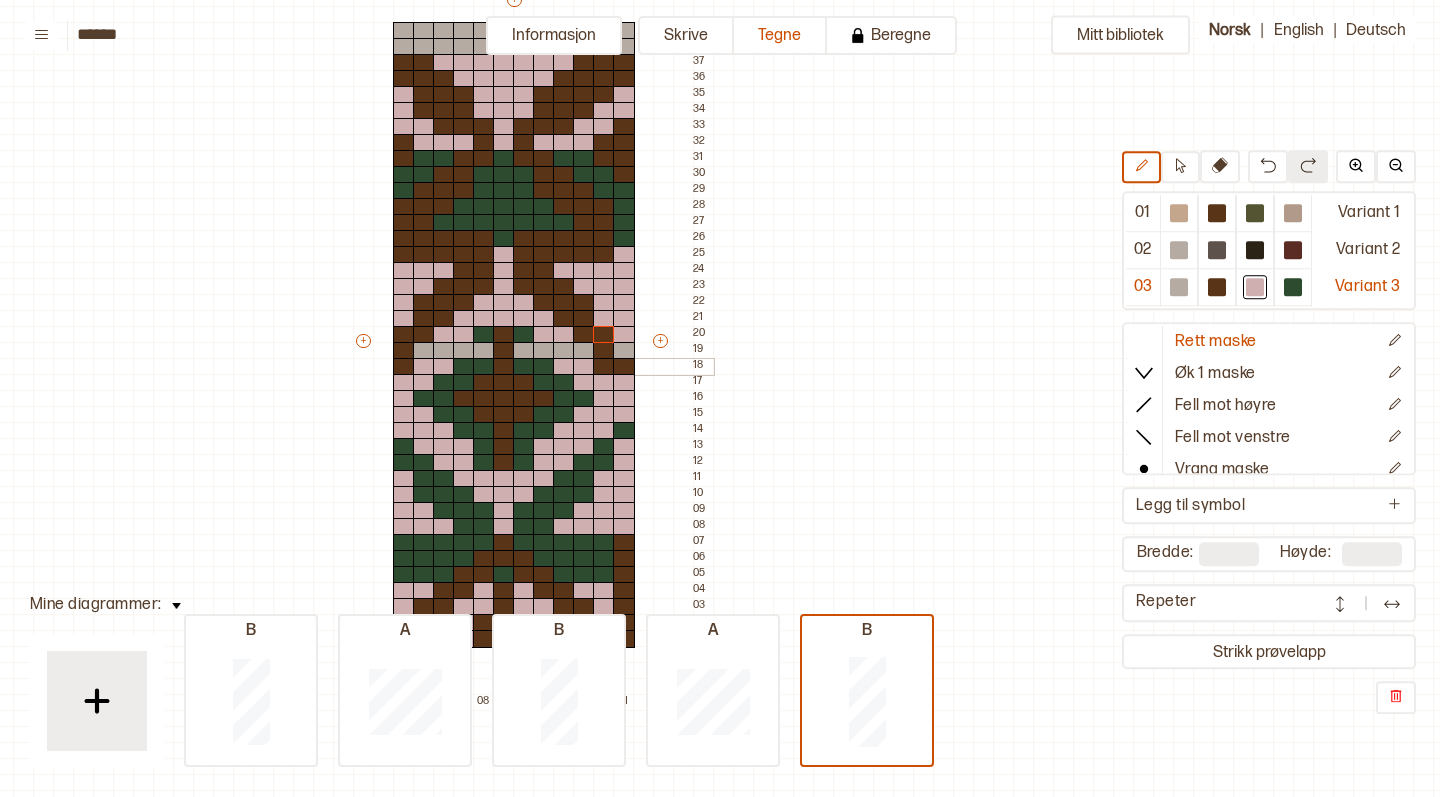 click at bounding box center [604, 367] 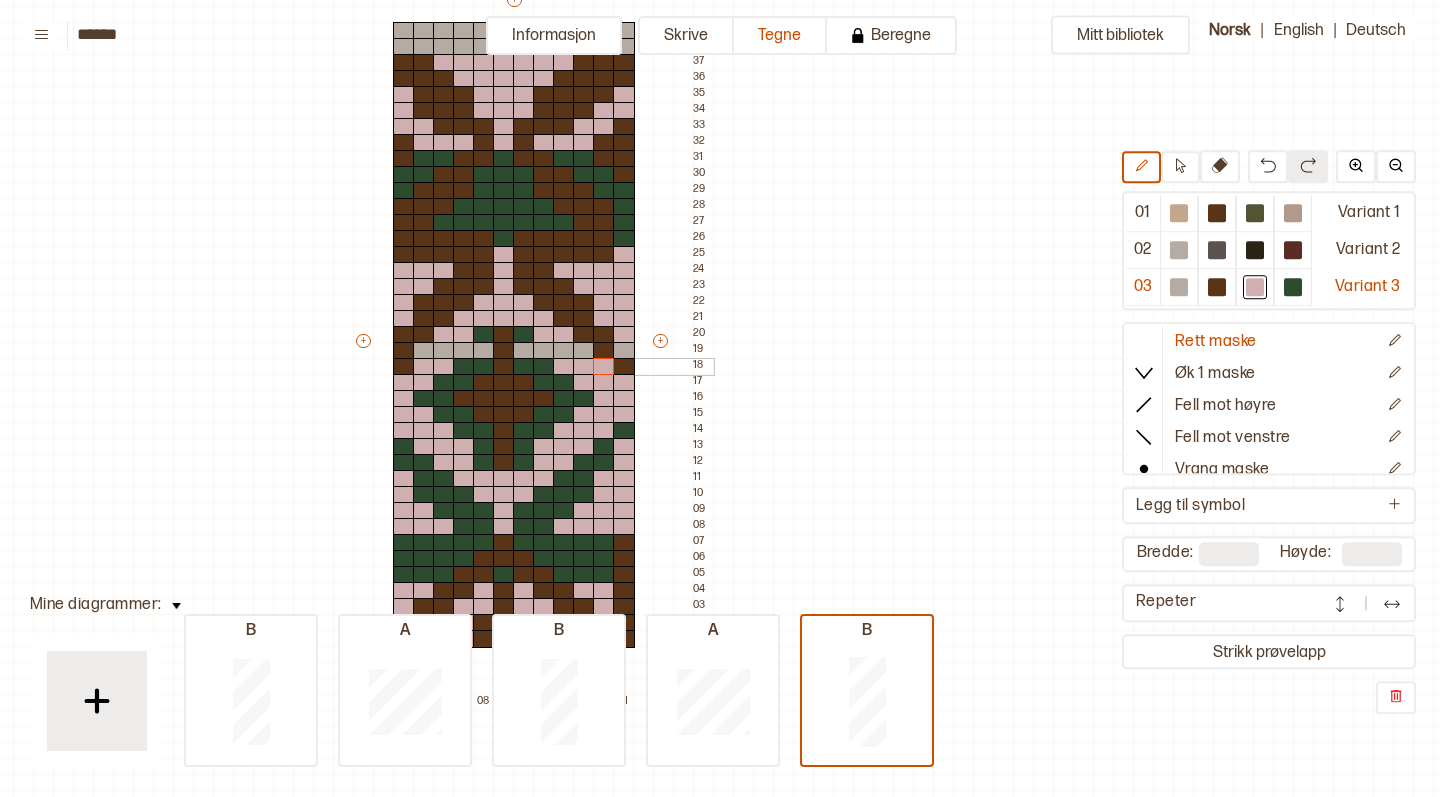 click at bounding box center [404, 367] 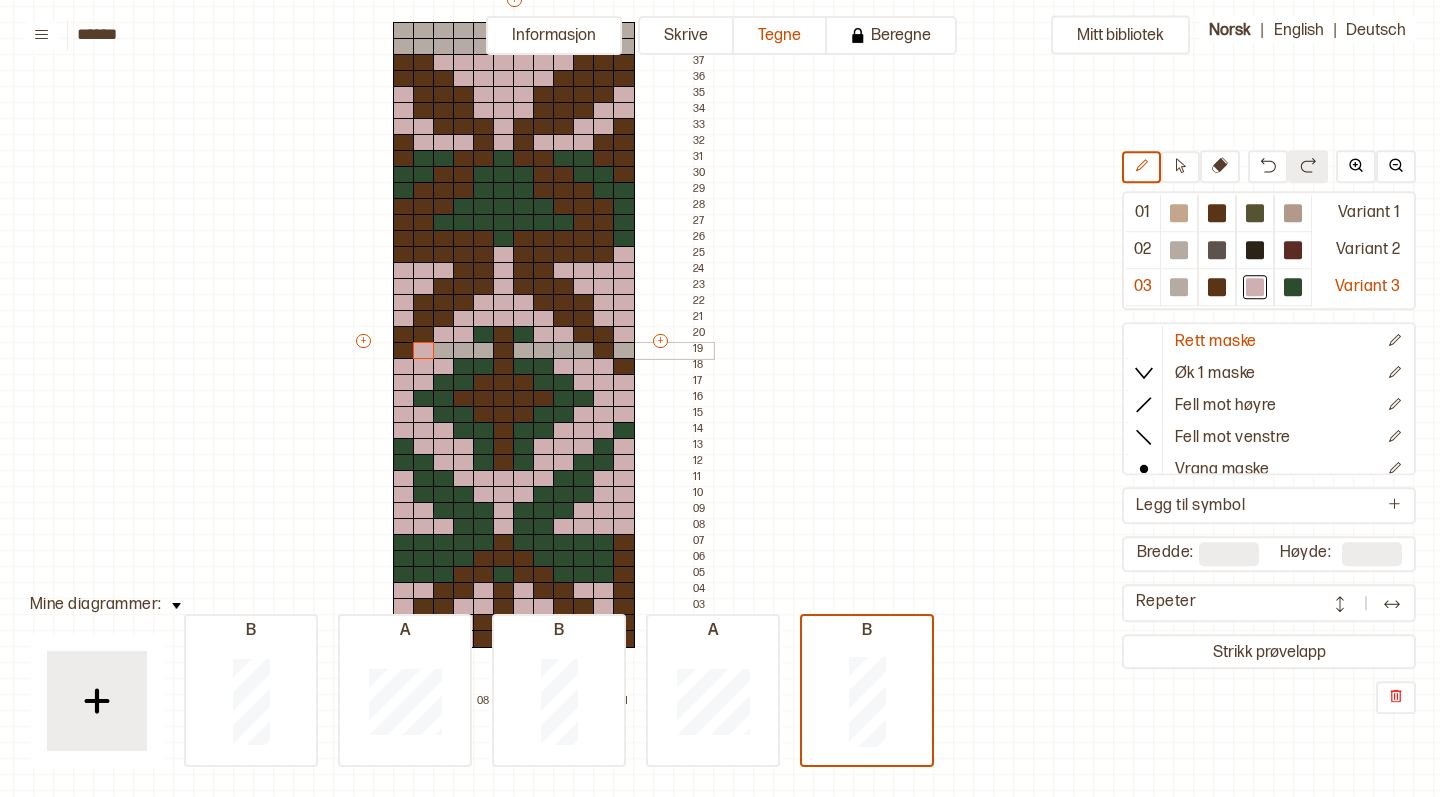 click at bounding box center (424, 351) 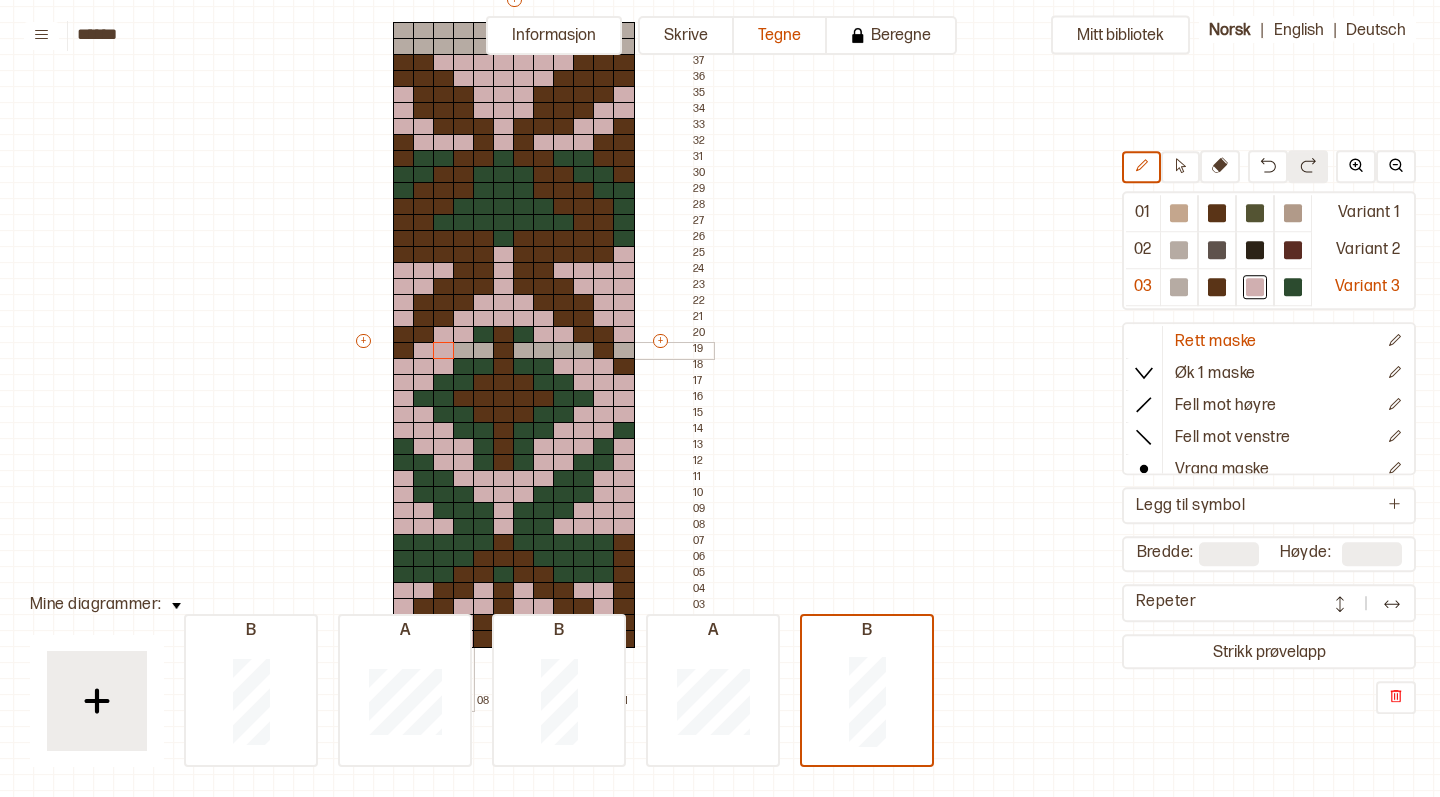 click at bounding box center [464, 351] 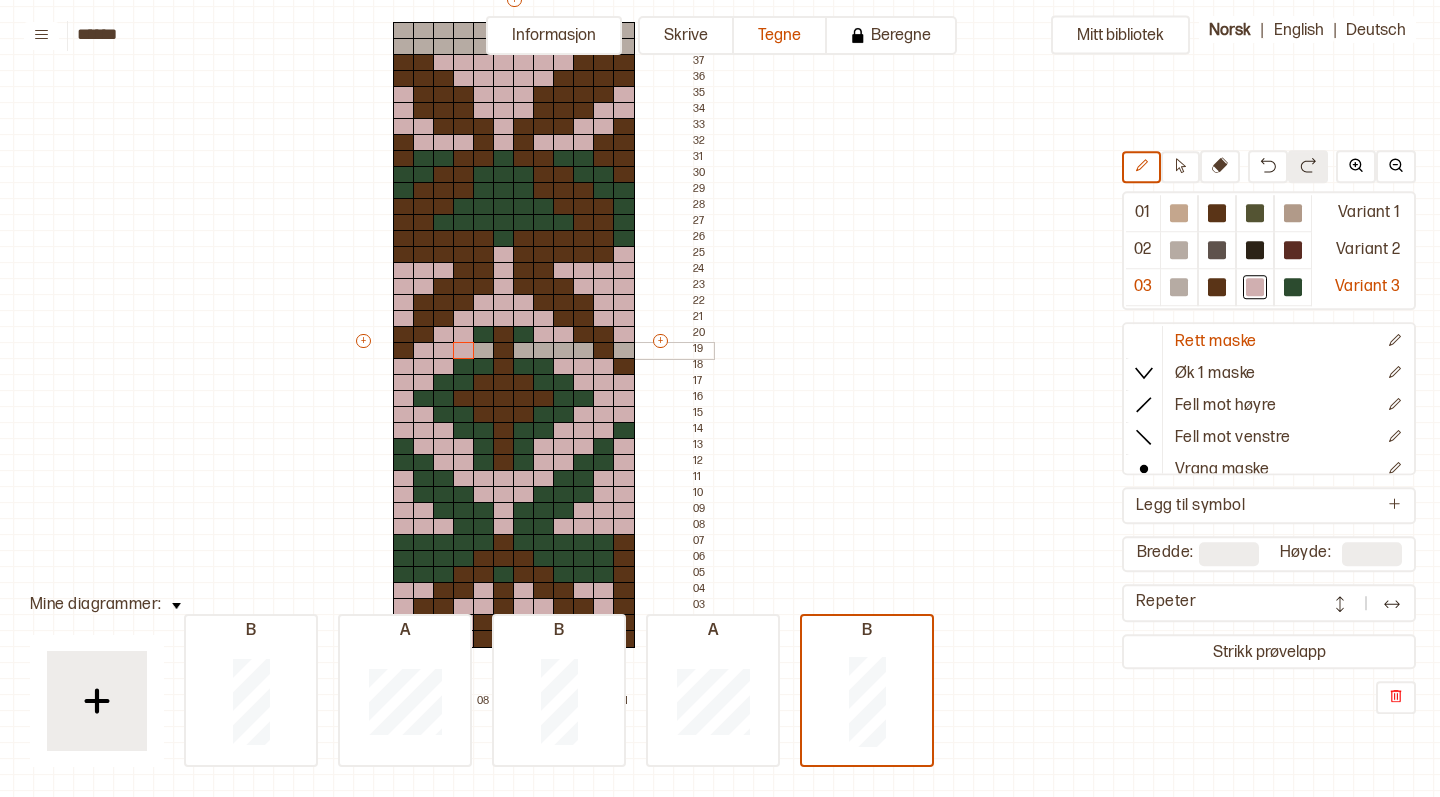 click at bounding box center (544, 351) 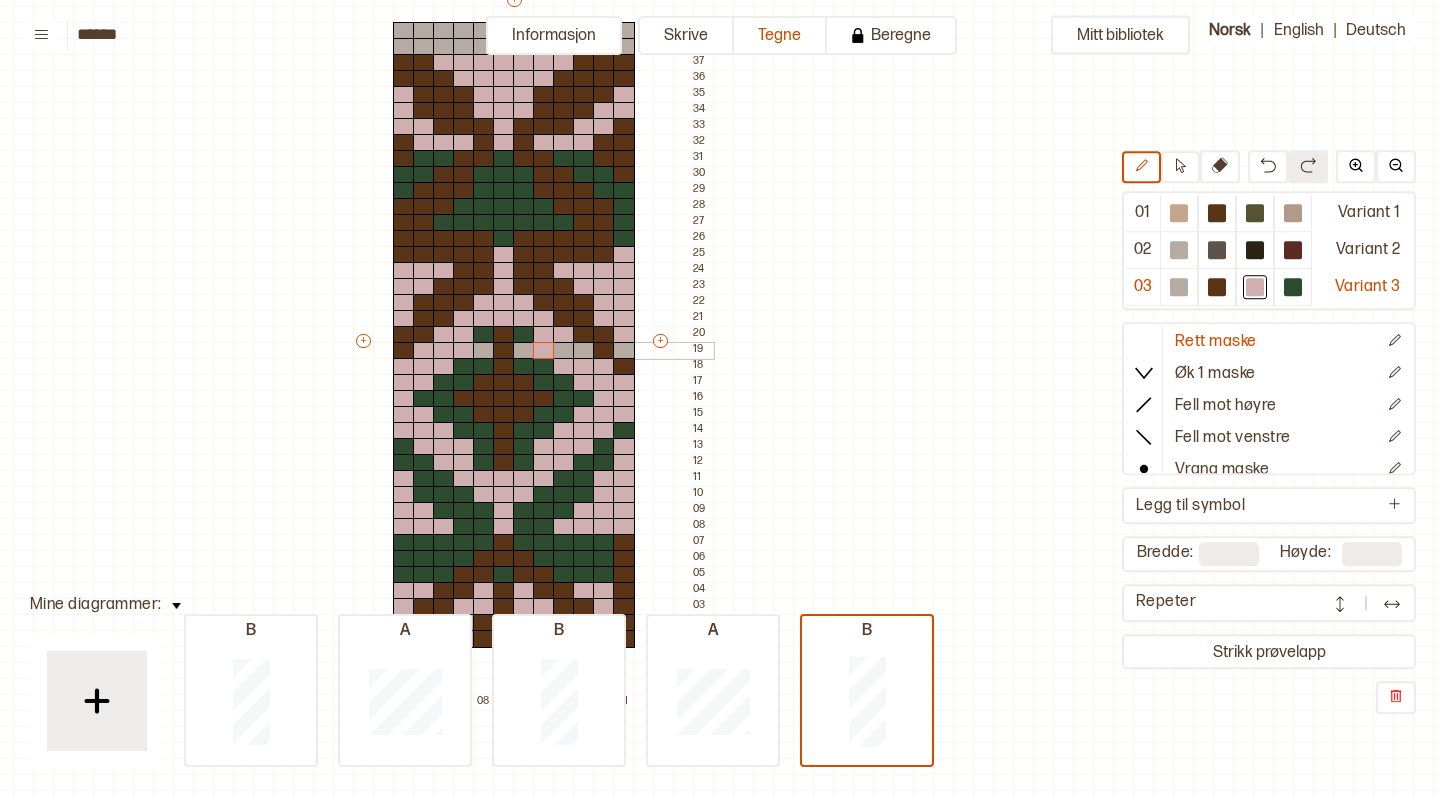 click at bounding box center (564, 351) 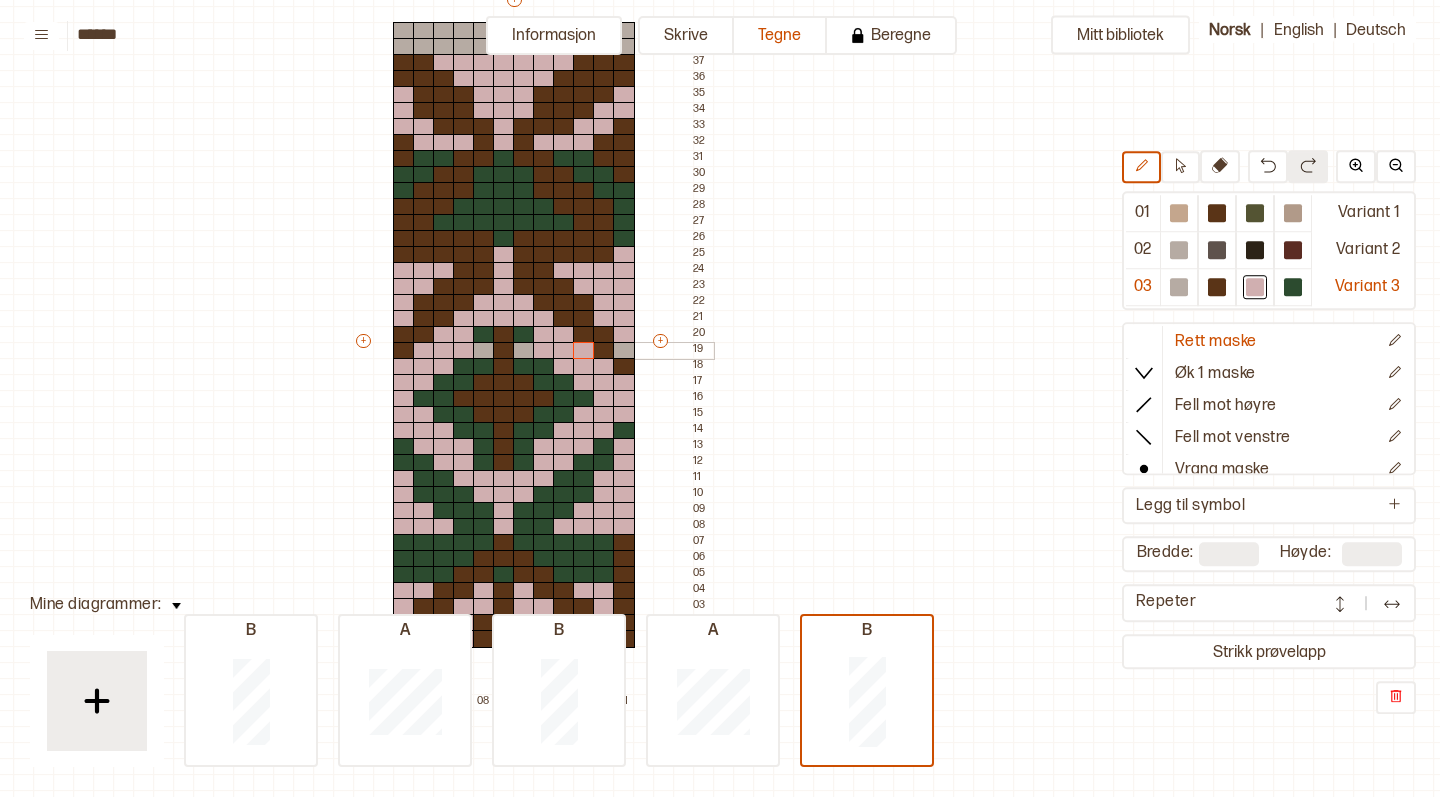 click at bounding box center (584, 351) 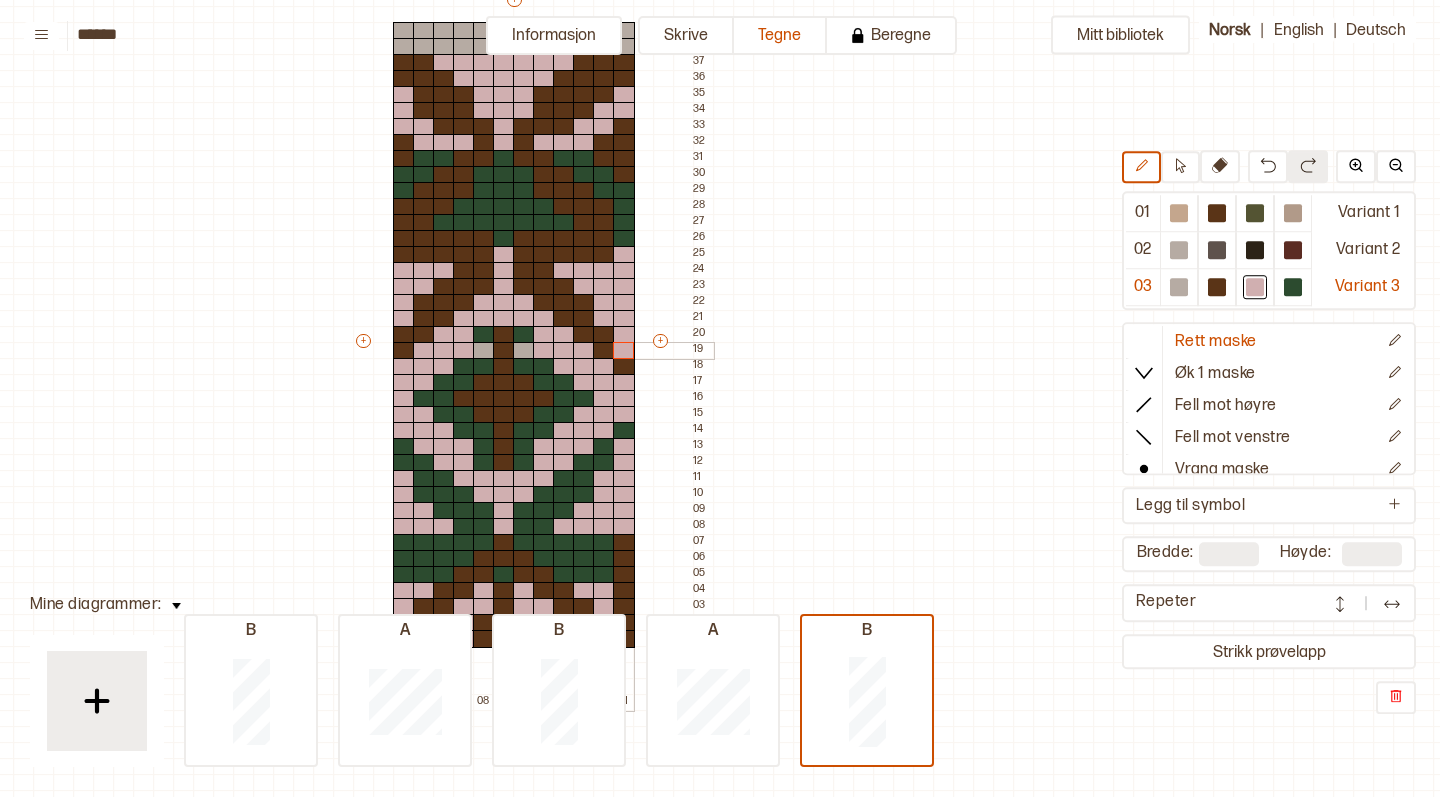 click at bounding box center [624, 351] 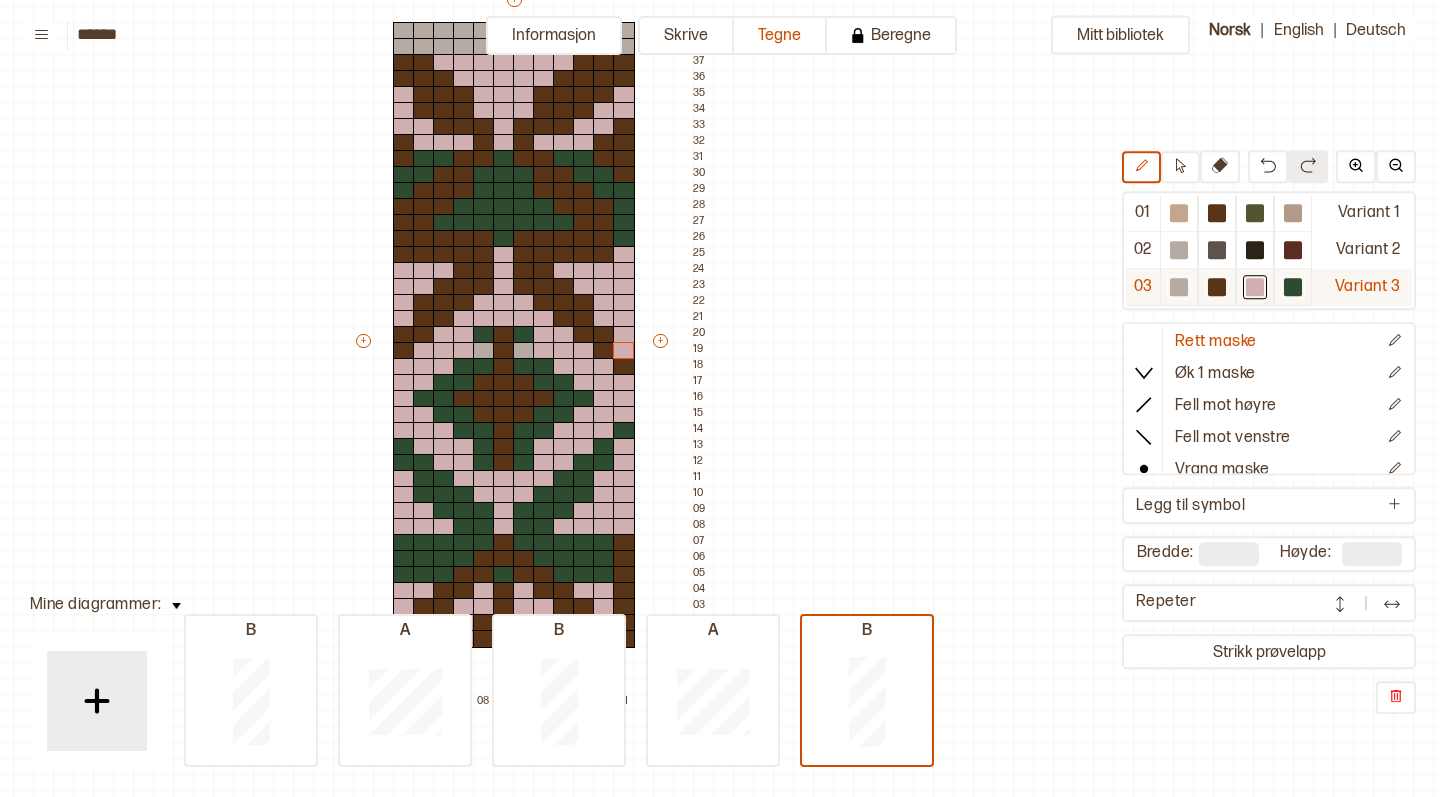 click at bounding box center (1293, 287) 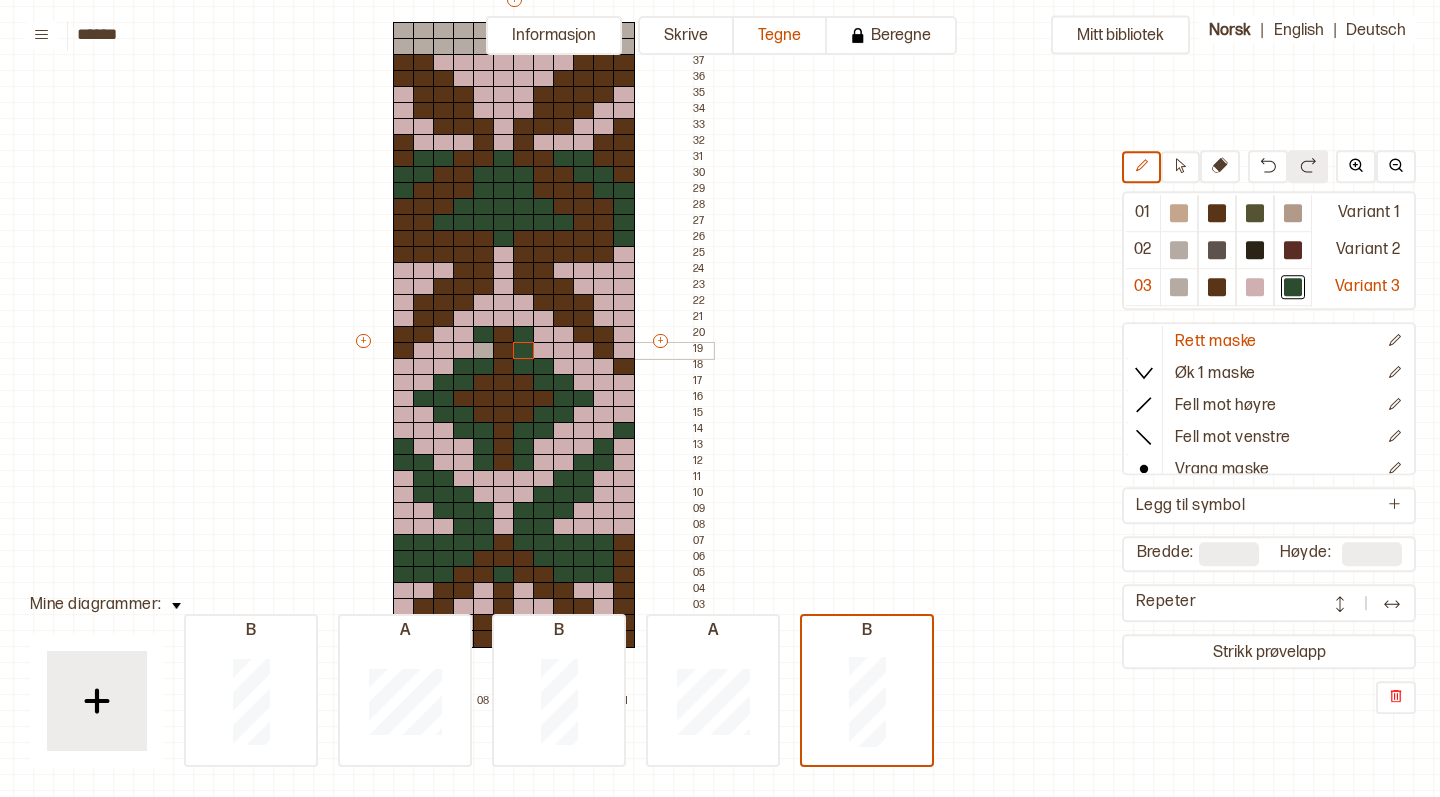 click at bounding box center [524, 351] 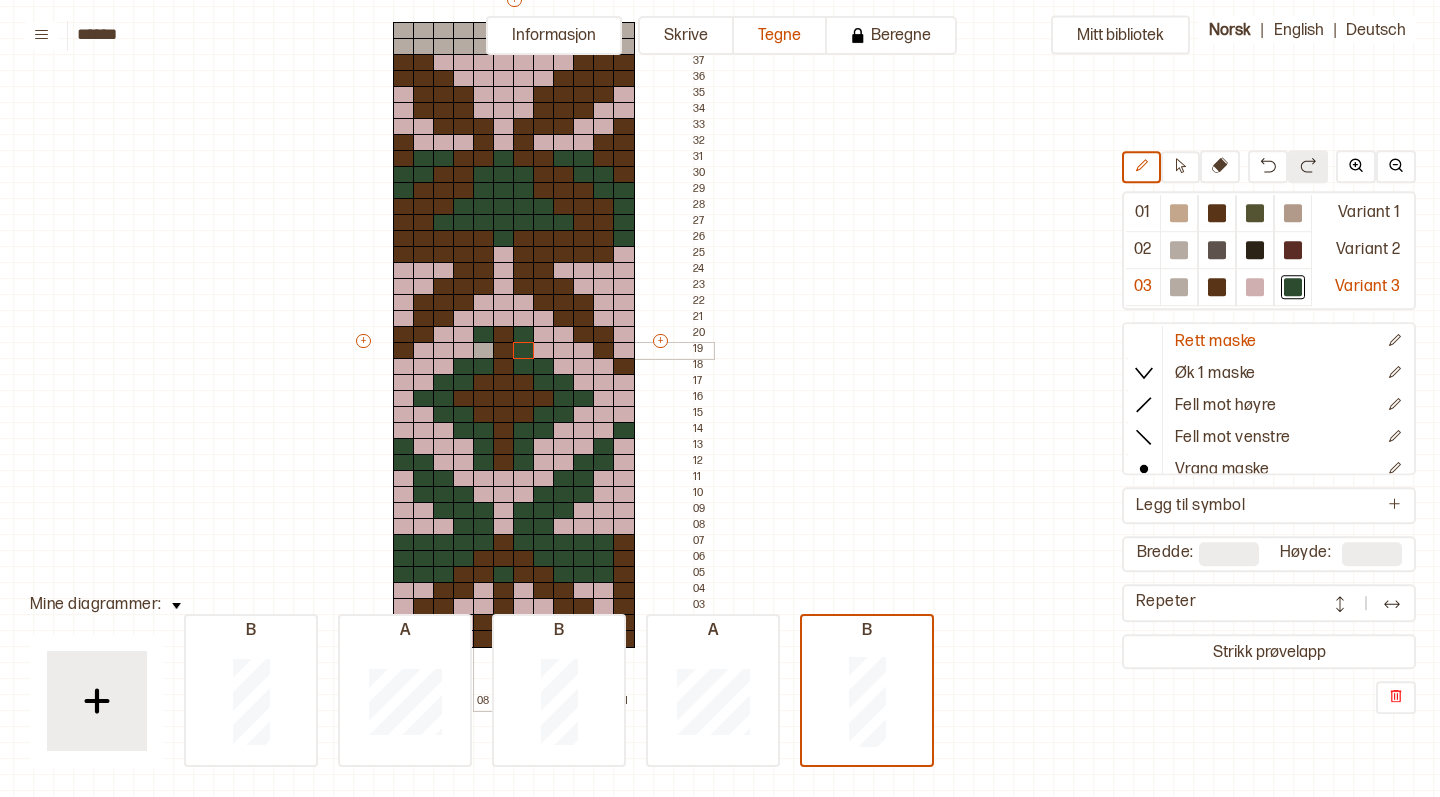 click at bounding box center (484, 351) 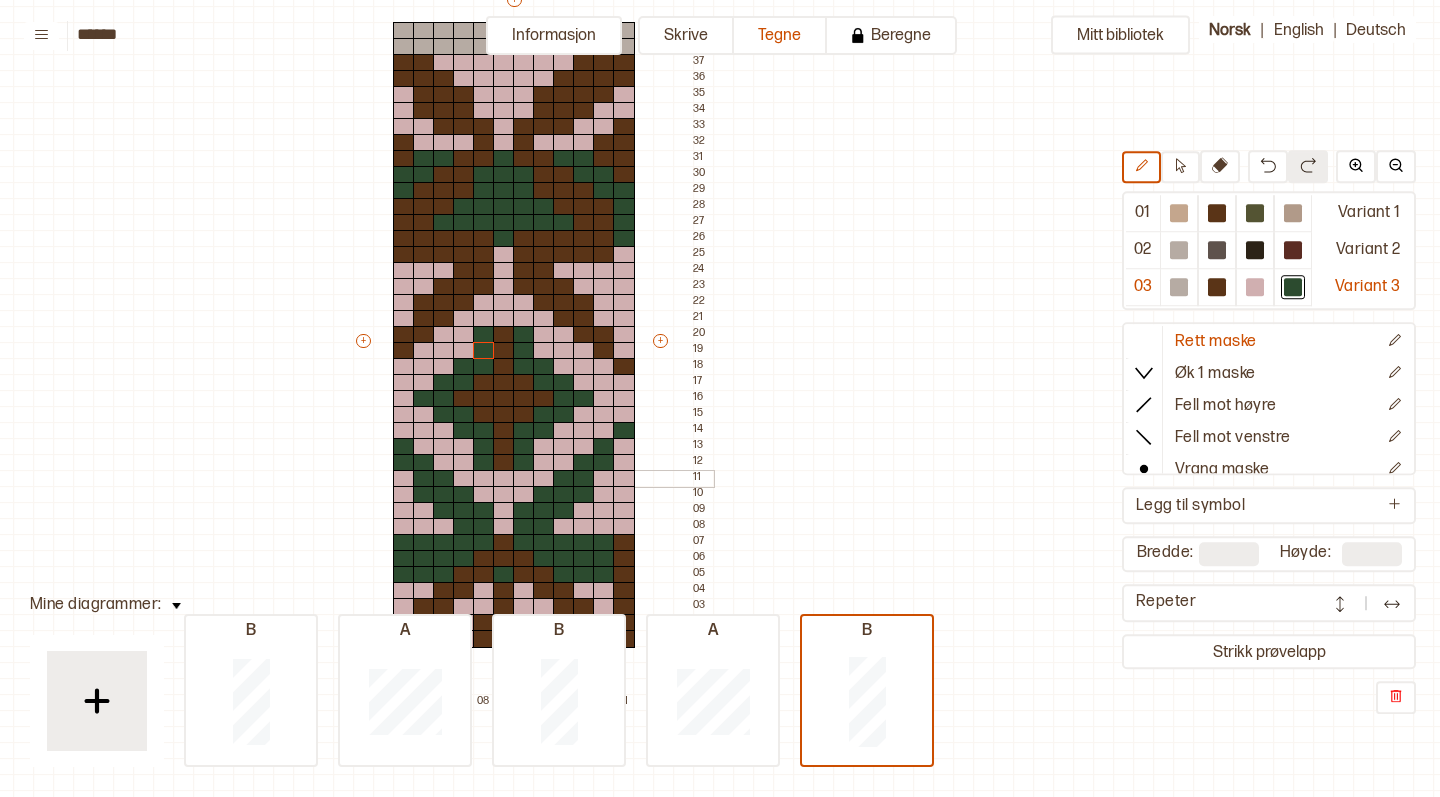 click at bounding box center (504, 479) 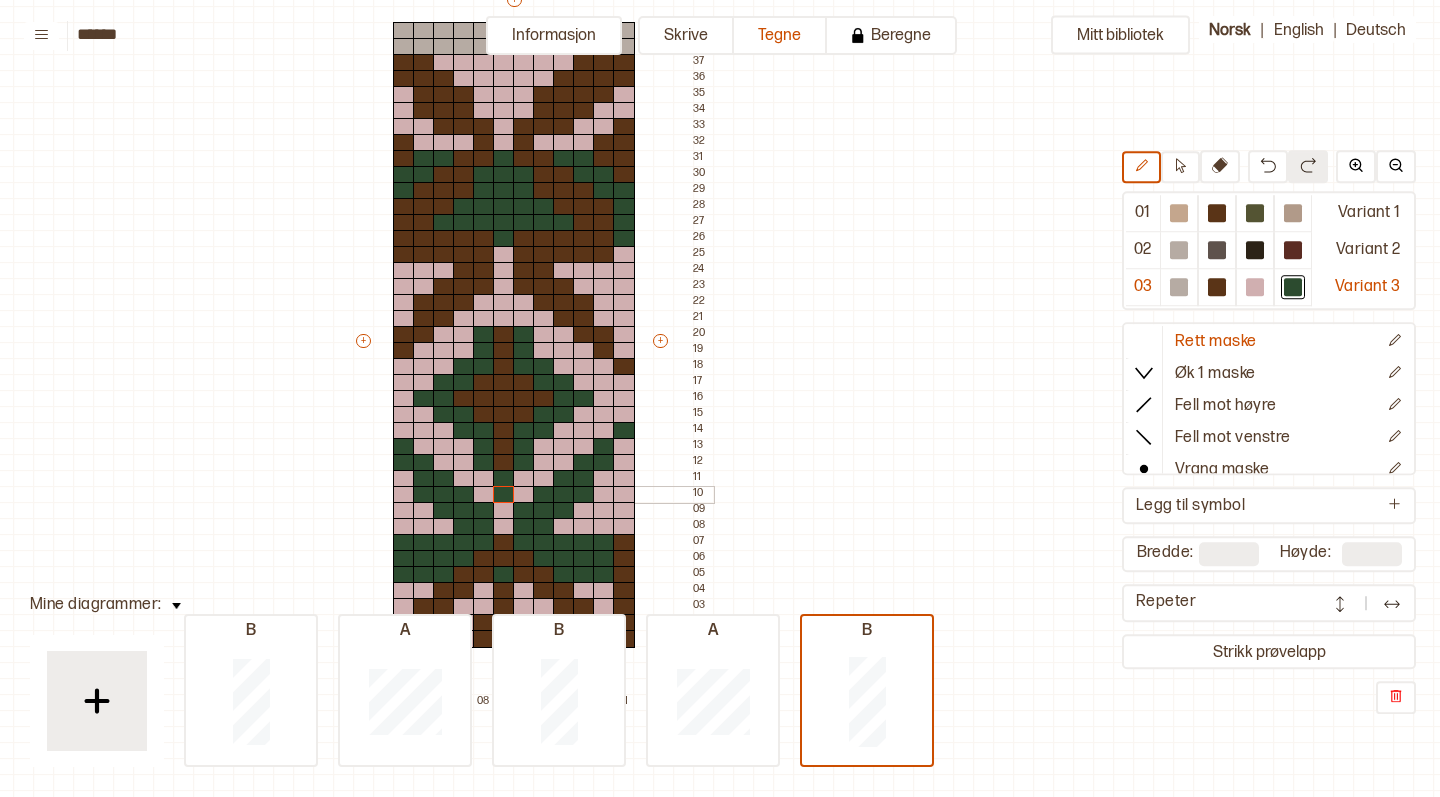 click at bounding box center (504, 495) 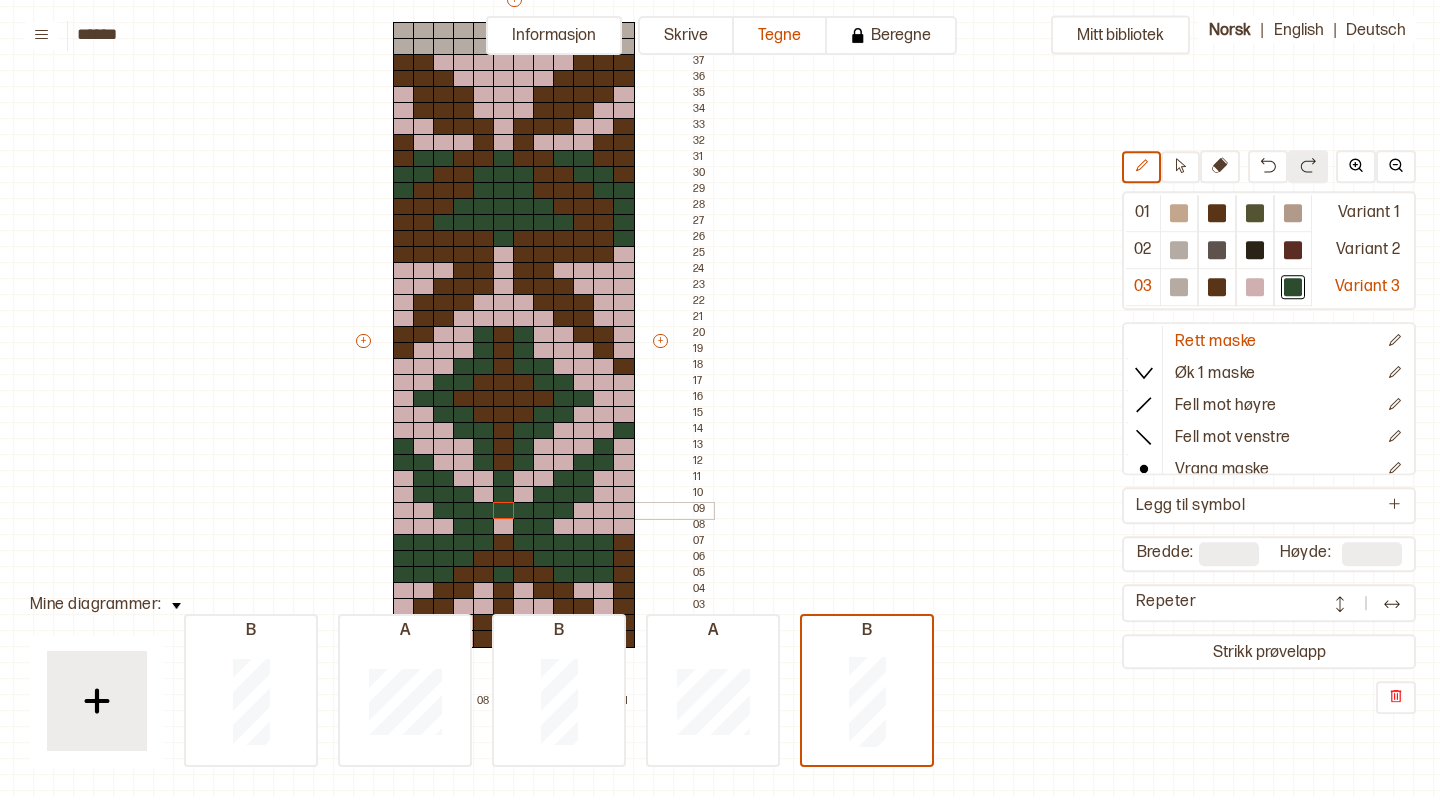 click at bounding box center (504, 511) 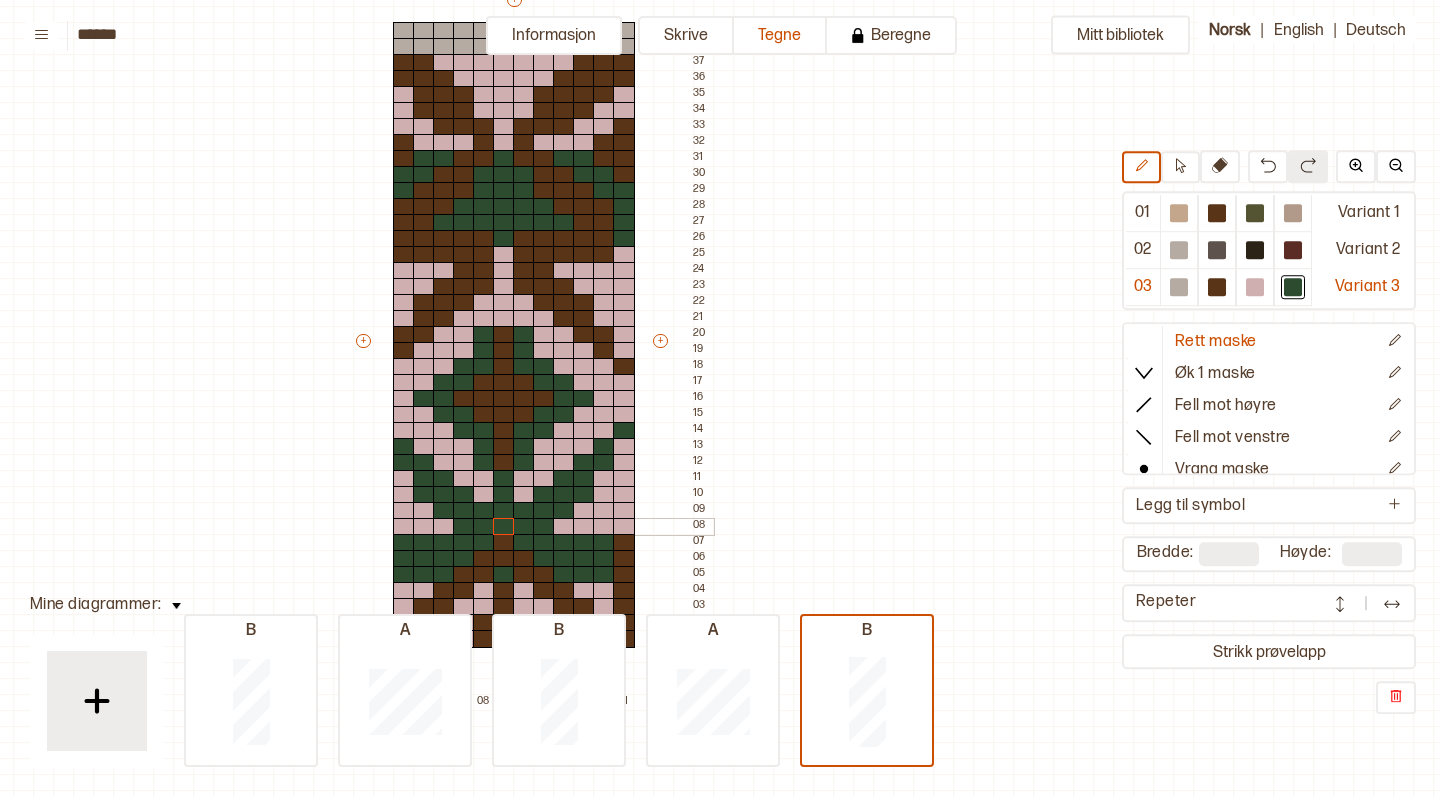 click at bounding box center (504, 527) 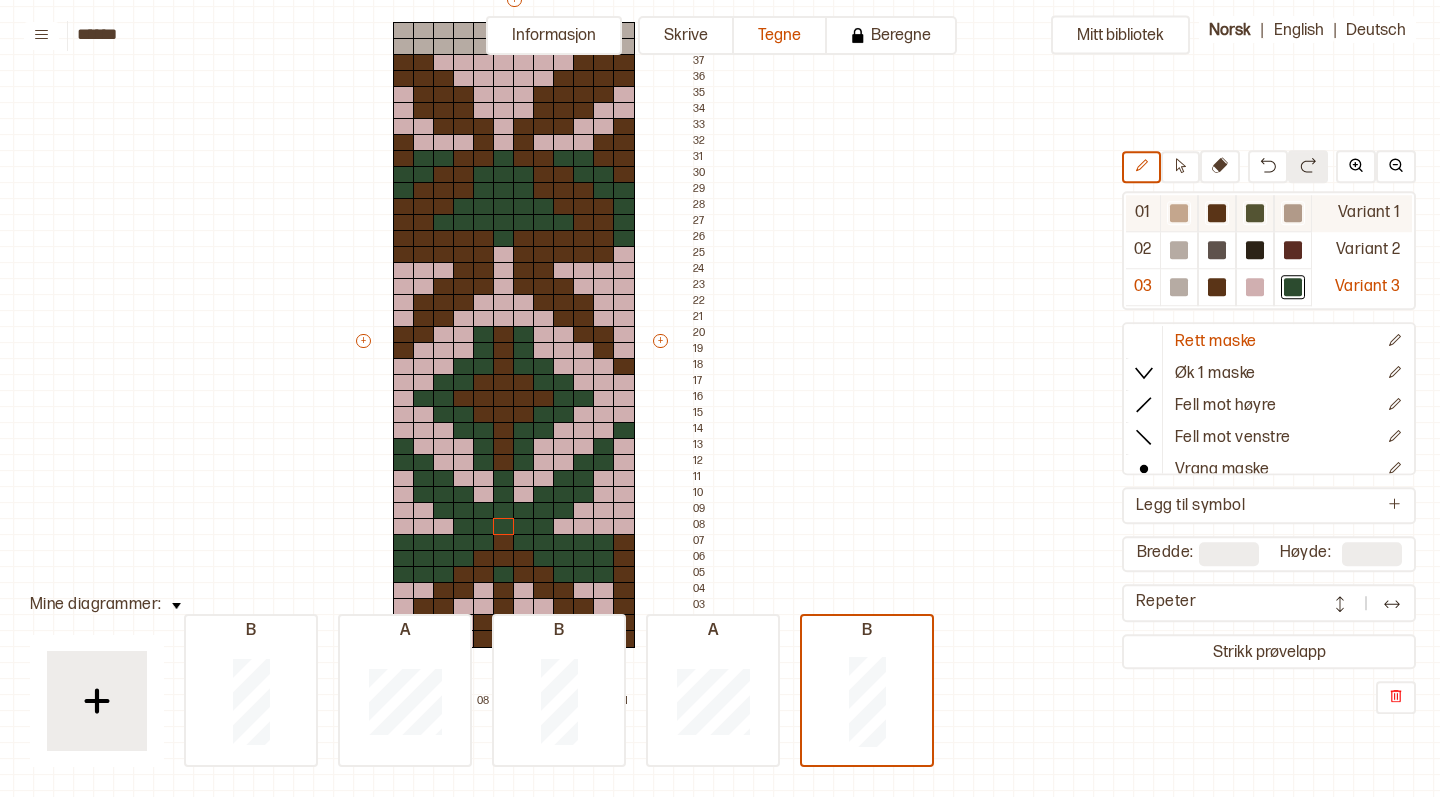 click at bounding box center [1217, 213] 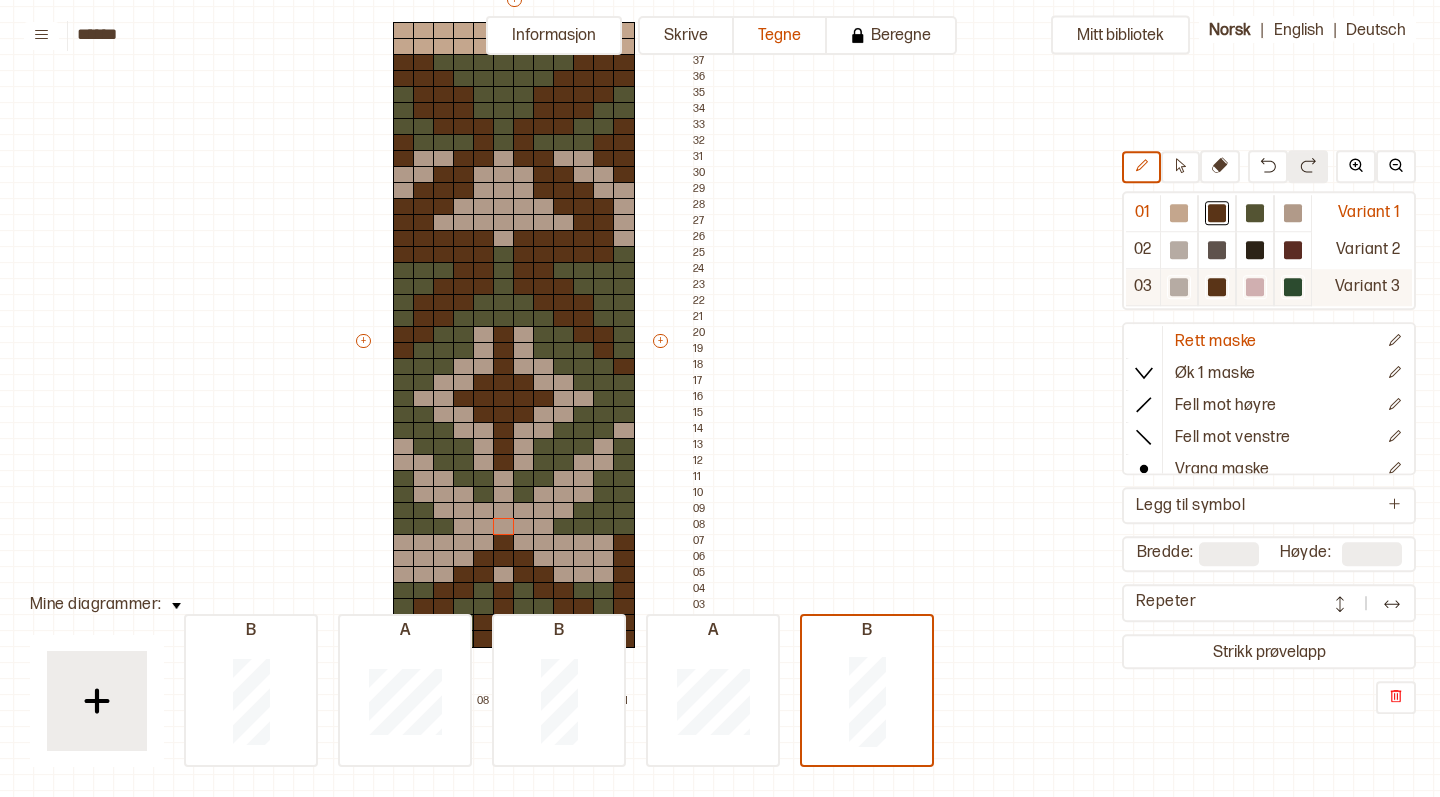click at bounding box center (1217, 287) 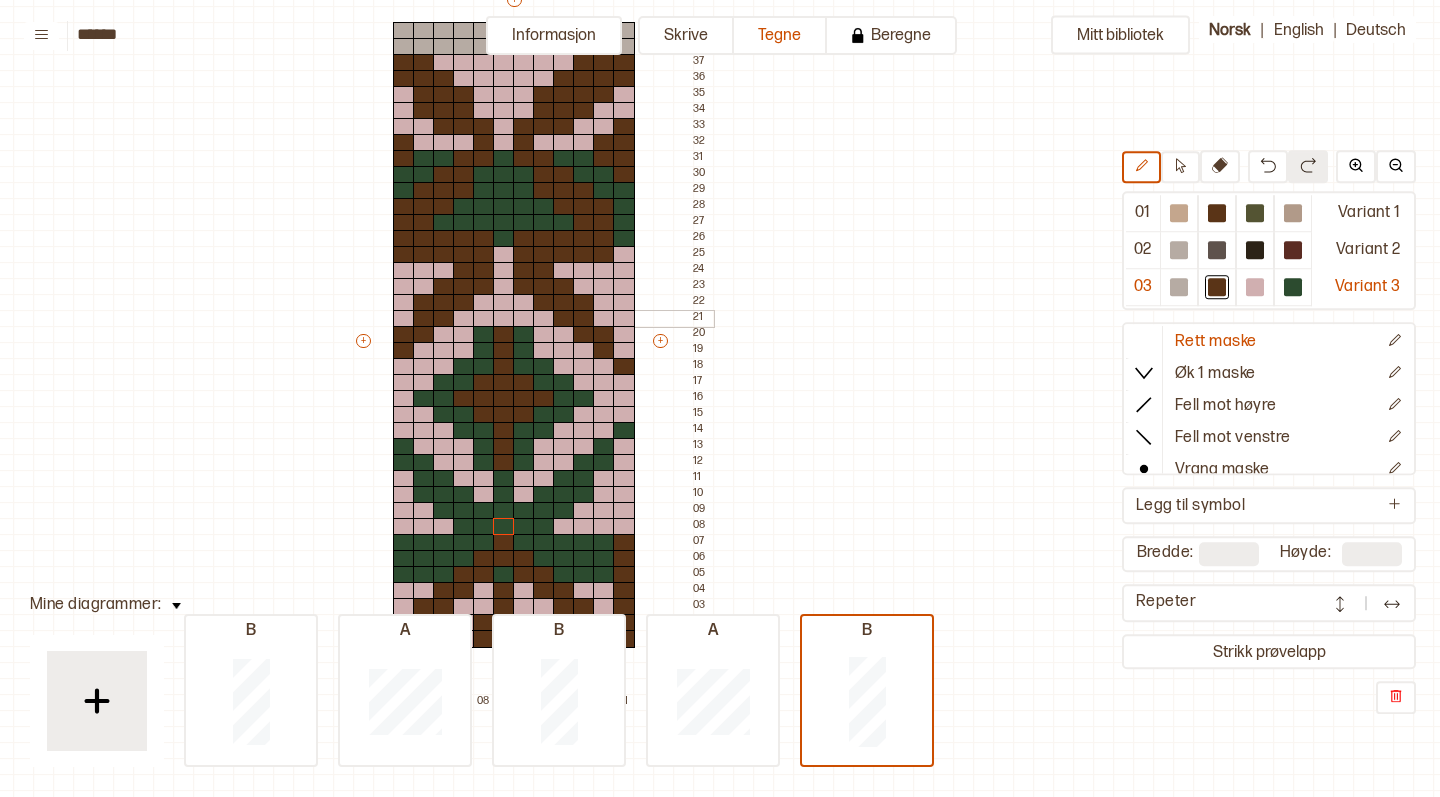 click at bounding box center (504, 319) 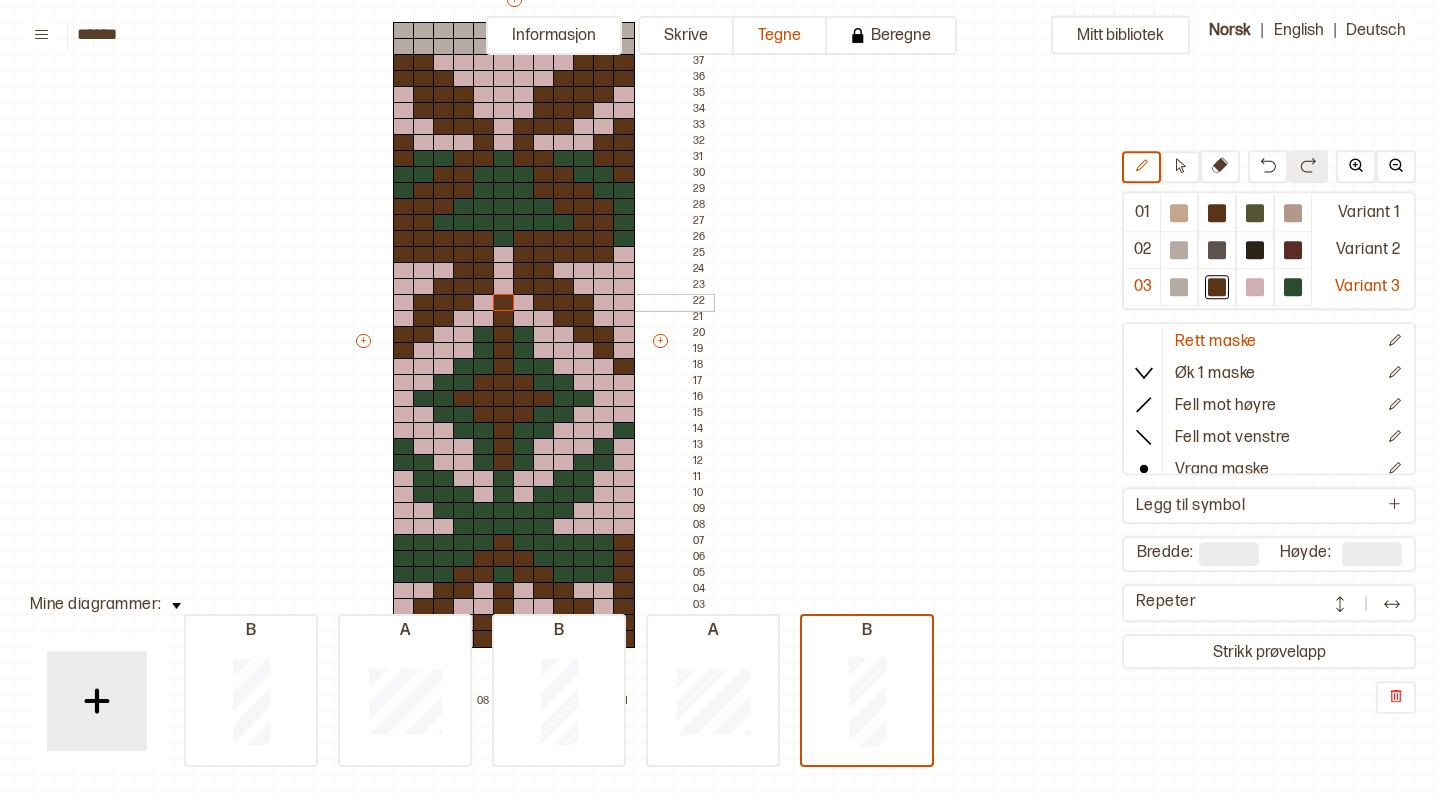 click at bounding box center [504, 303] 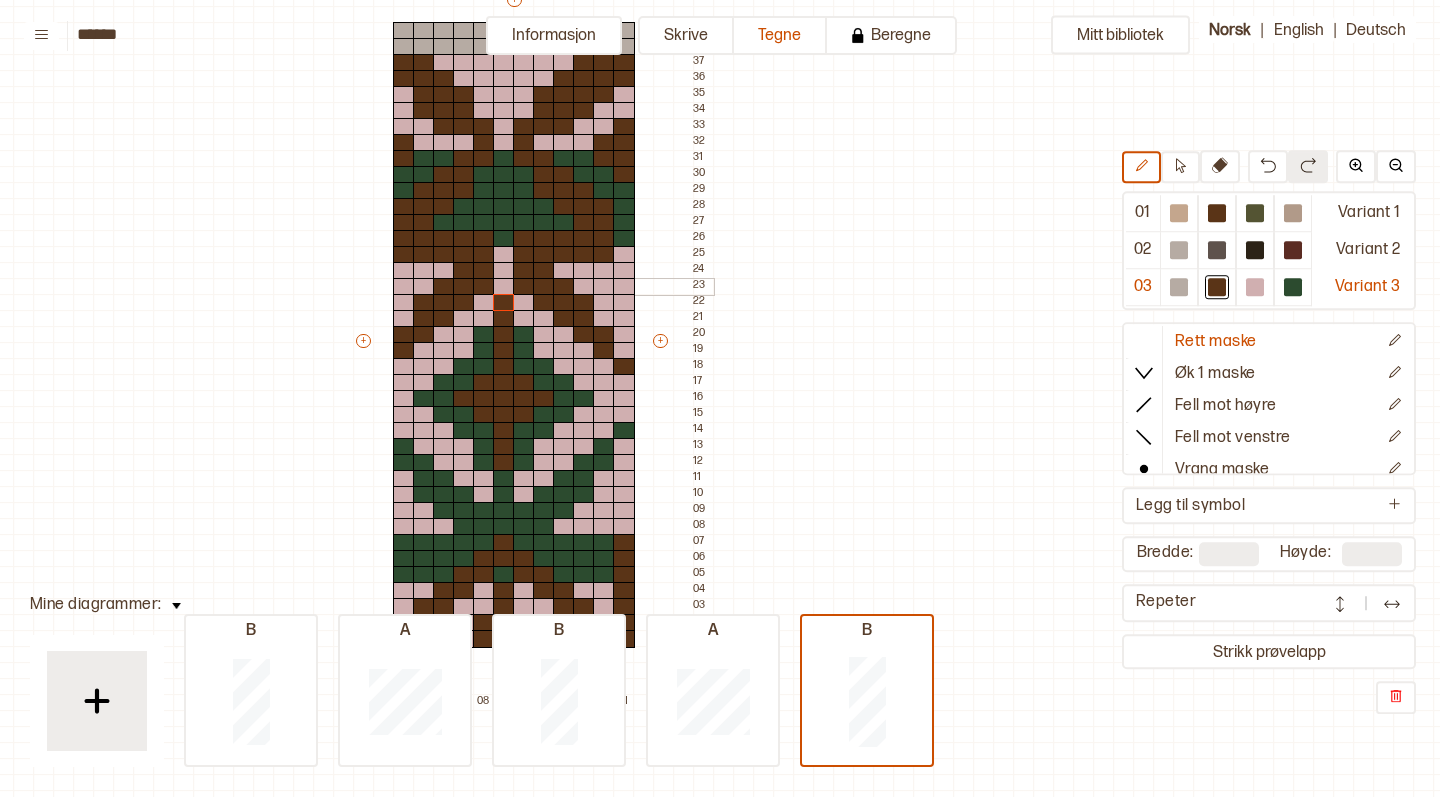 click at bounding box center [504, 287] 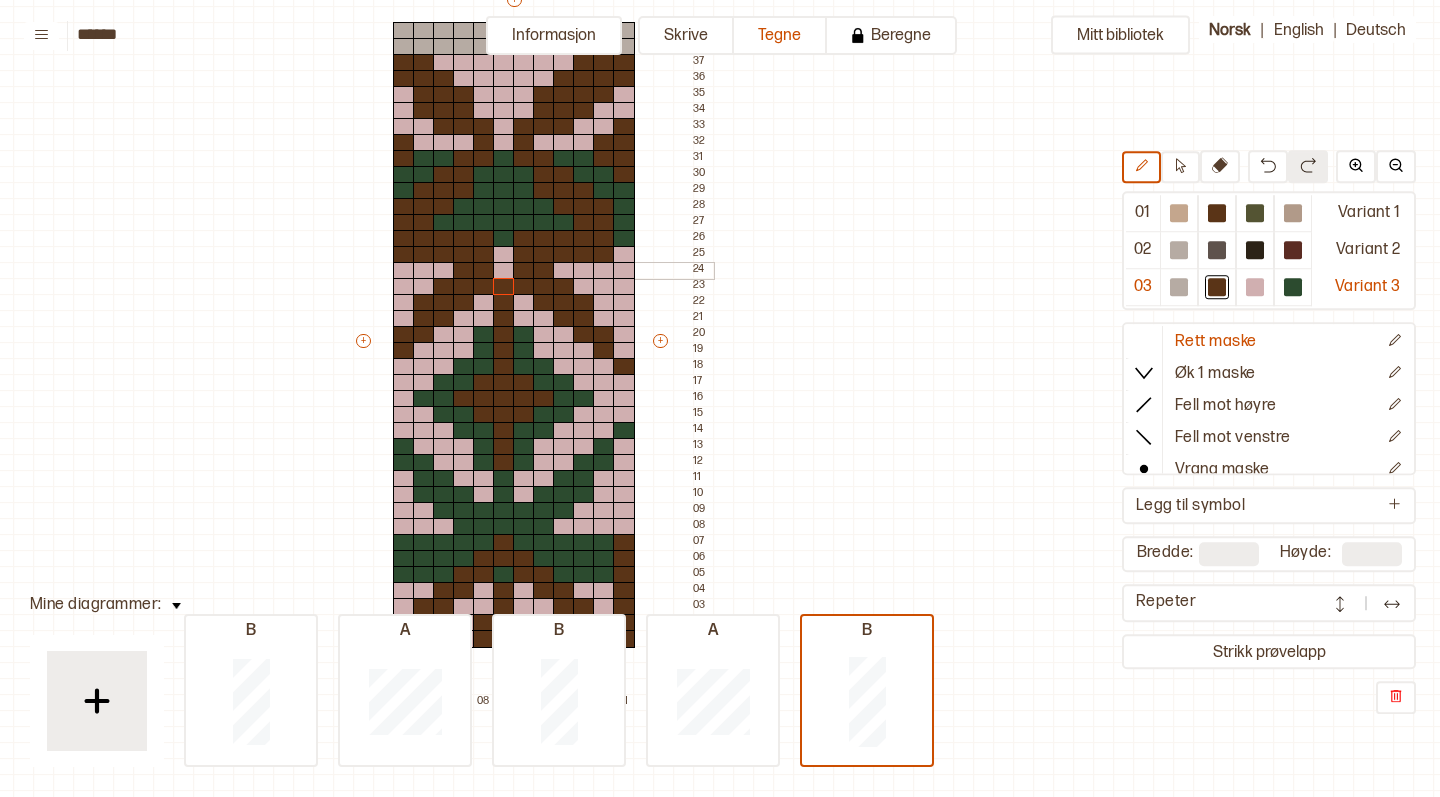 click at bounding box center (504, 271) 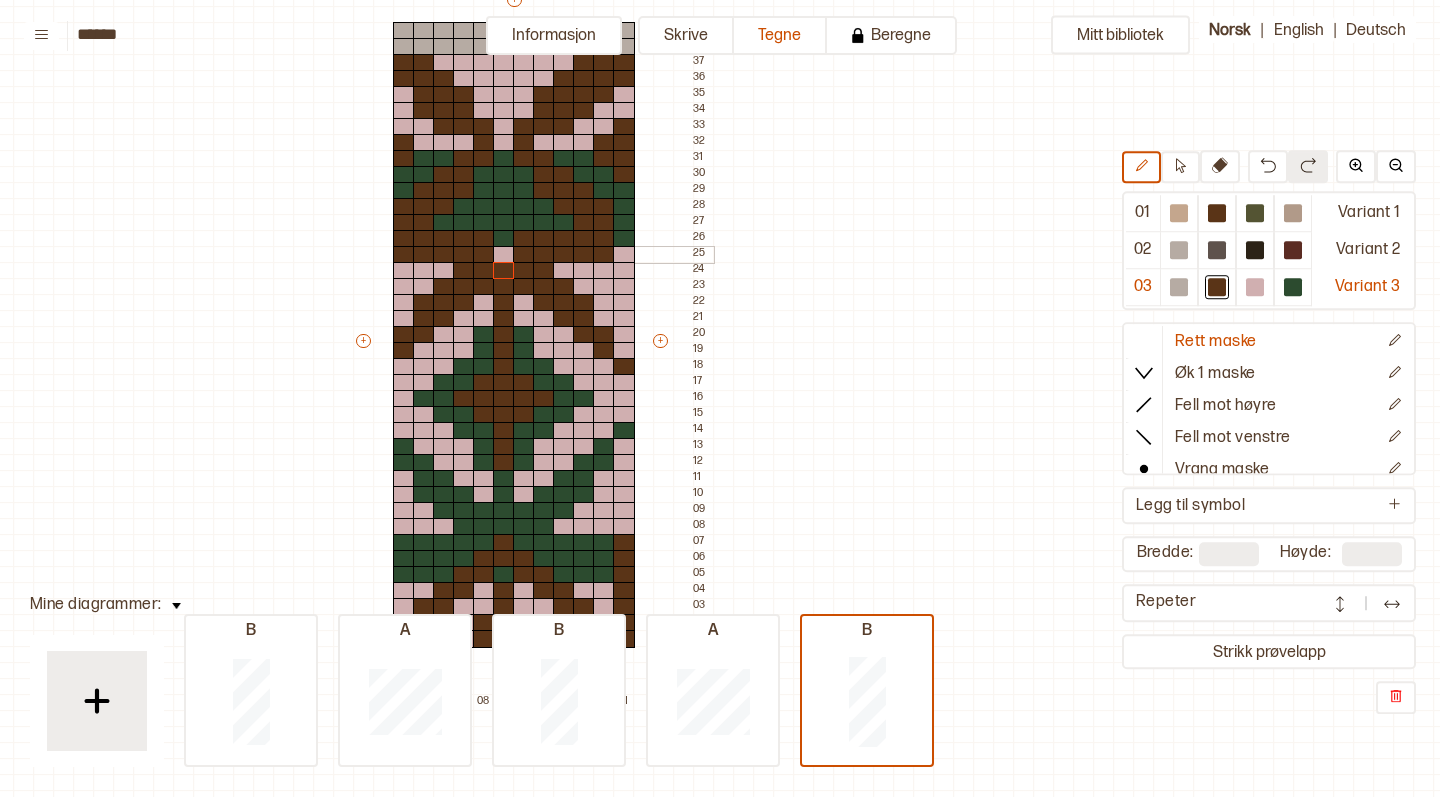 click at bounding box center [504, 255] 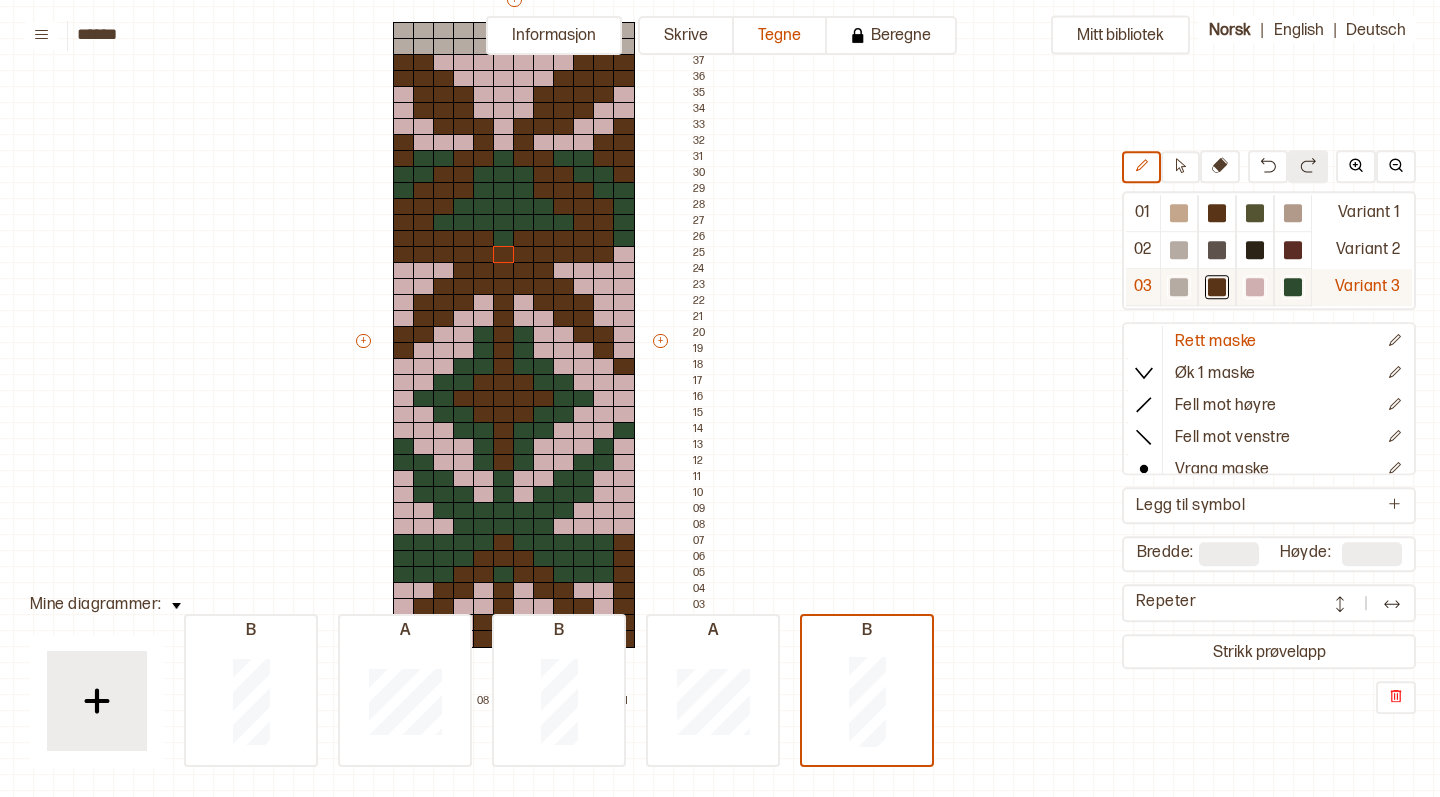 click at bounding box center (1255, 287) 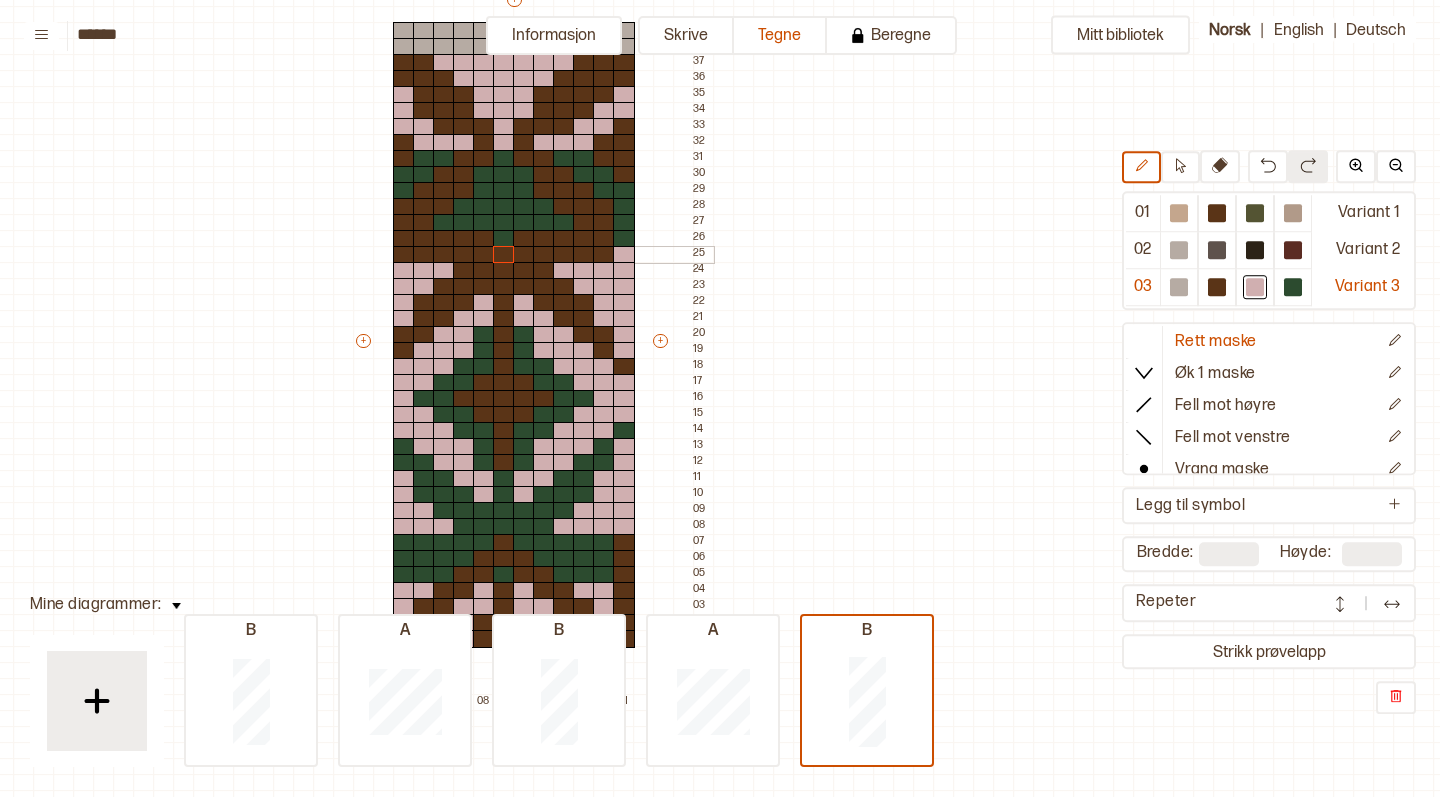 click at bounding box center (504, 255) 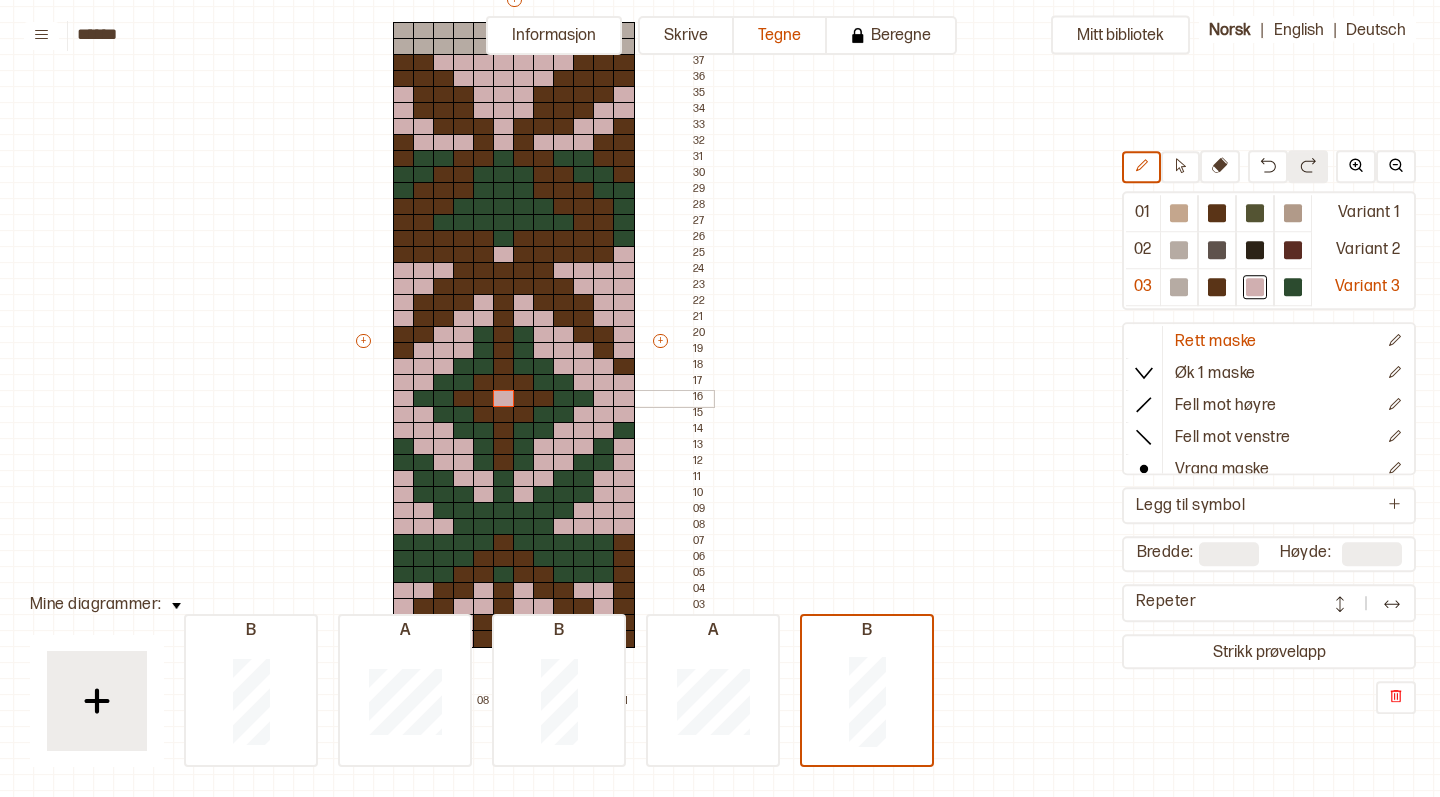 click at bounding box center [504, 399] 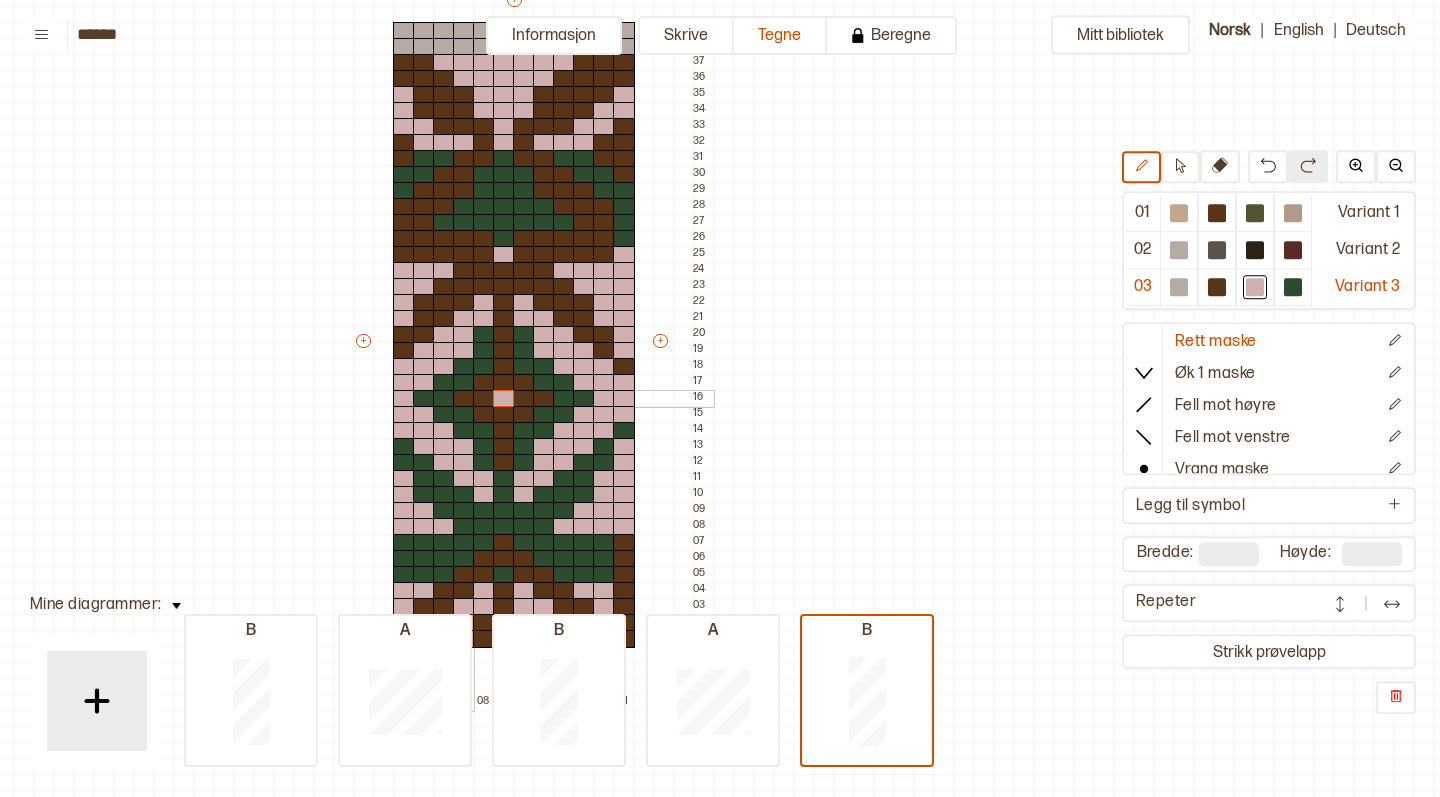 click at bounding box center [464, 399] 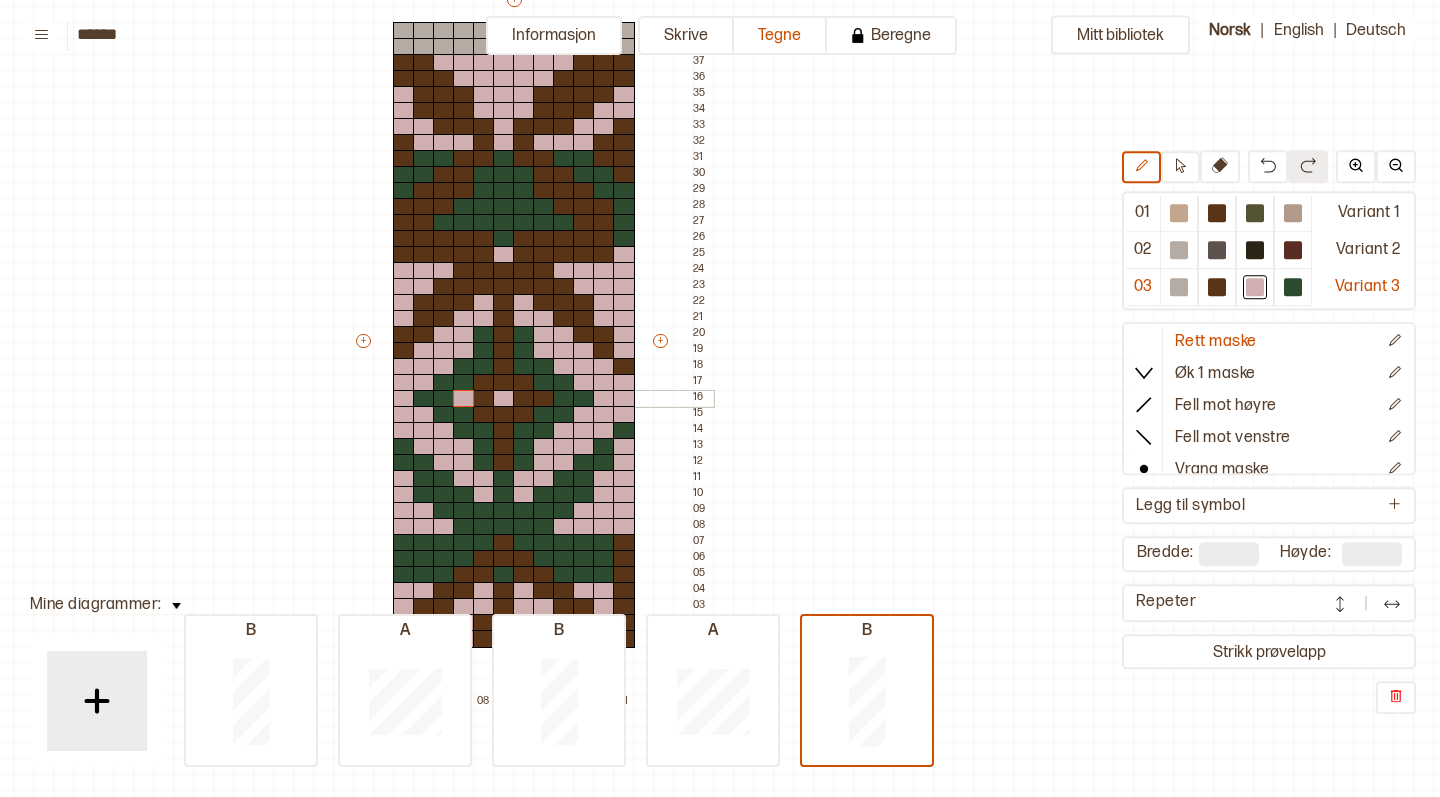 click at bounding box center (544, 399) 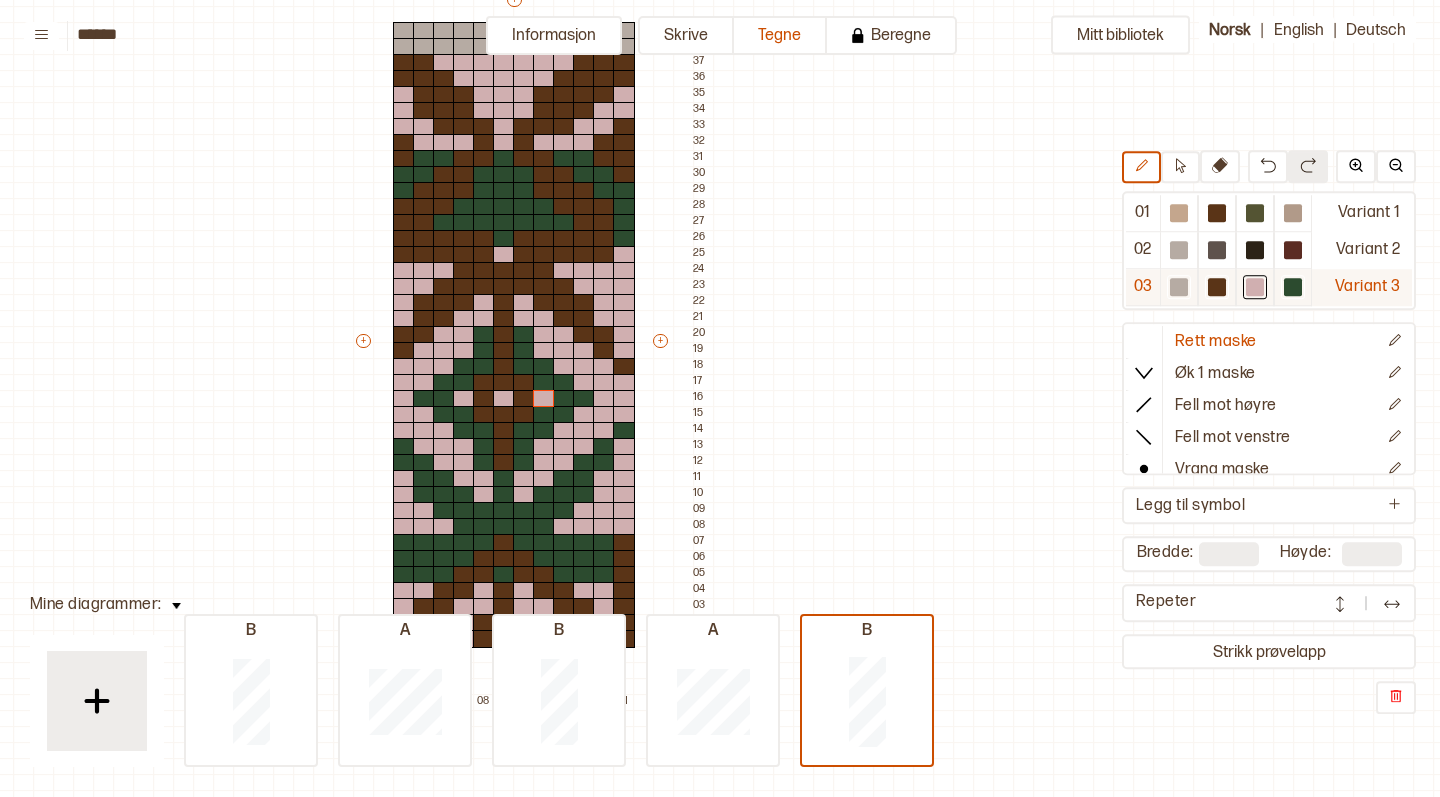click at bounding box center (1217, 287) 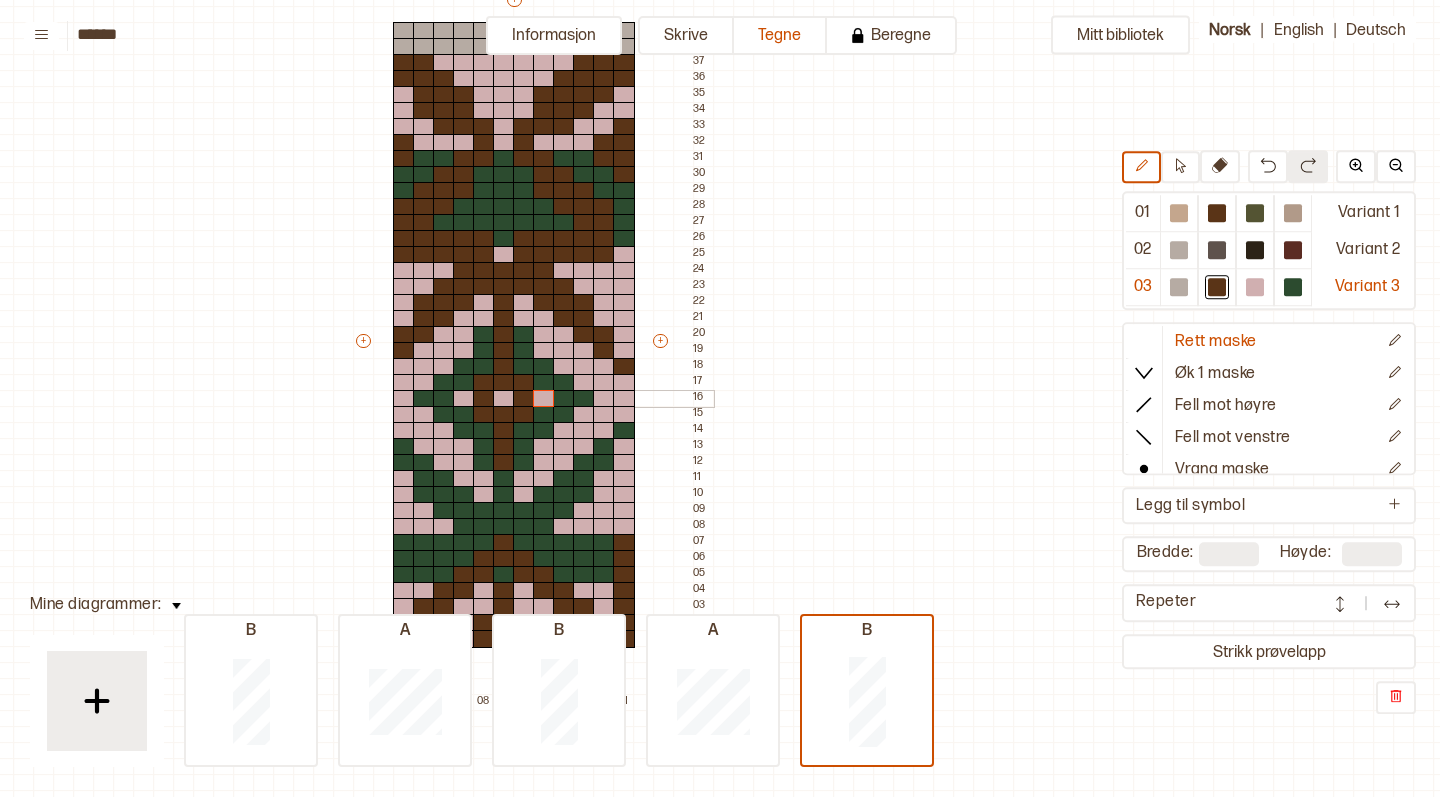 click at bounding box center [544, 399] 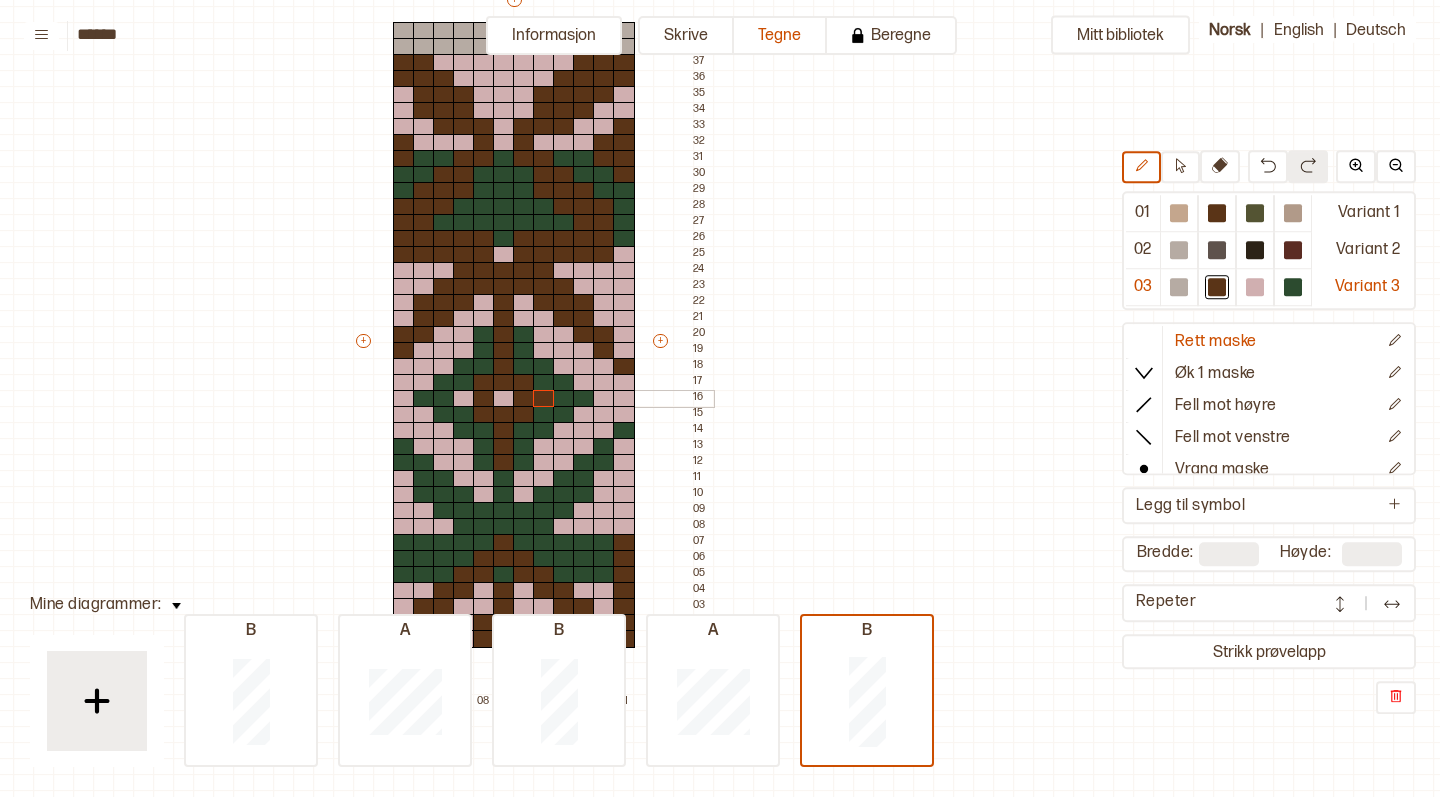 click at bounding box center [464, 399] 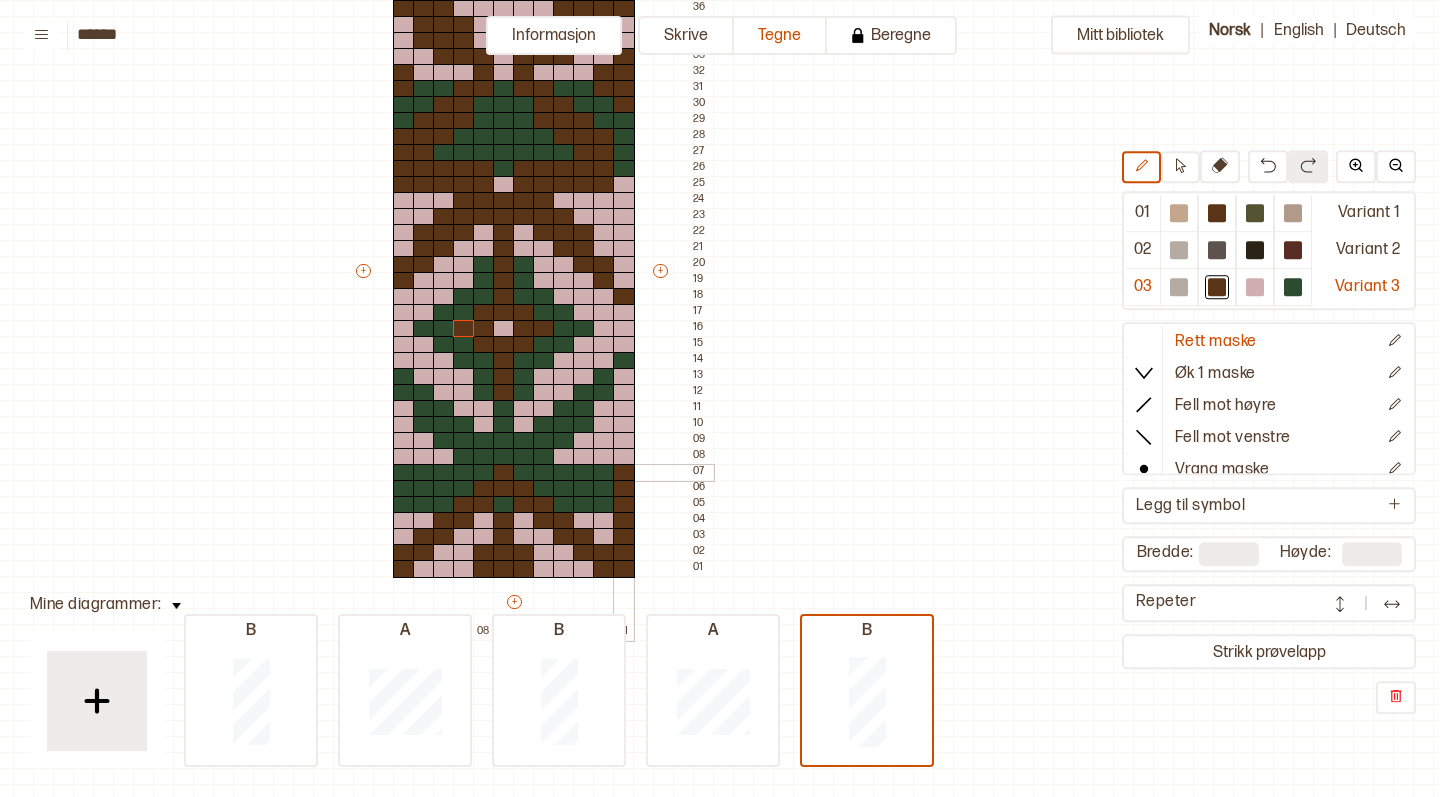 scroll, scrollTop: 276, scrollLeft: 187, axis: both 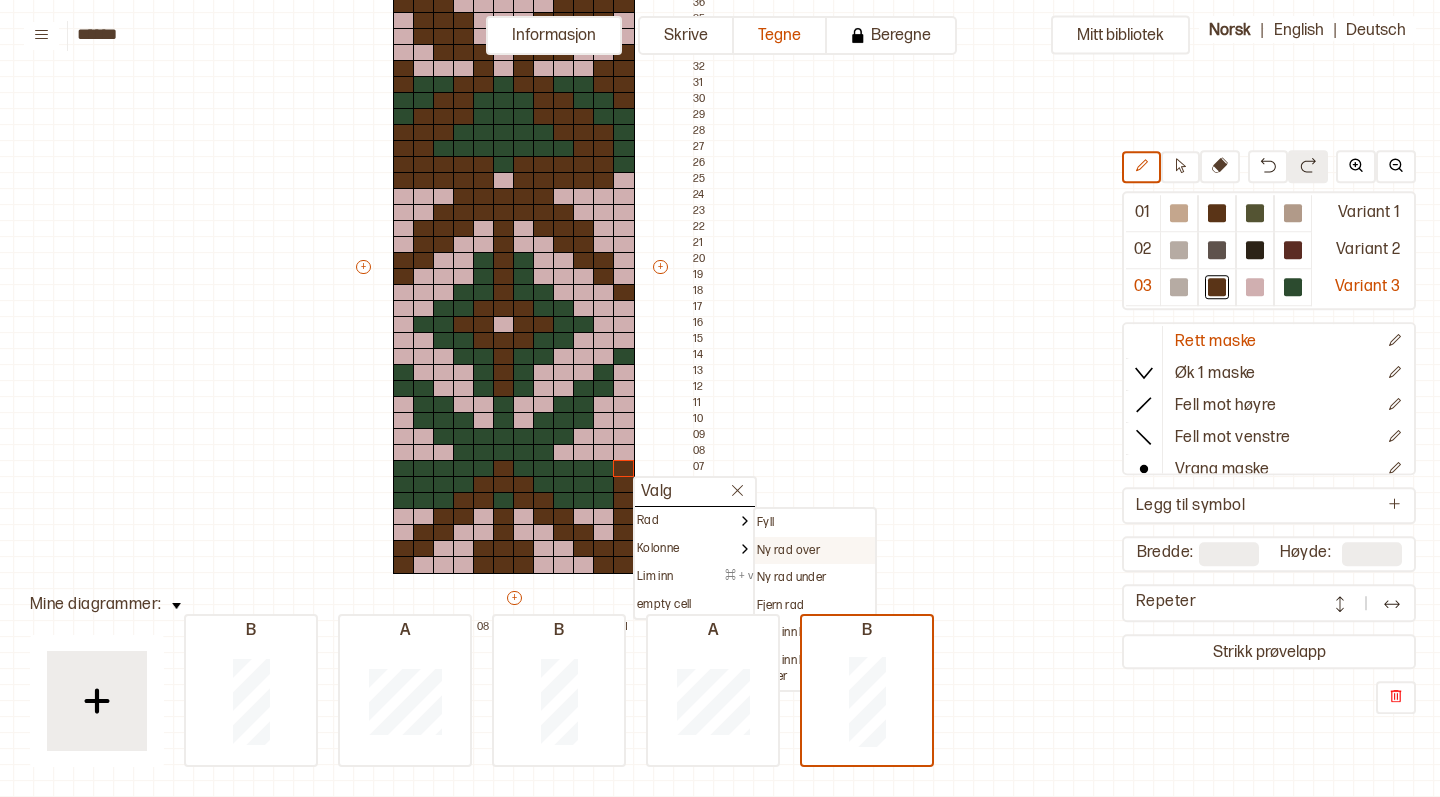 click on "Ny rad over" at bounding box center (788, 551) 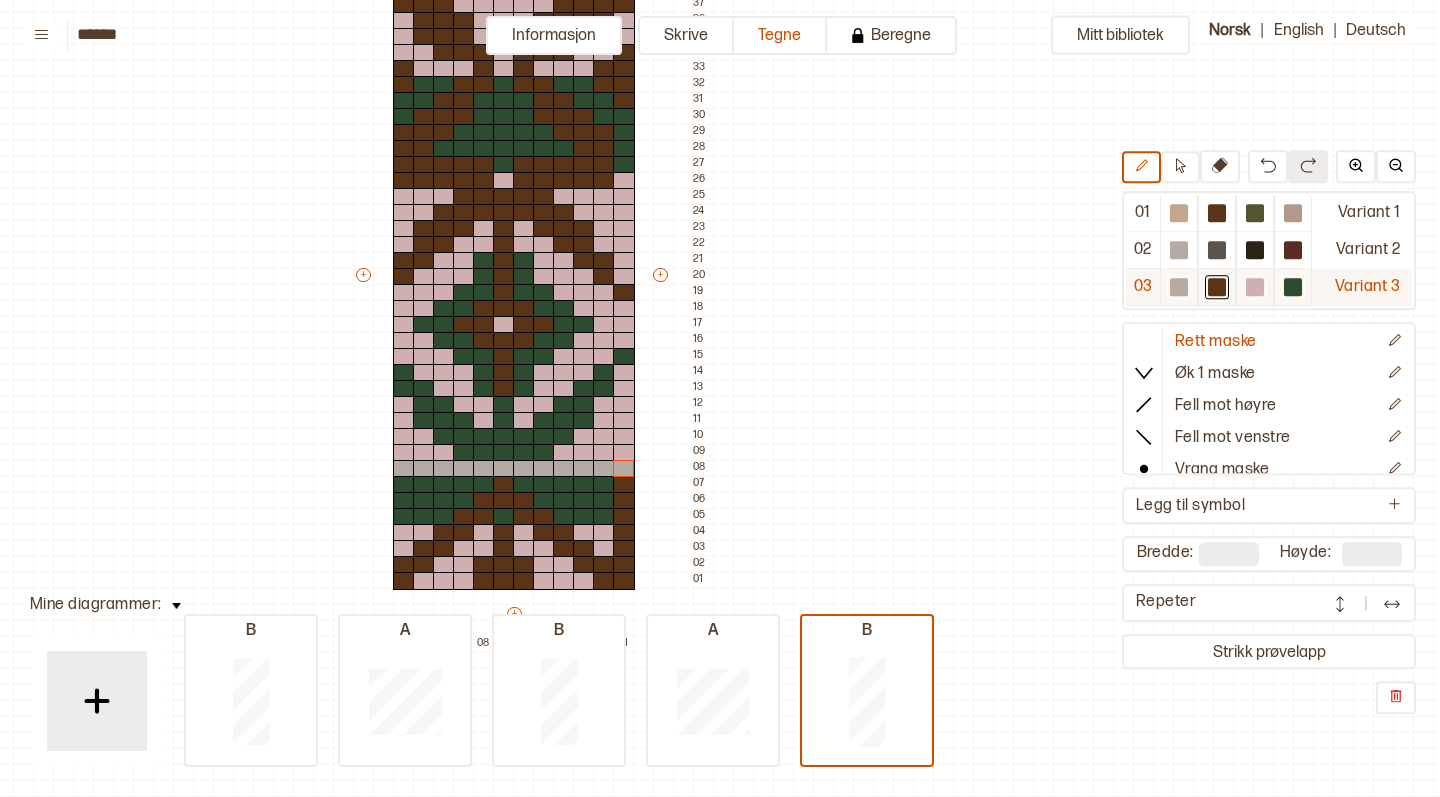 click at bounding box center [1255, 287] 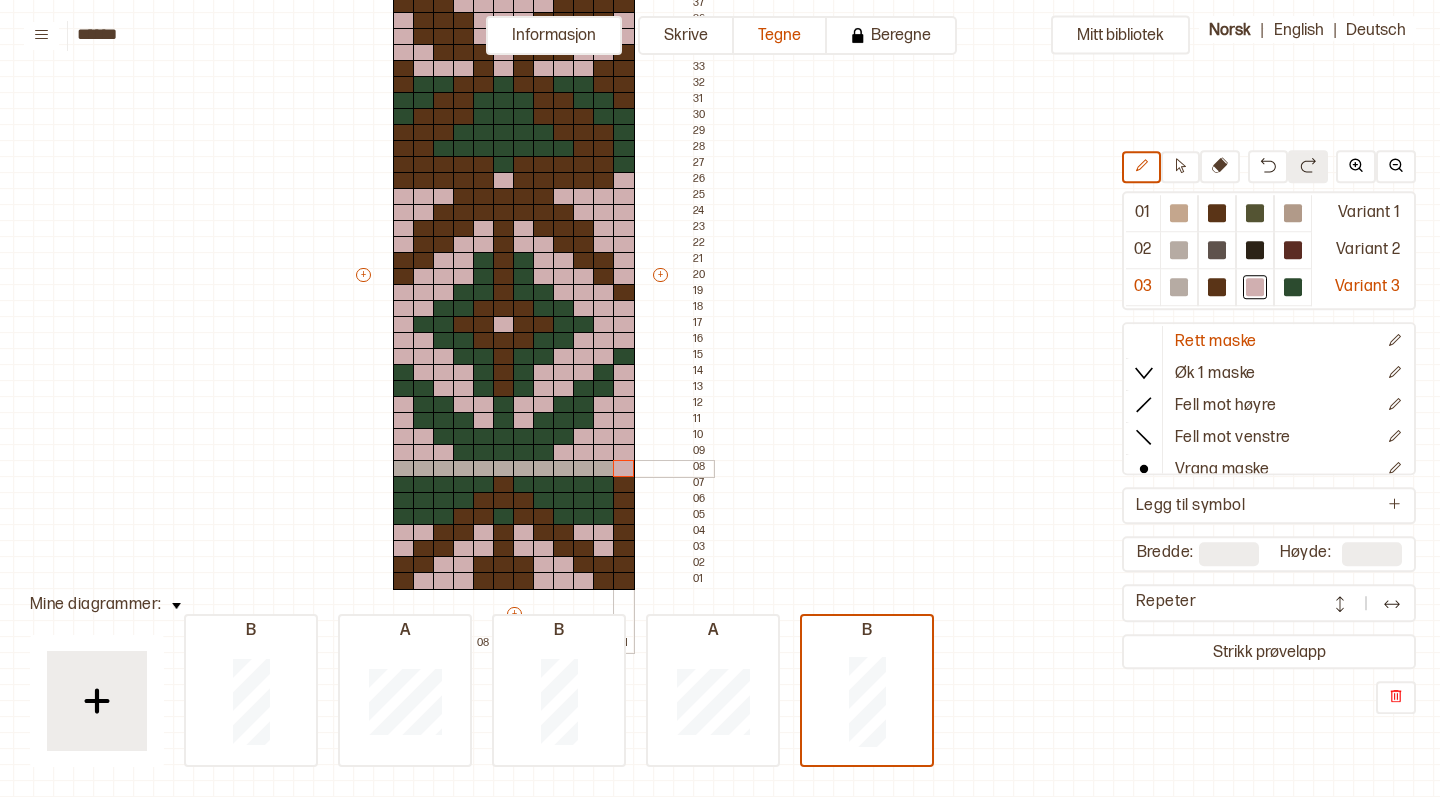 click at bounding box center (624, 469) 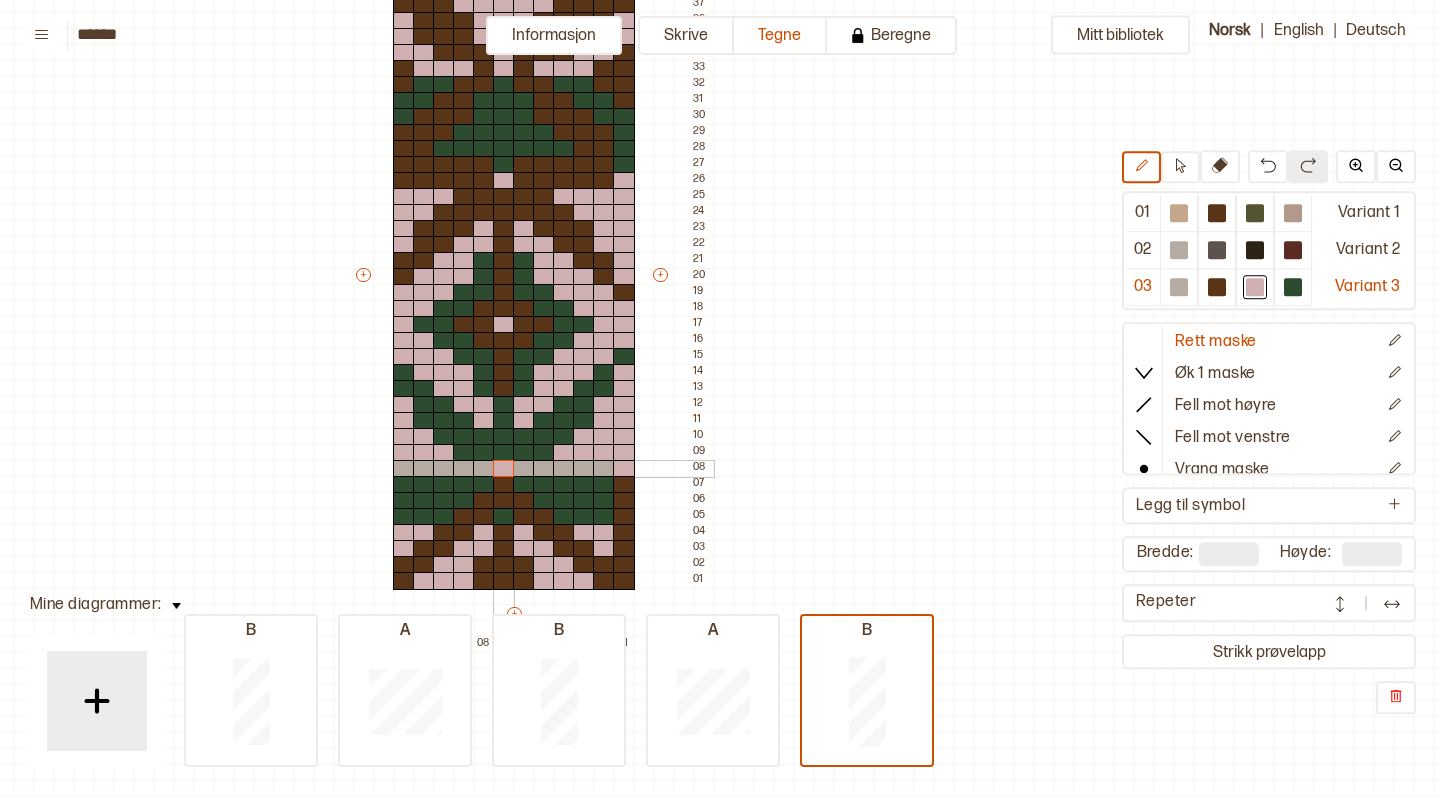 click at bounding box center (504, 469) 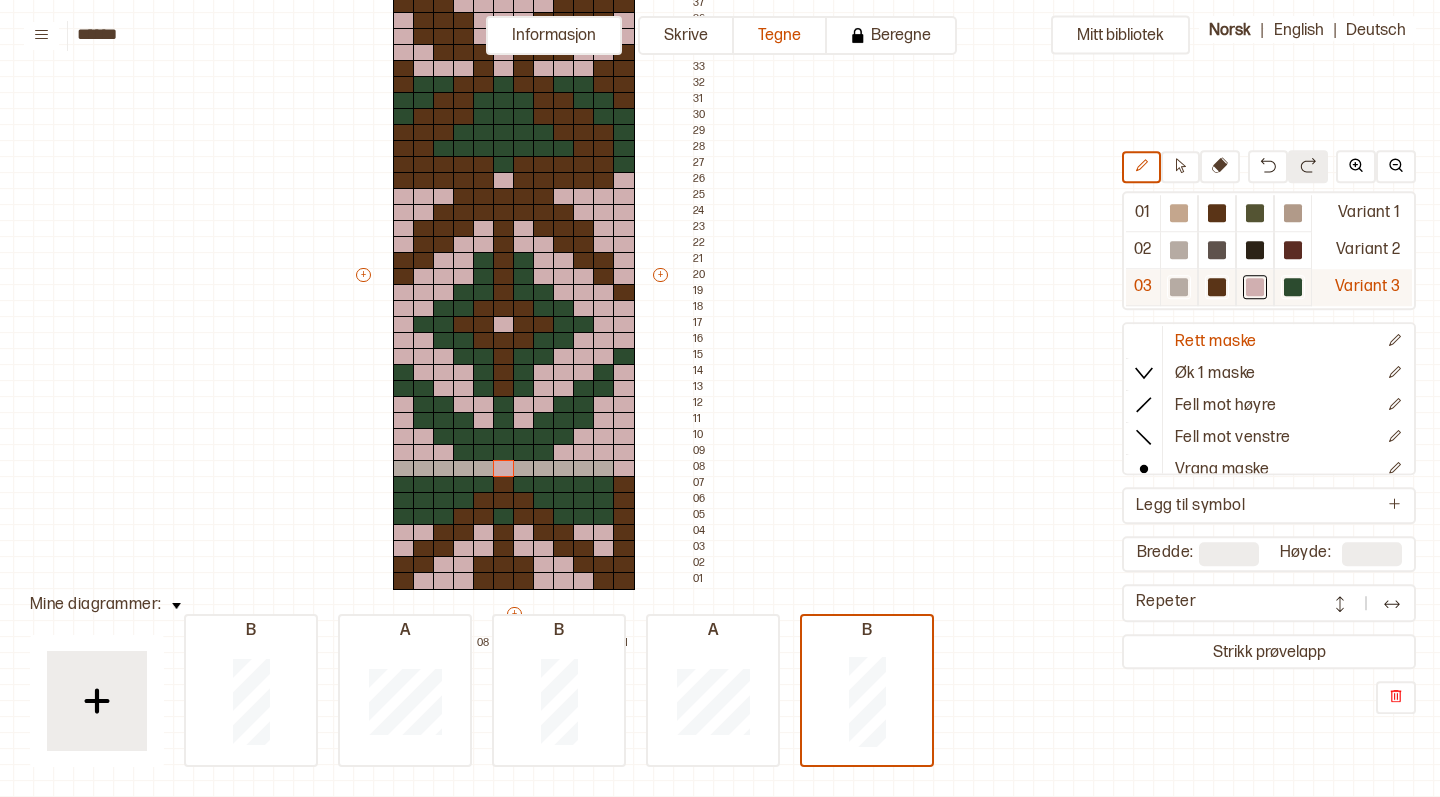 click at bounding box center [1293, 287] 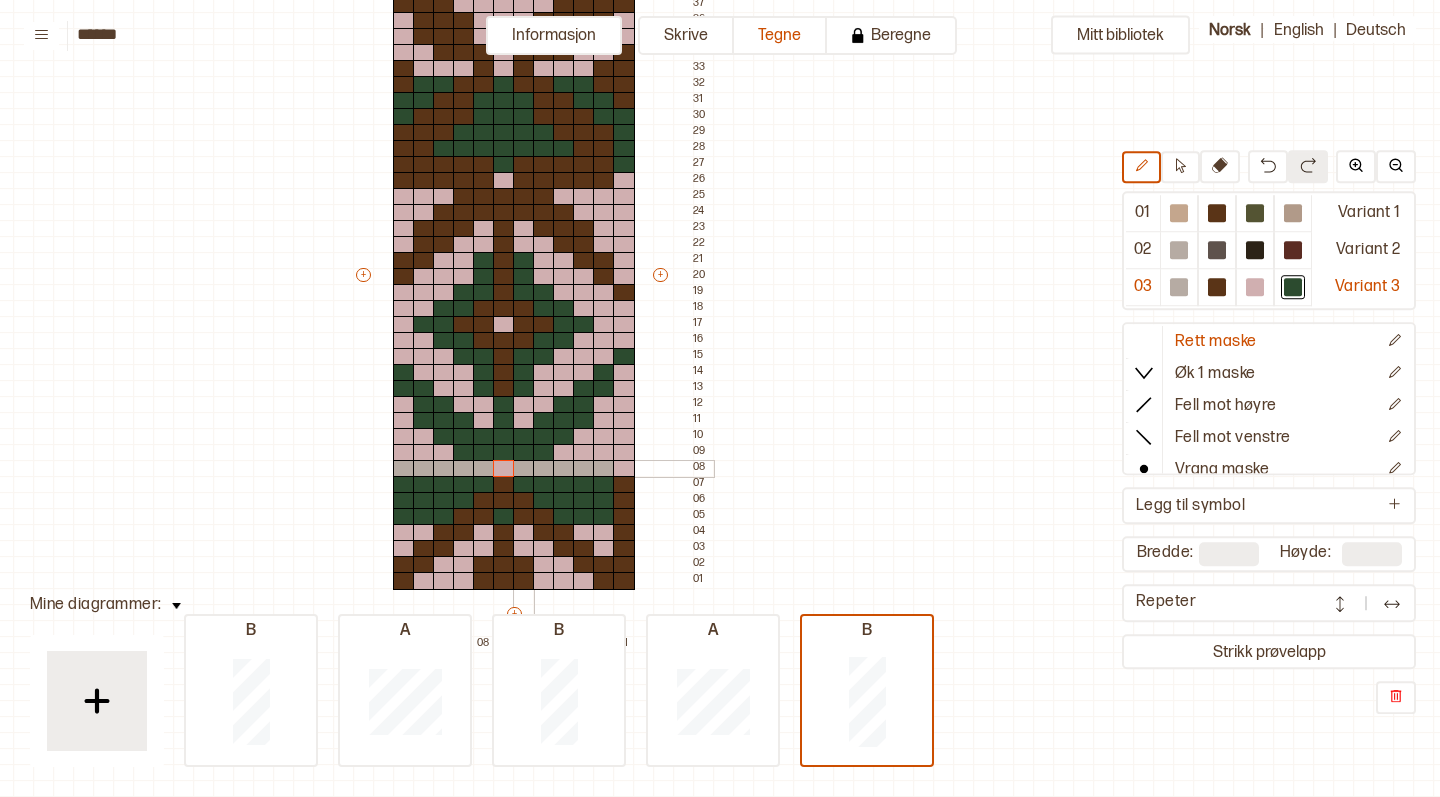 drag, startPoint x: 525, startPoint y: 467, endPoint x: 537, endPoint y: 467, distance: 12 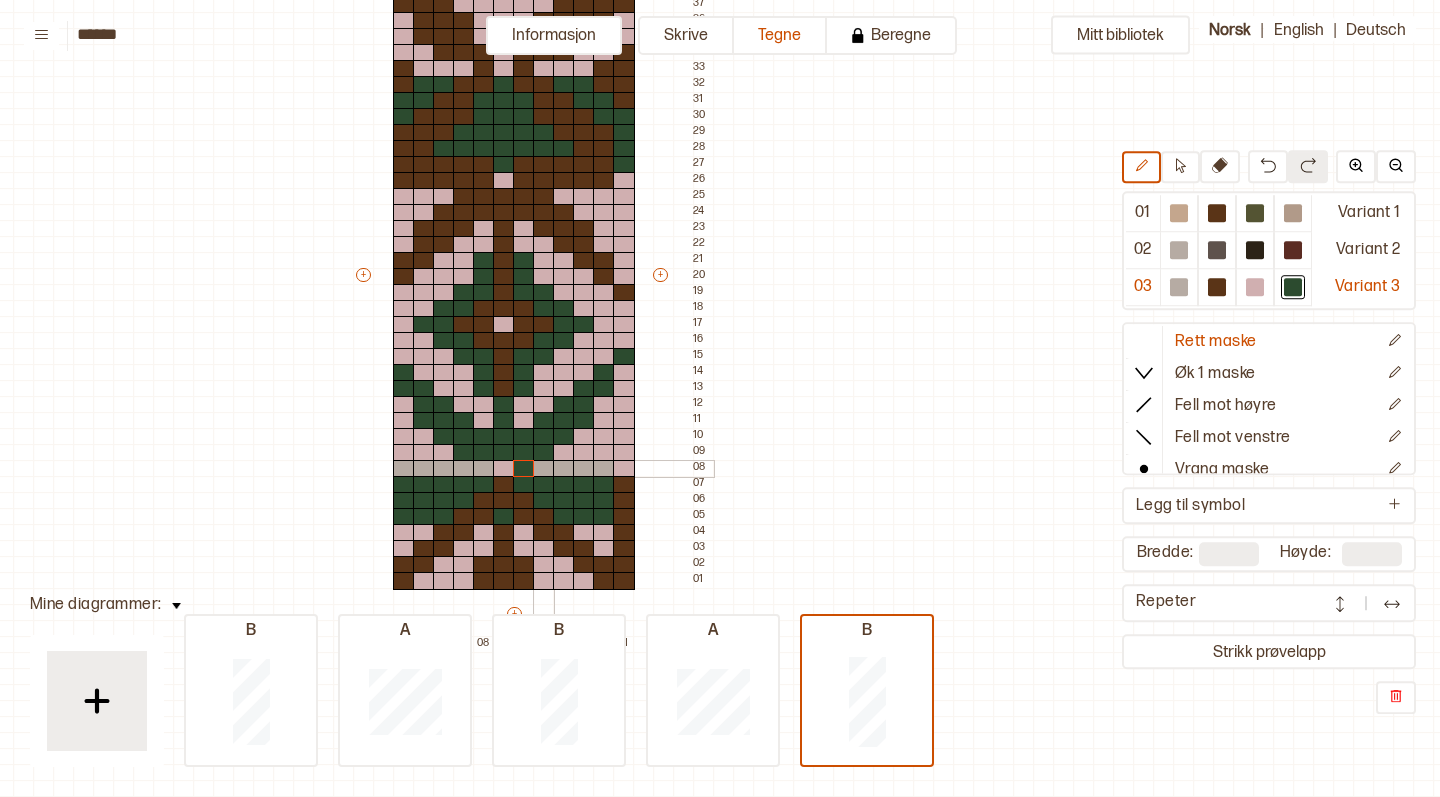 click at bounding box center (544, 469) 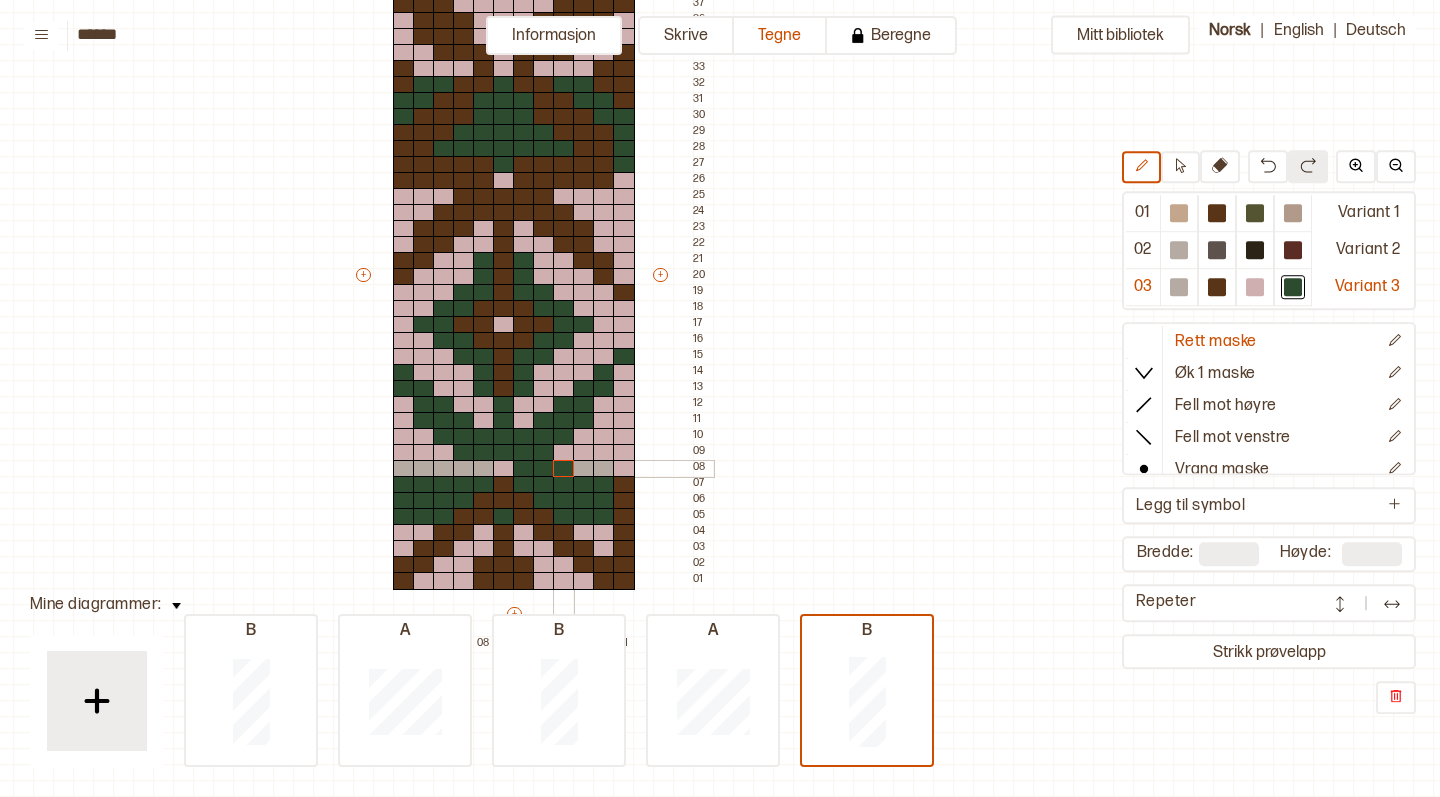 click at bounding box center (564, 469) 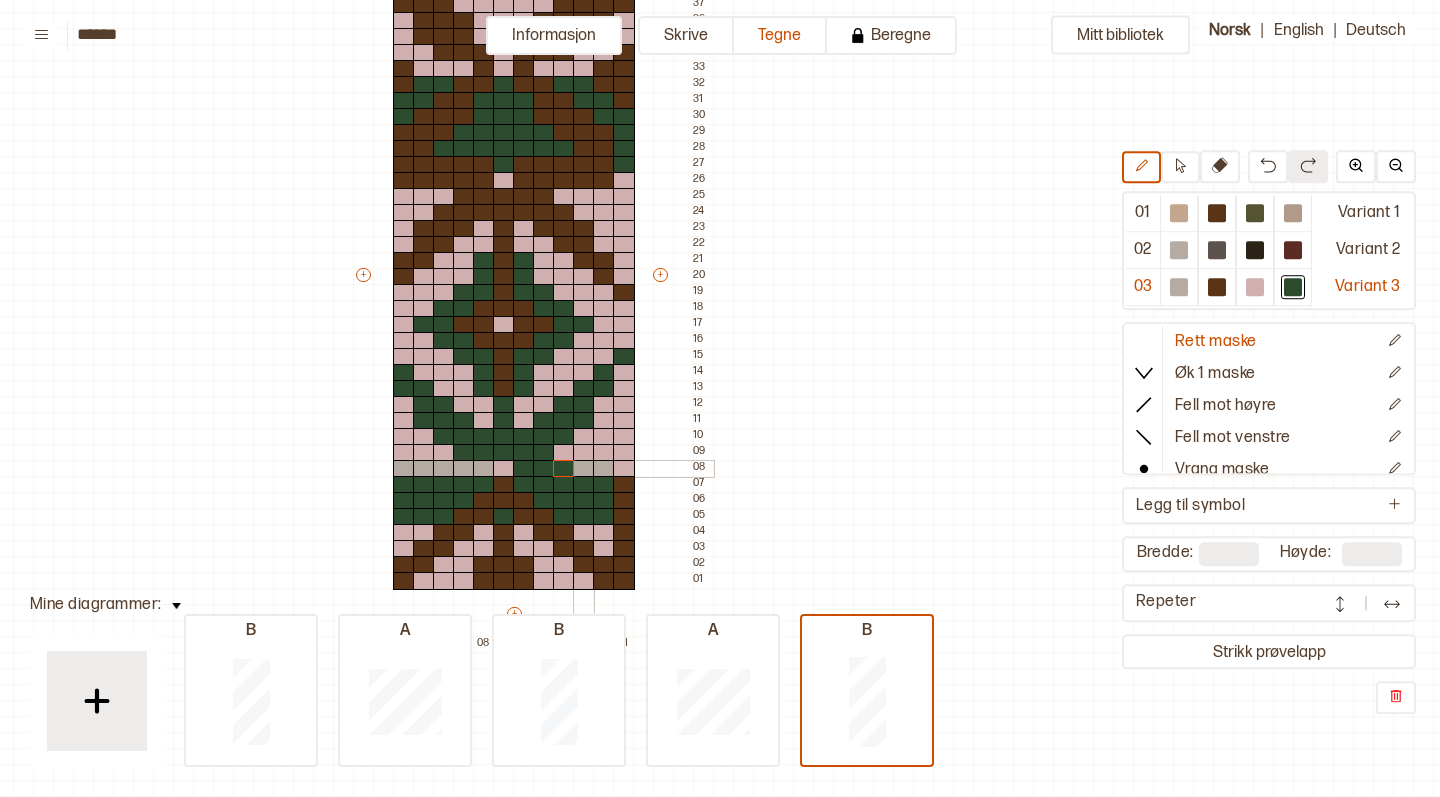 click at bounding box center [584, 469] 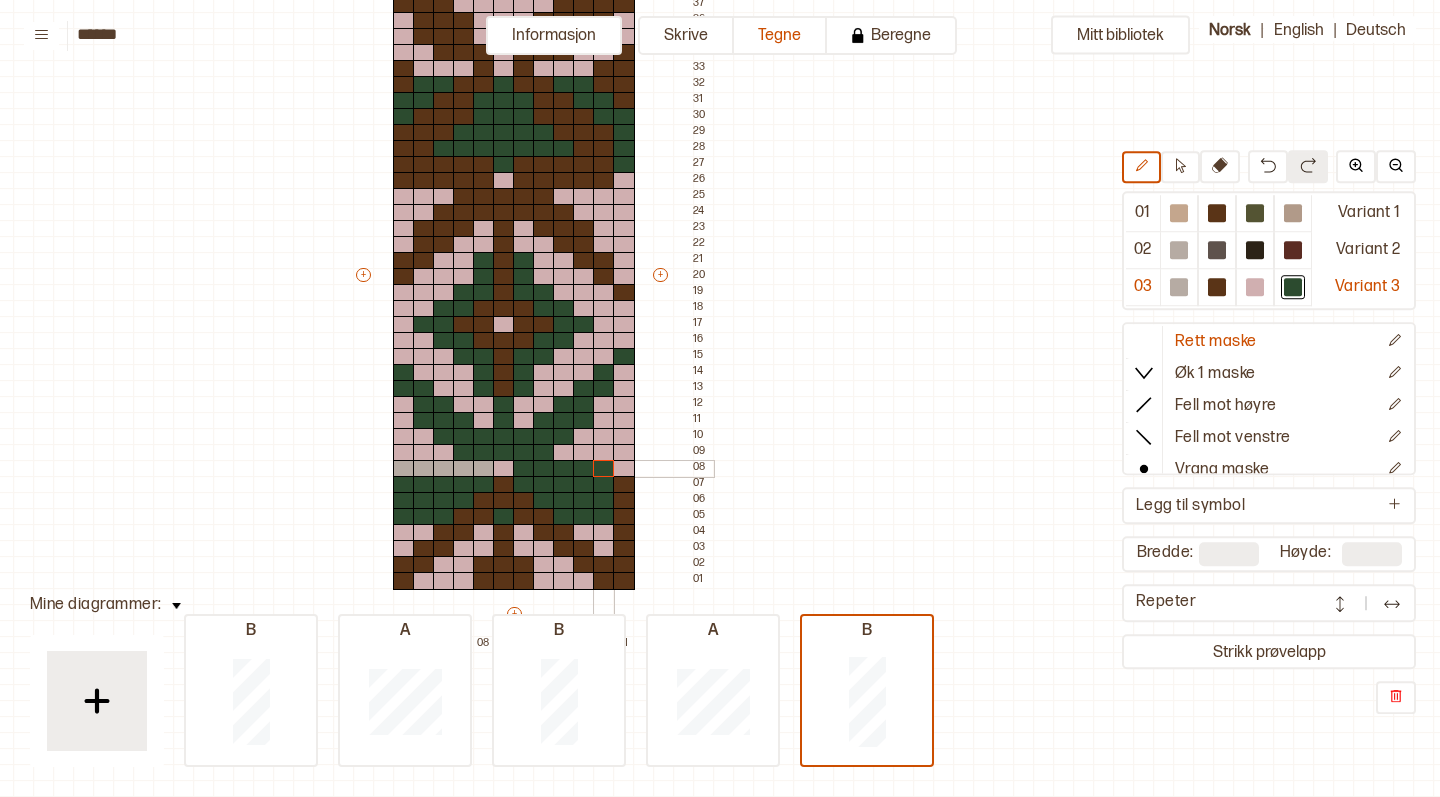click at bounding box center [604, 469] 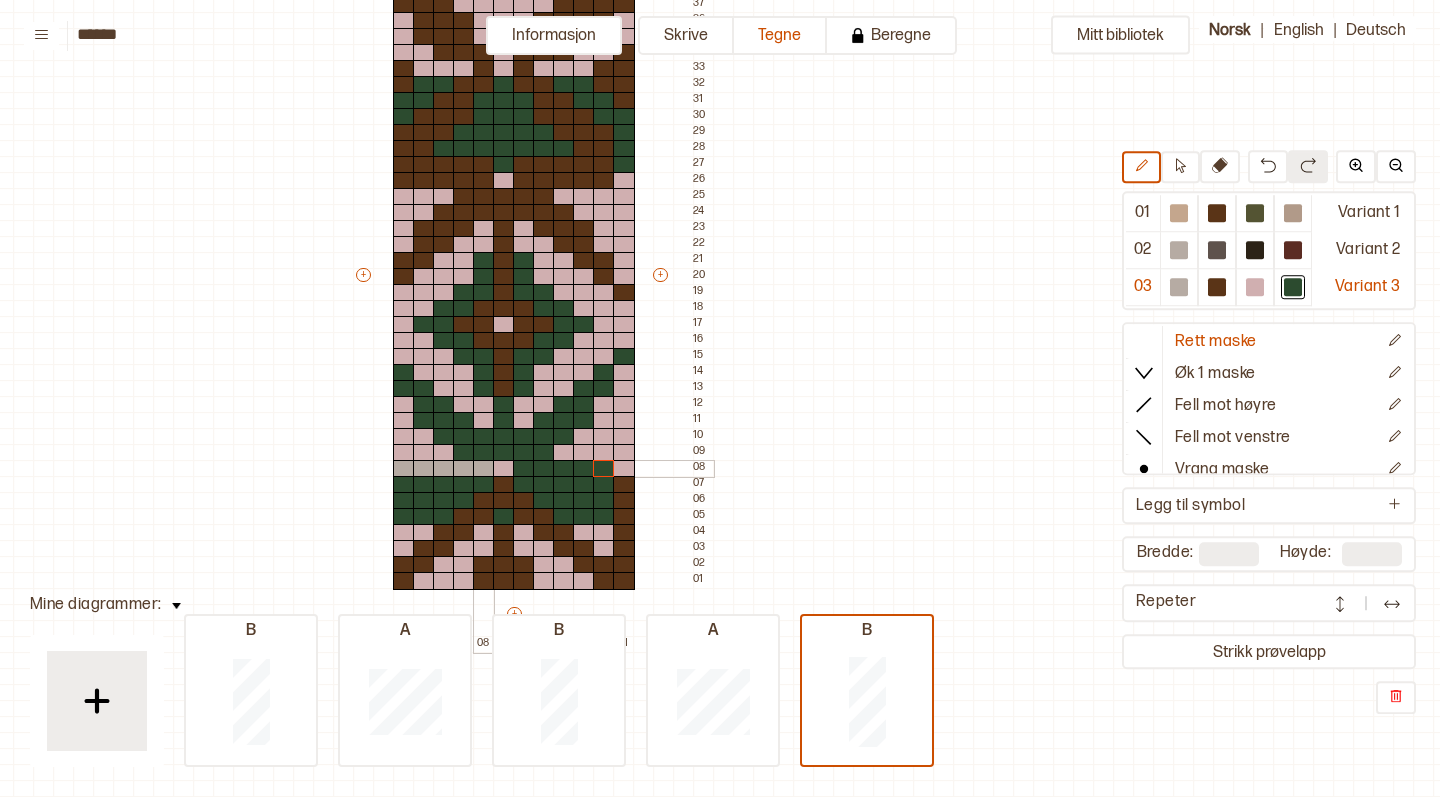 click at bounding box center [484, 469] 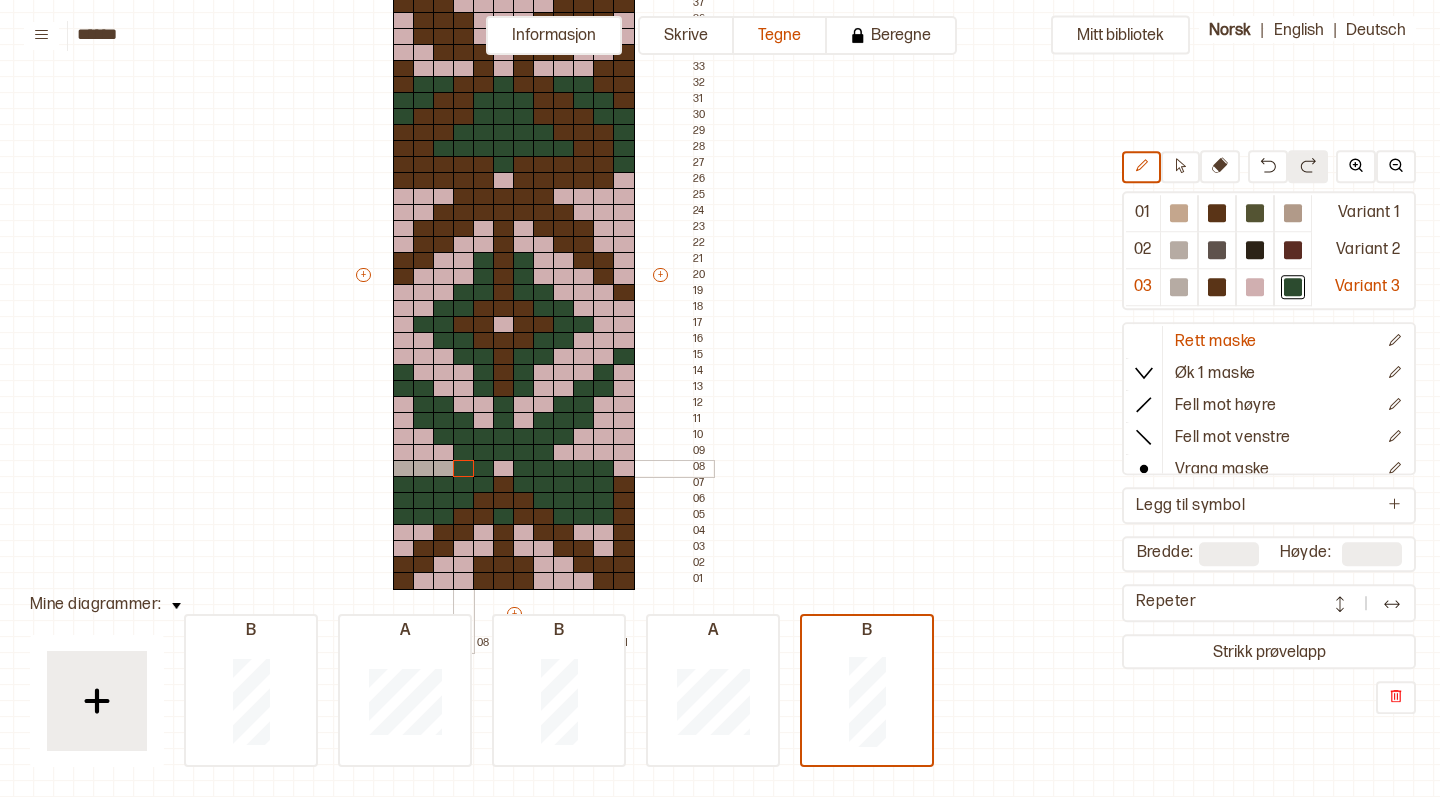 click at bounding box center [464, 469] 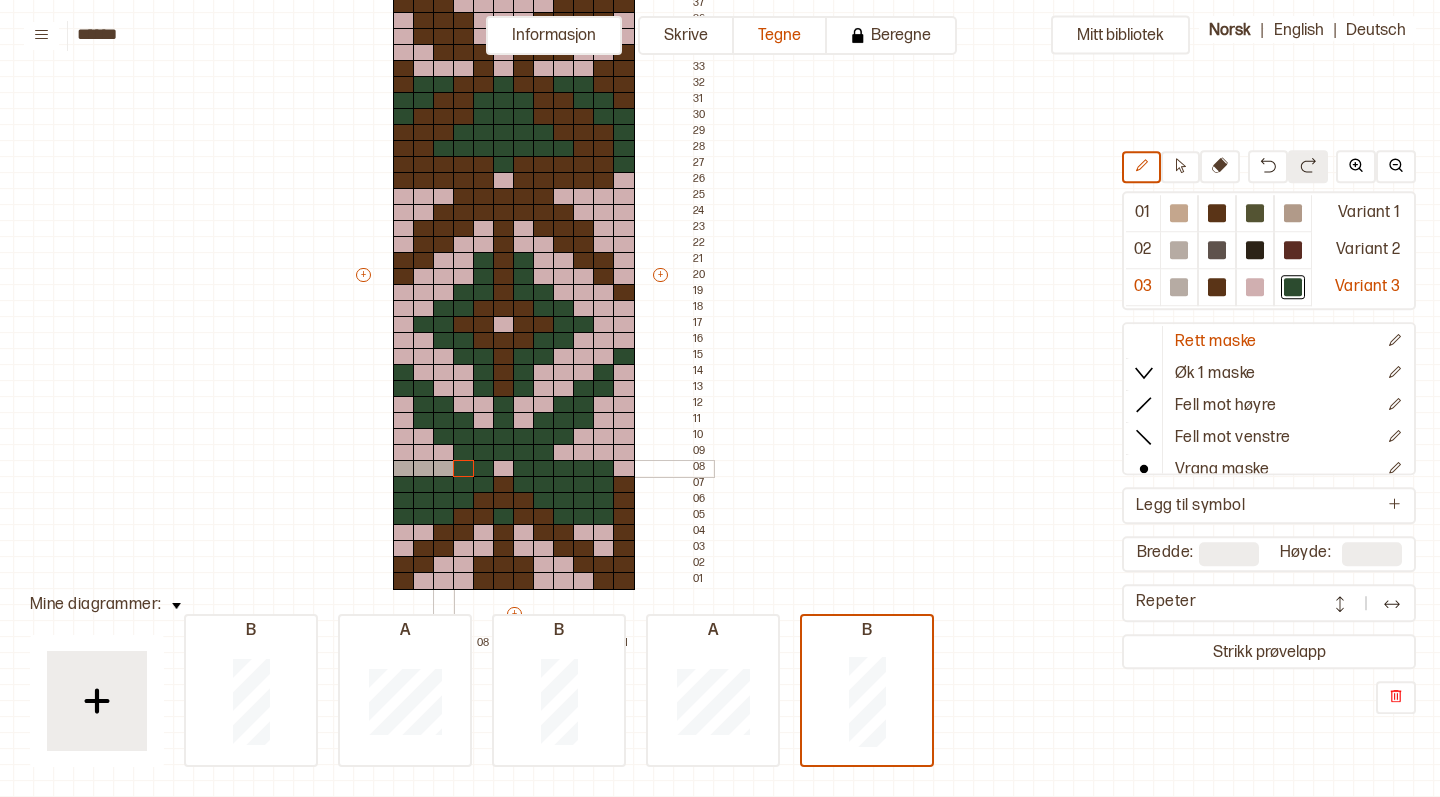 click at bounding box center (444, 469) 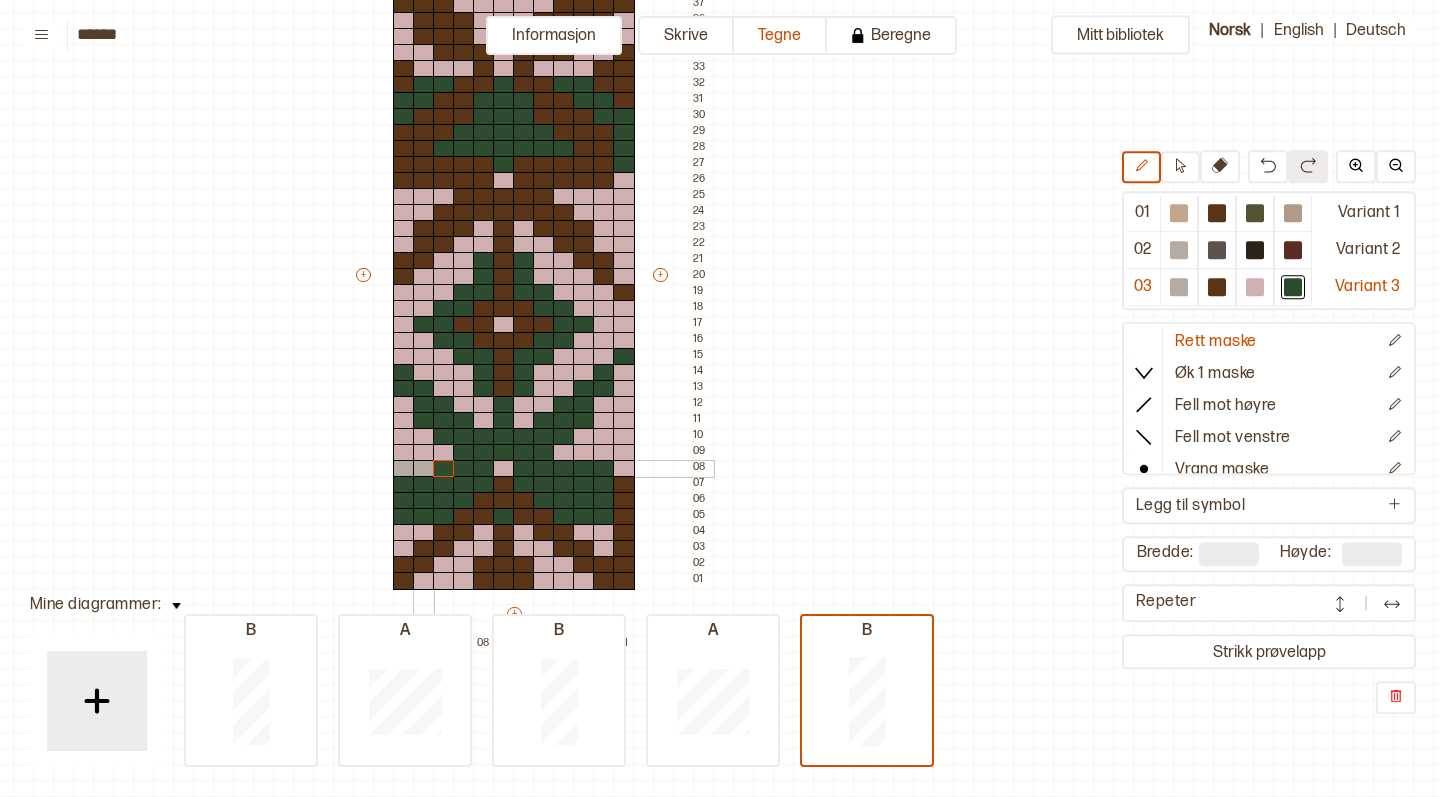 click at bounding box center [424, 469] 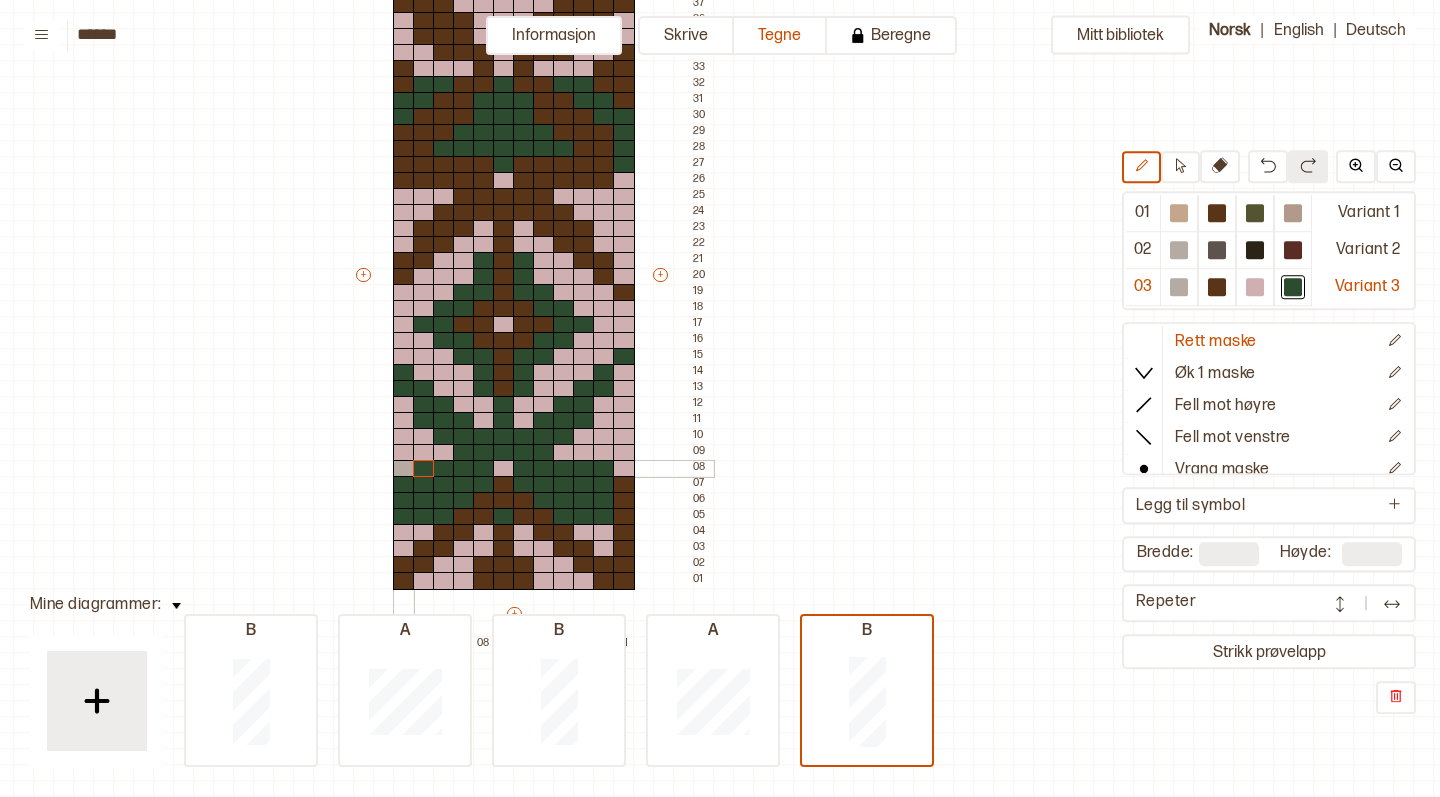 click at bounding box center (404, 469) 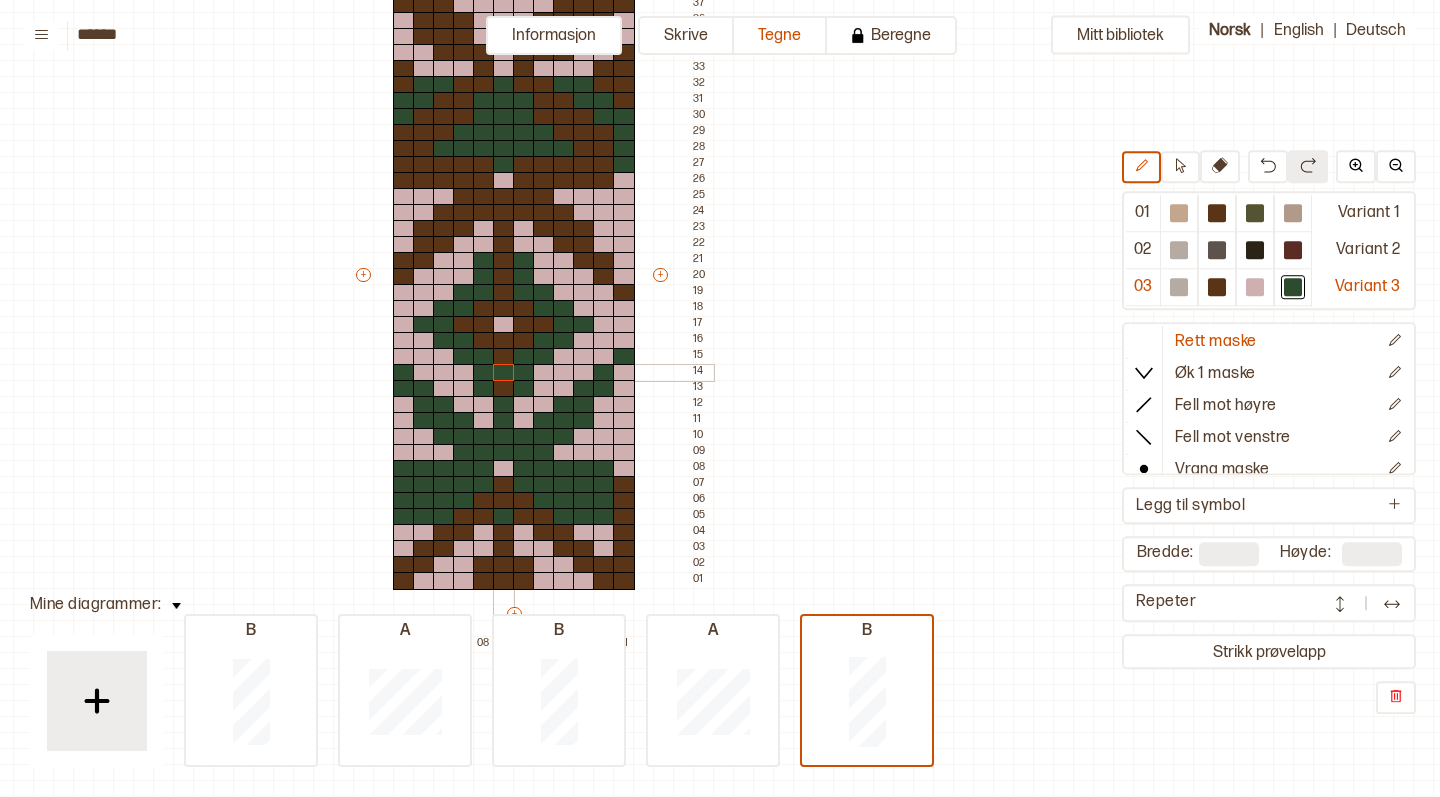 click at bounding box center [504, 373] 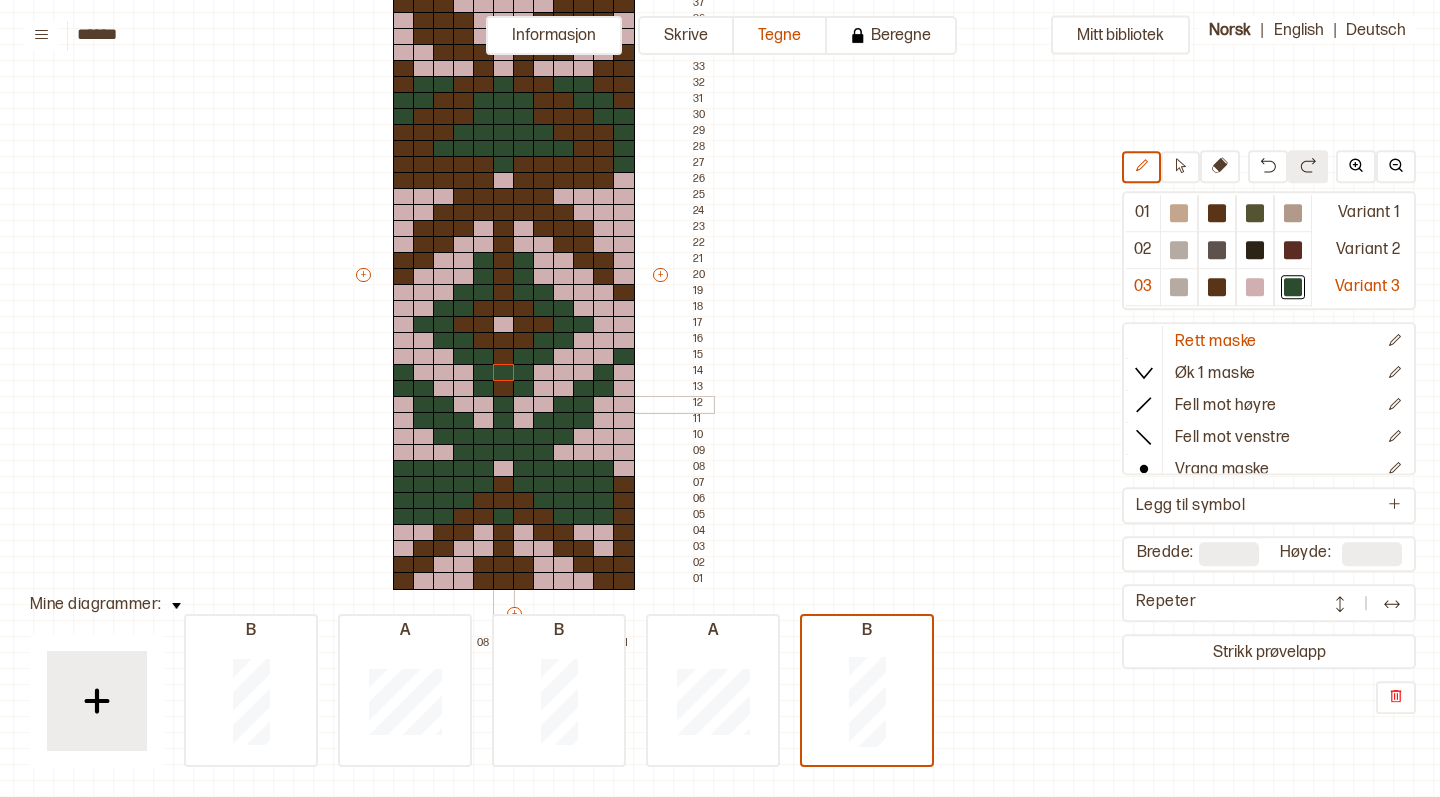 click at bounding box center (504, 405) 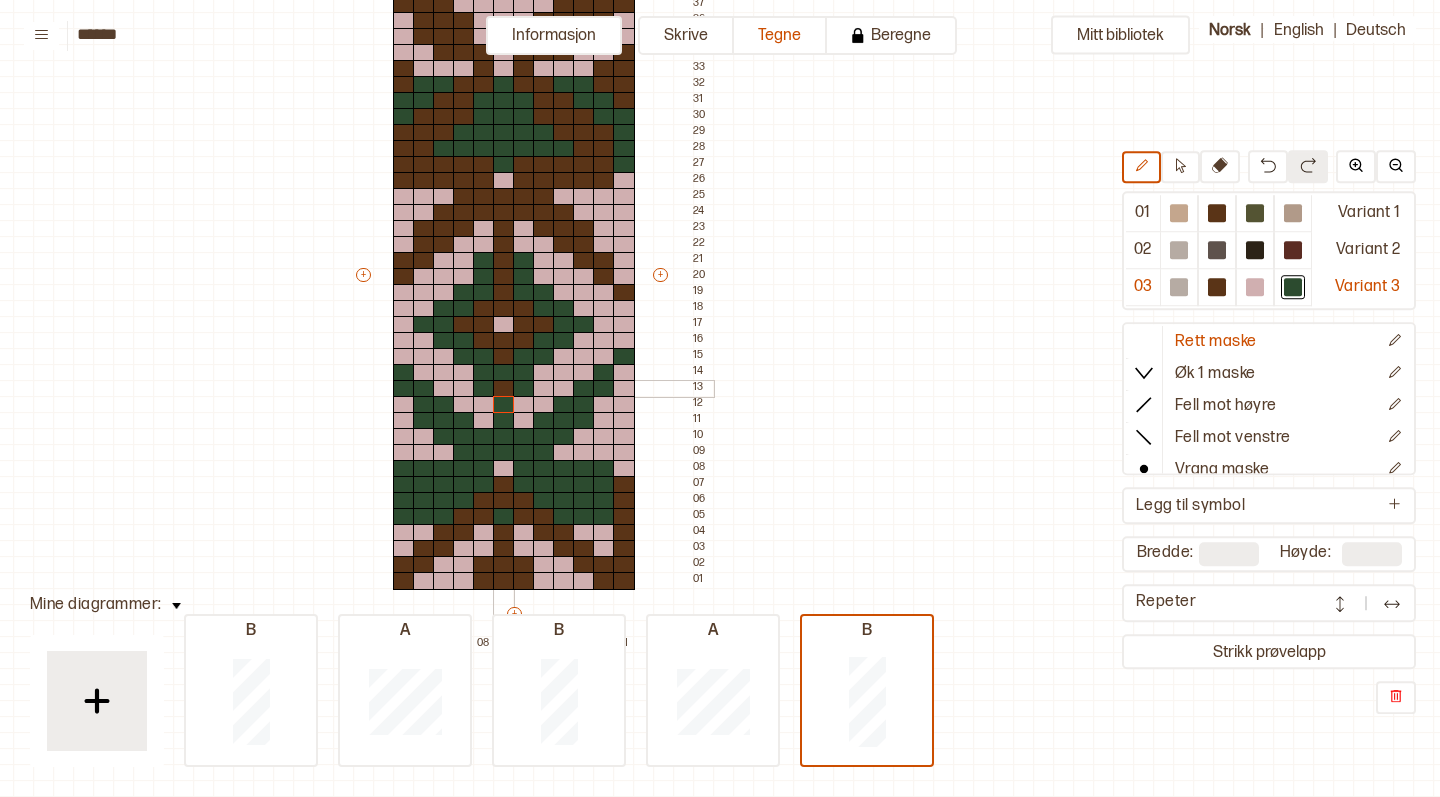 click at bounding box center [504, 389] 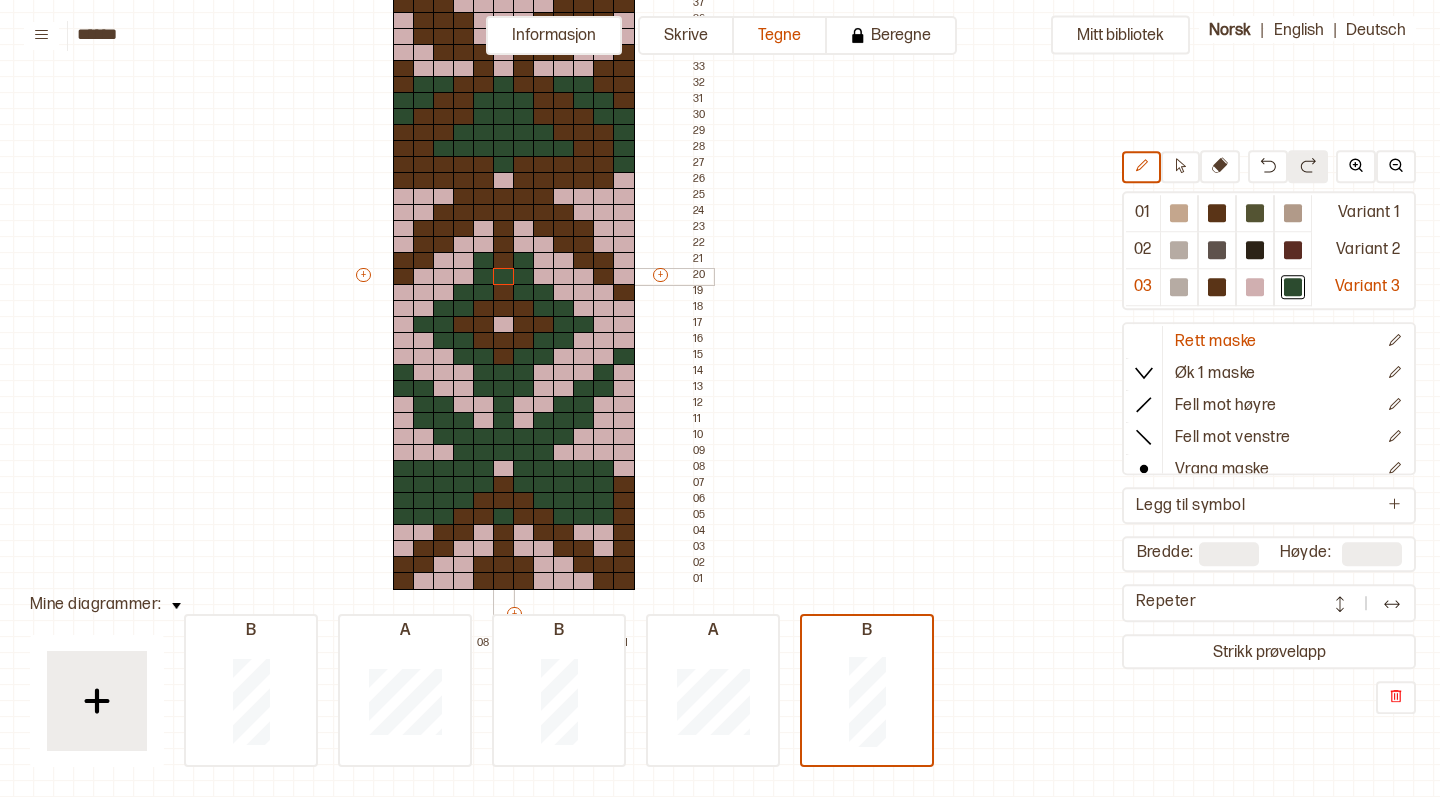 click at bounding box center (504, 277) 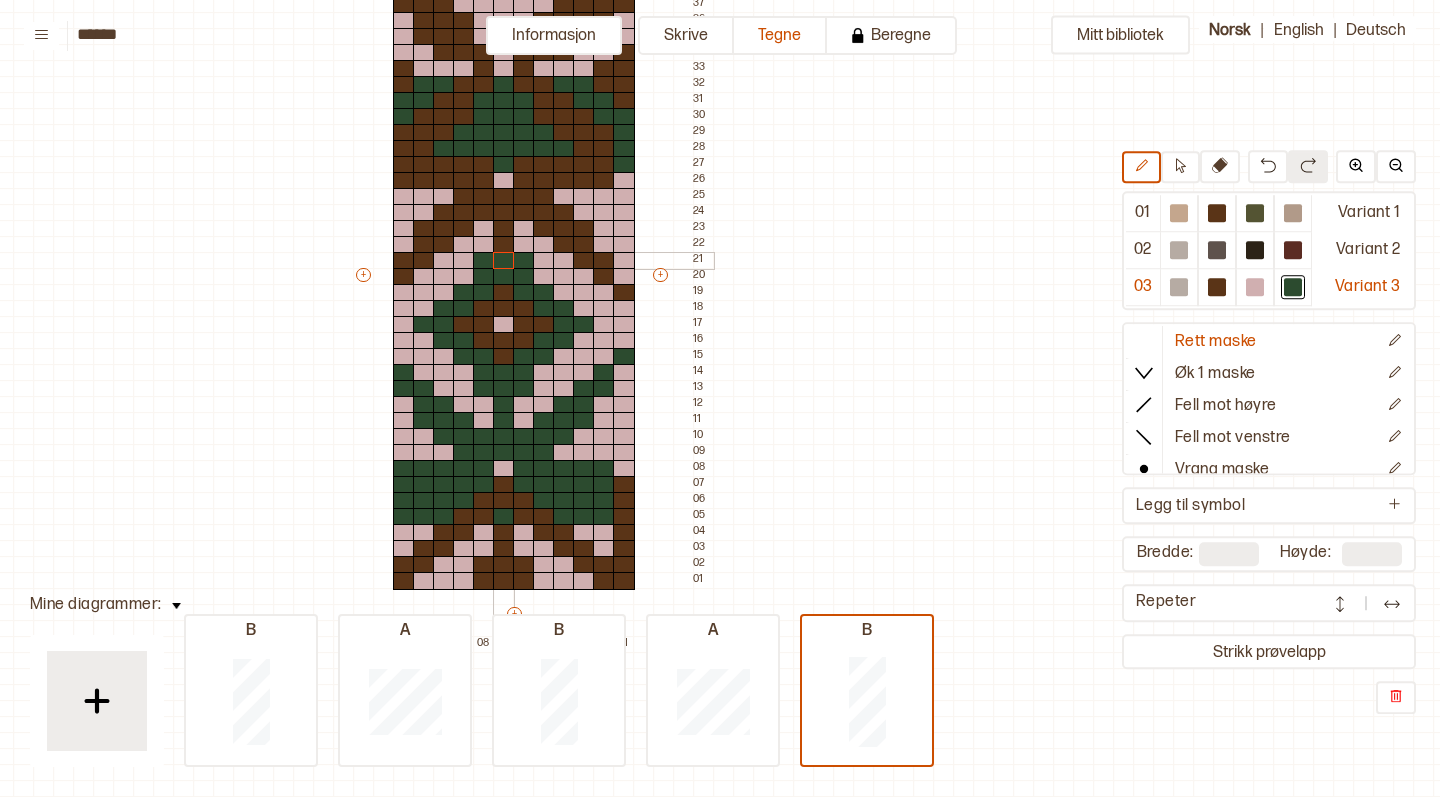 click at bounding box center [504, 261] 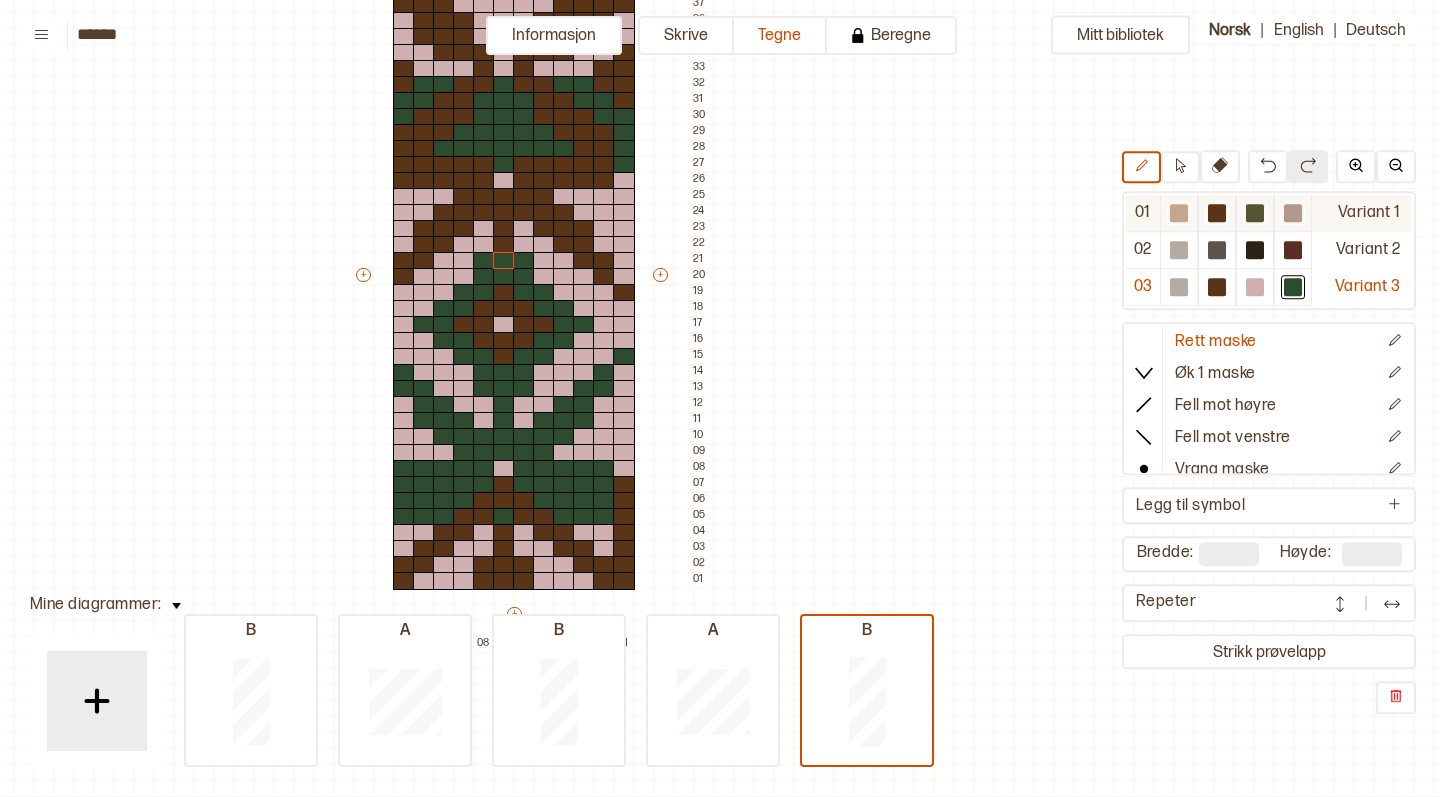 click on "Variant 1" at bounding box center (1362, 213) 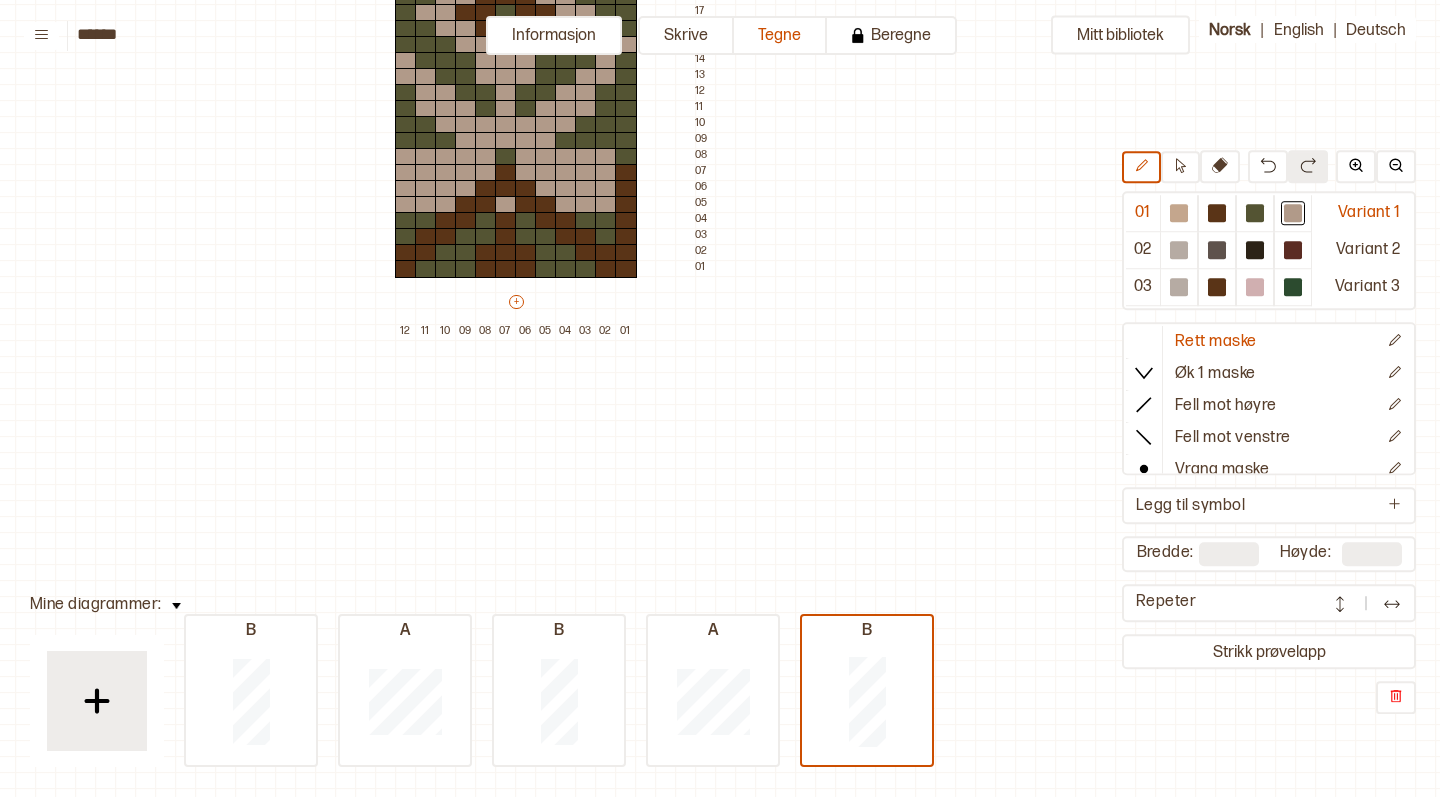 scroll, scrollTop: 591, scrollLeft: 185, axis: both 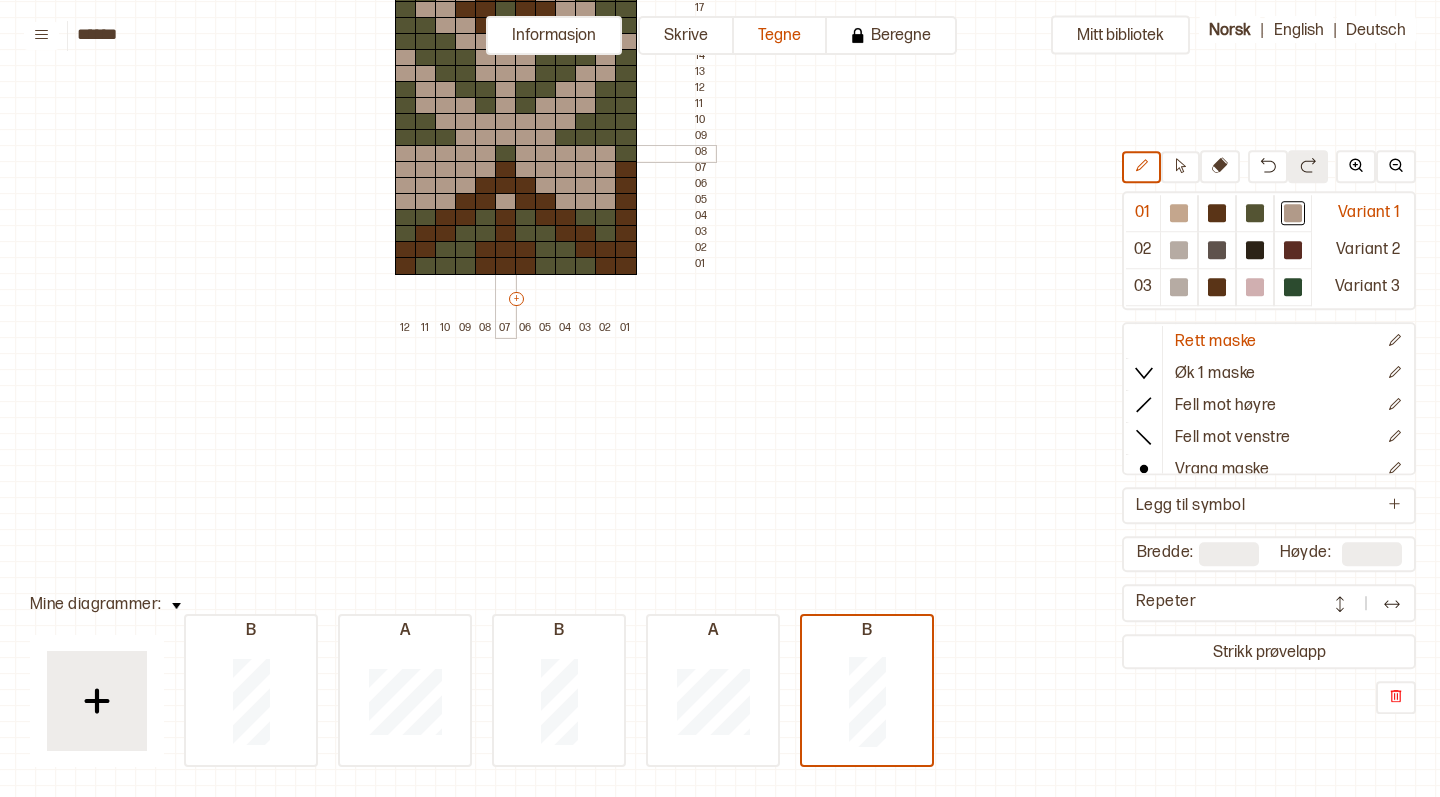 click at bounding box center [506, 154] 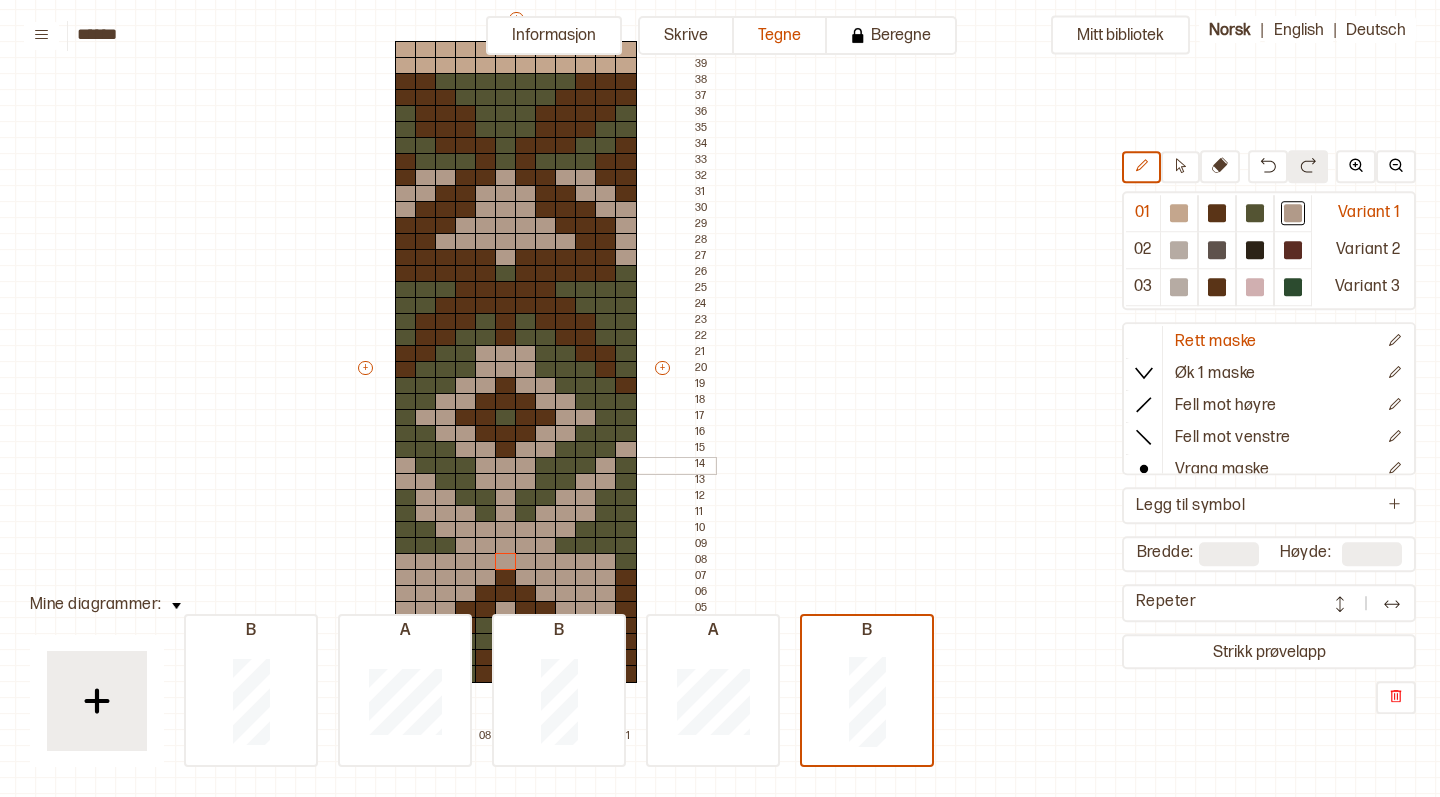 scroll, scrollTop: 212, scrollLeft: 185, axis: both 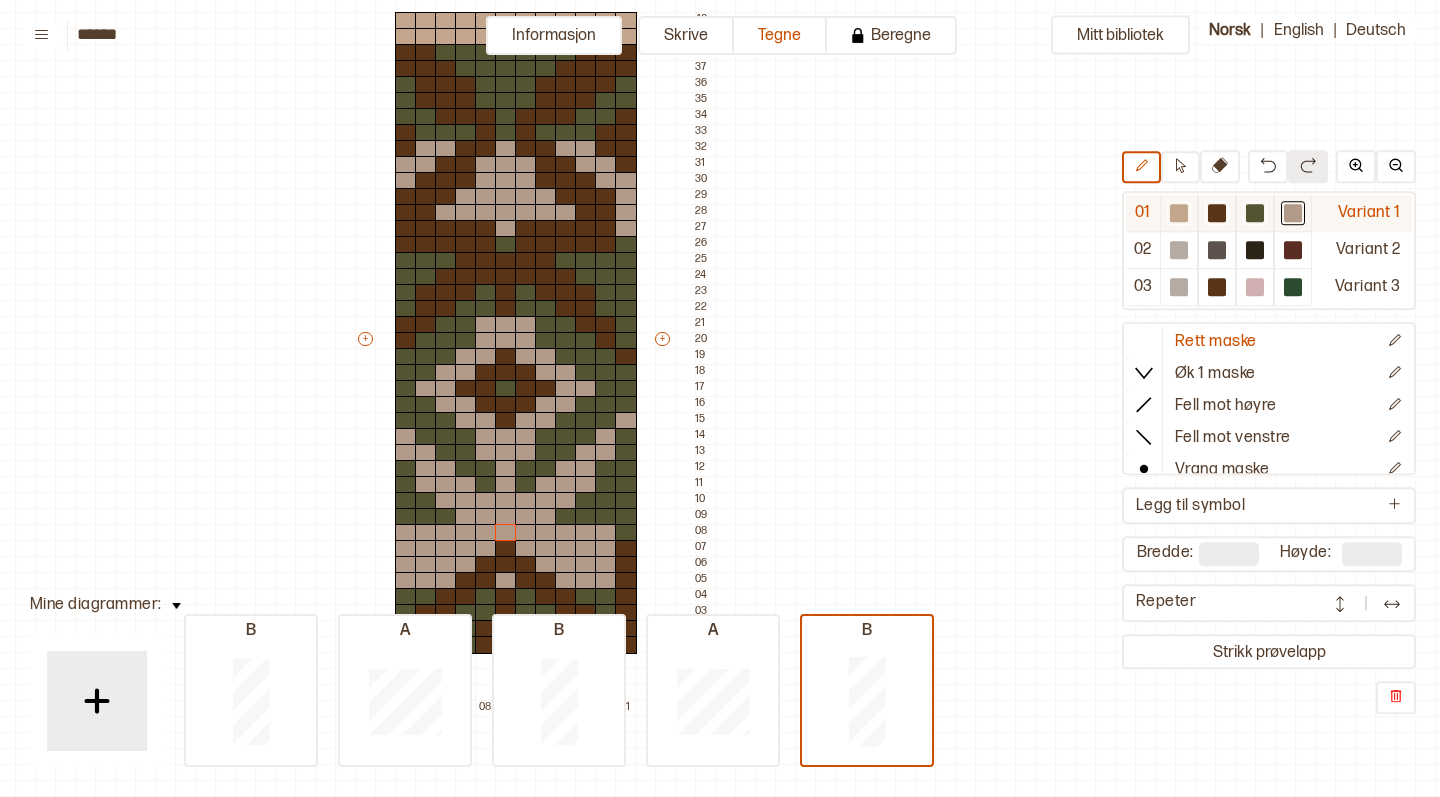 click at bounding box center [1255, 213] 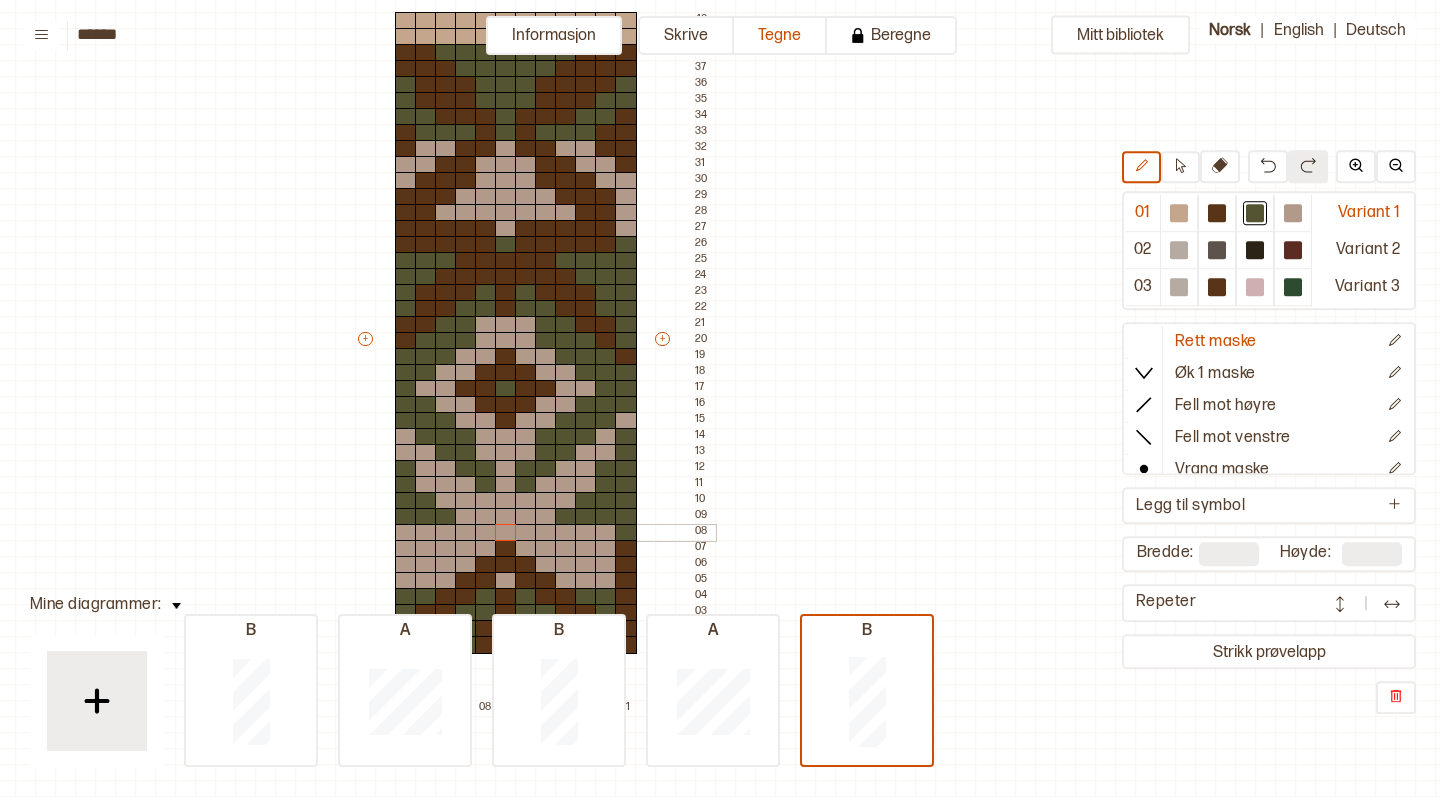 click at bounding box center (506, 533) 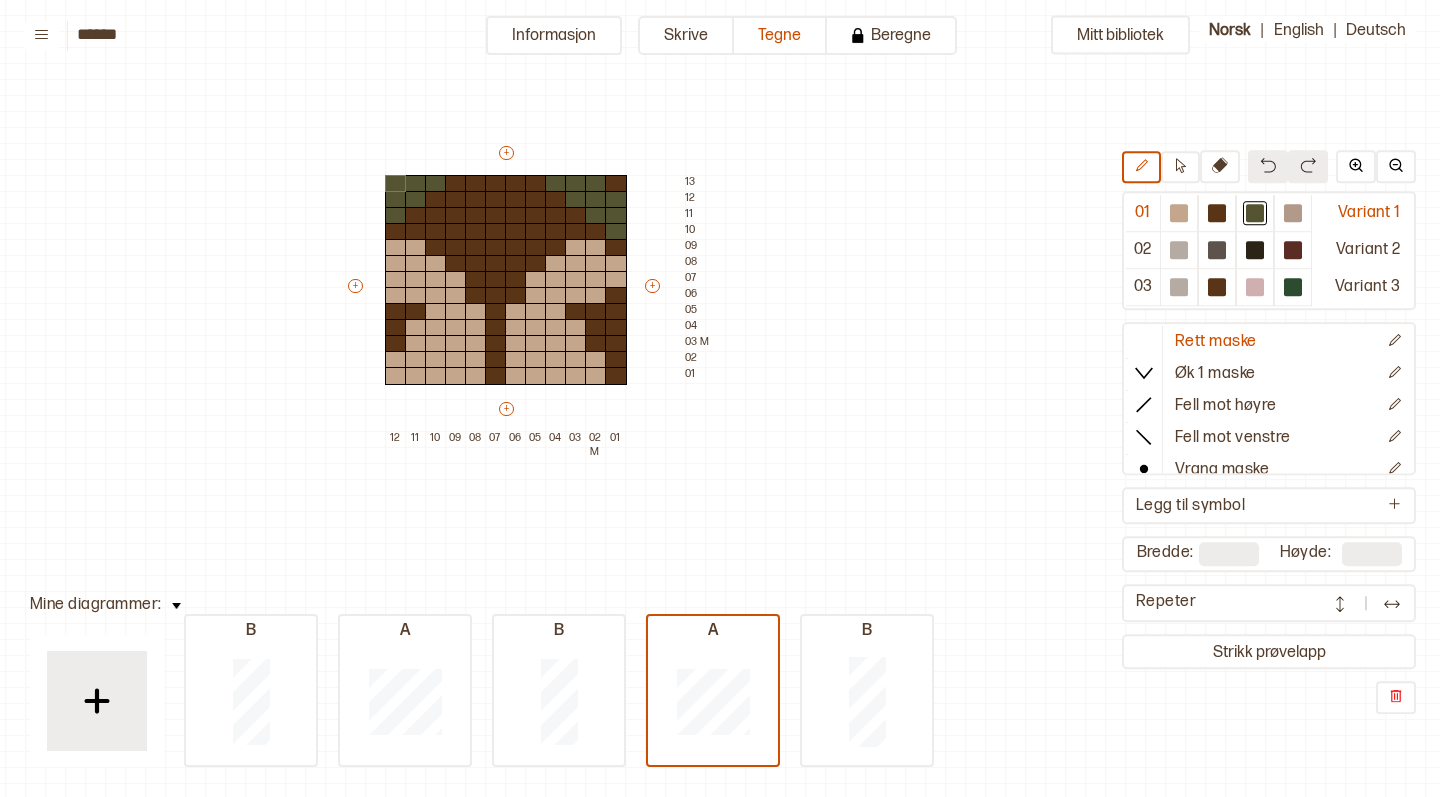 scroll, scrollTop: 143, scrollLeft: 195, axis: both 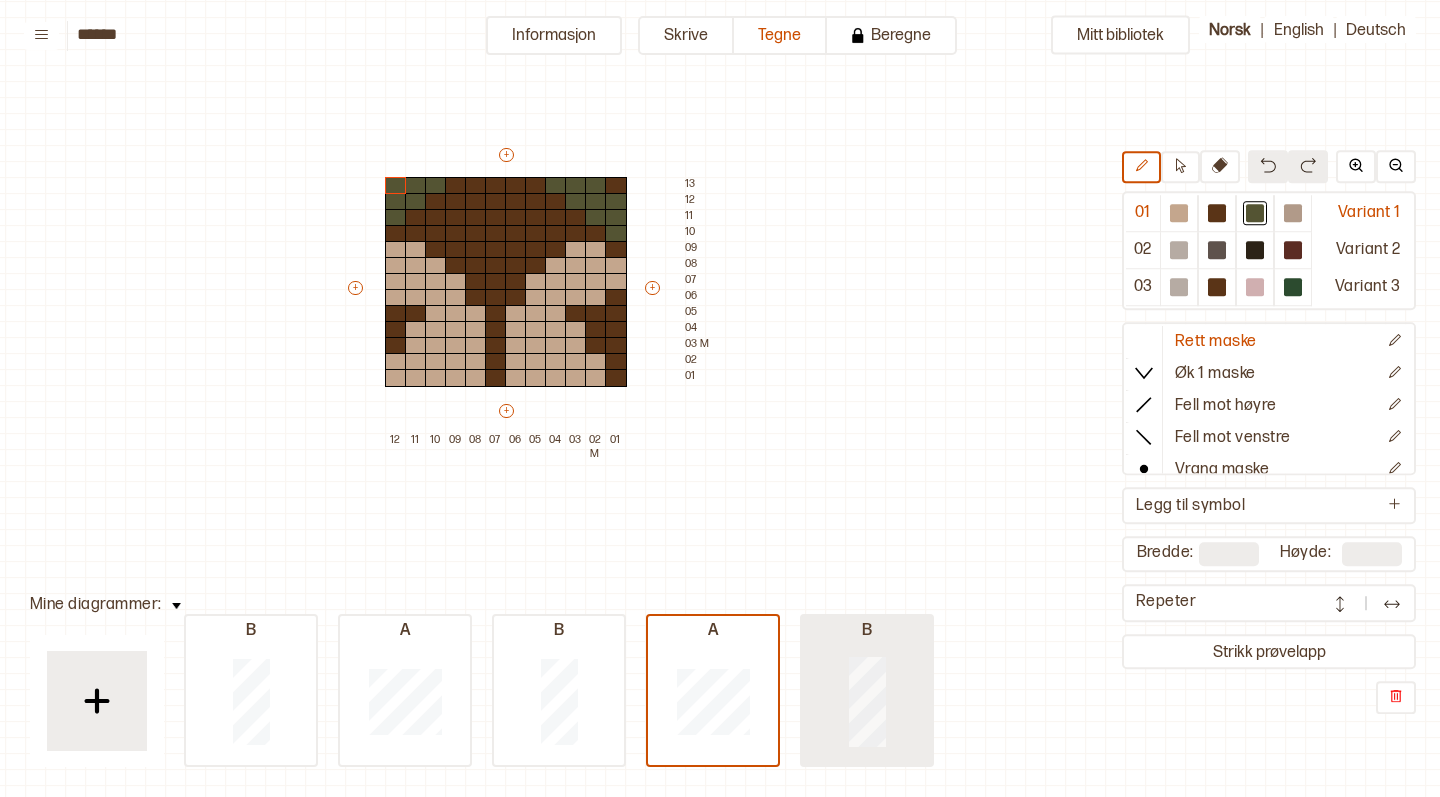 click at bounding box center (251, 701) 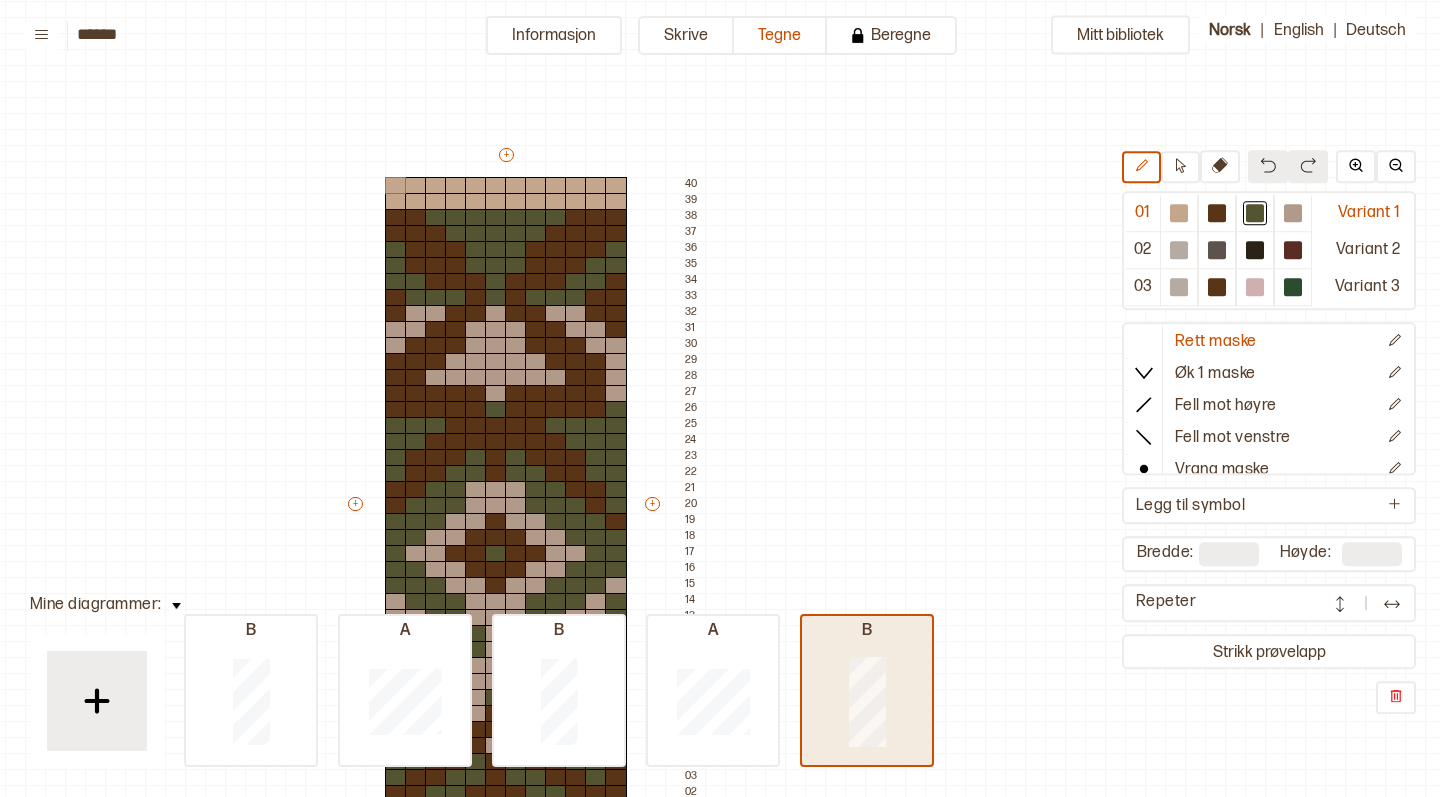 type on "**" 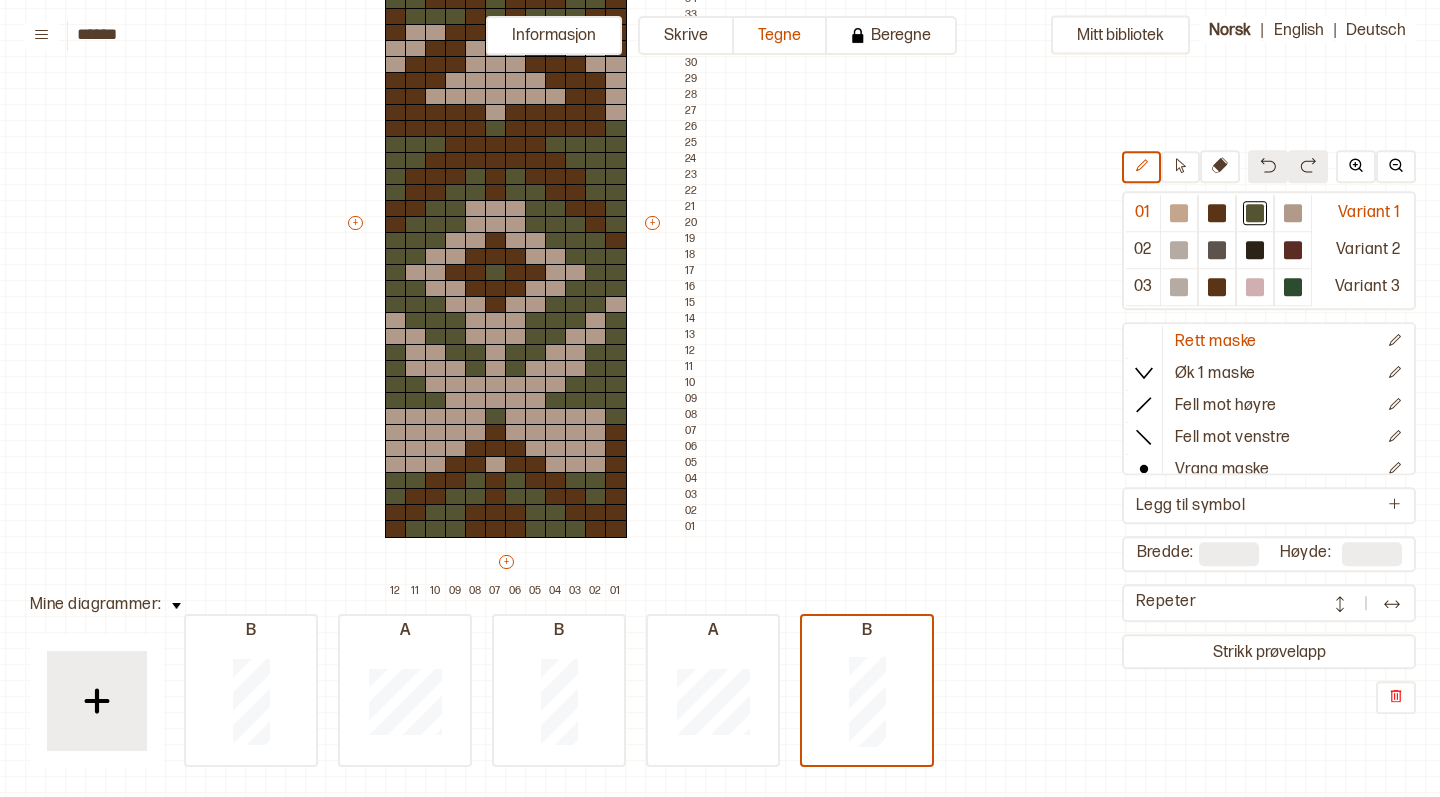 scroll, scrollTop: 330, scrollLeft: 195, axis: both 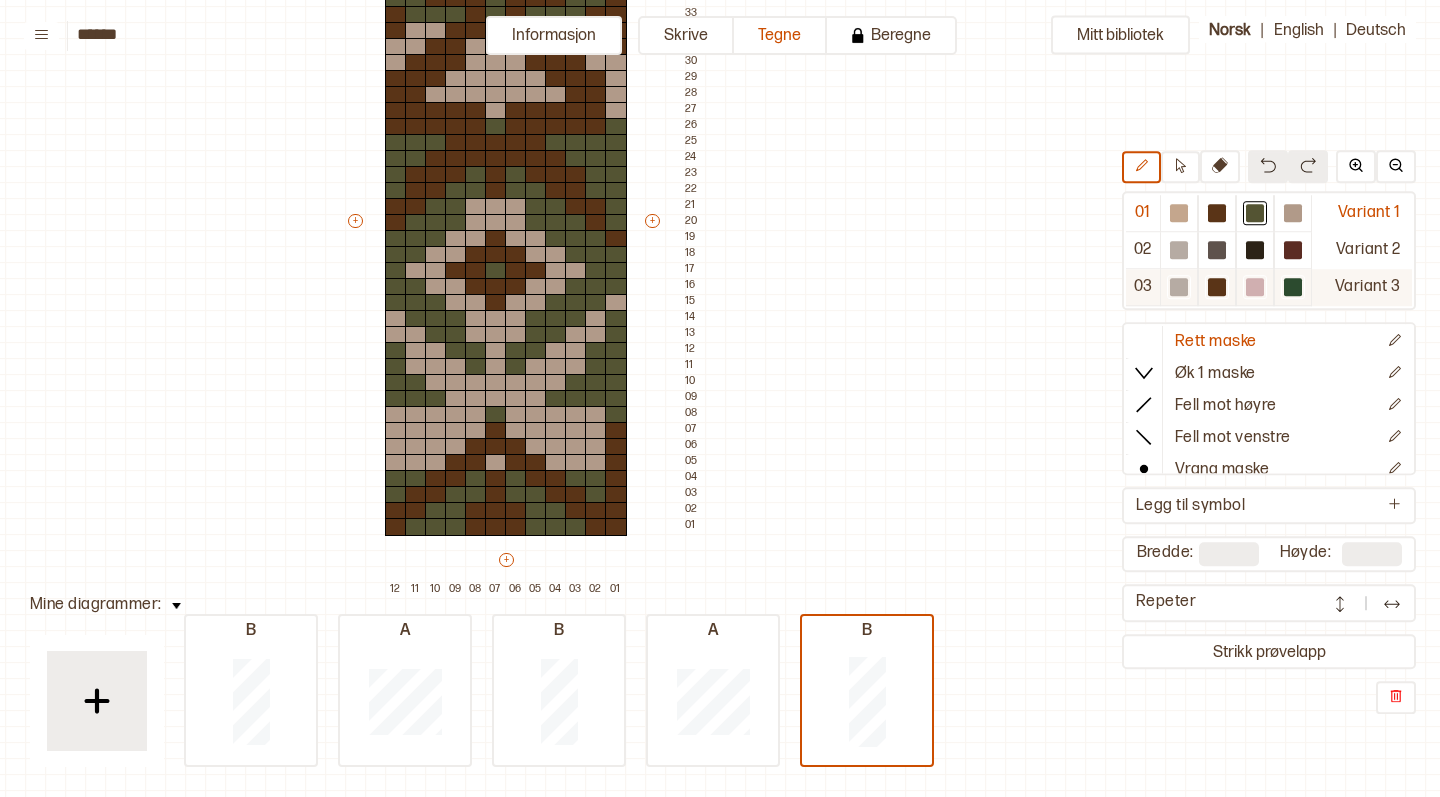 click on "Variant 3" at bounding box center [1362, 287] 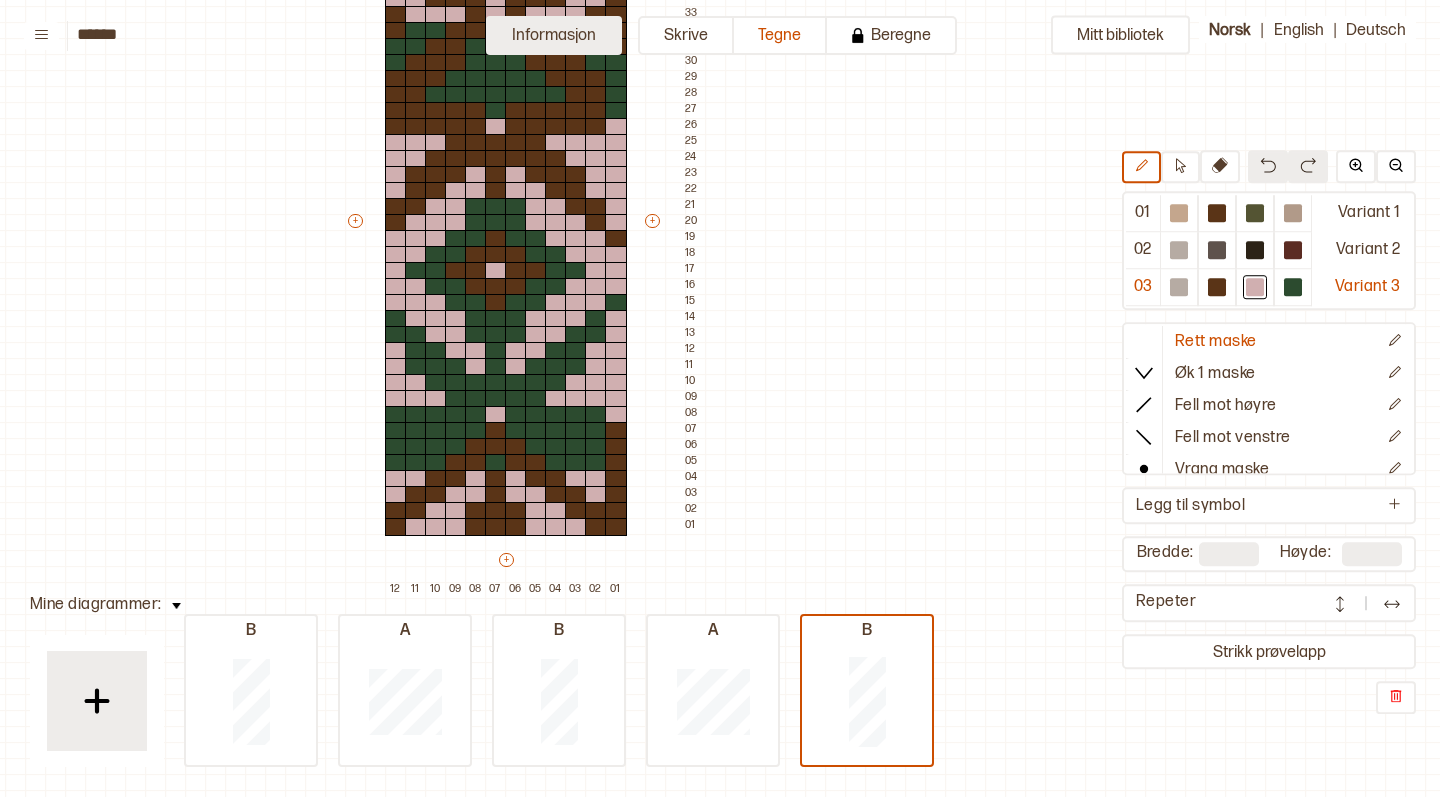click on "Informasjon" at bounding box center [554, 35] 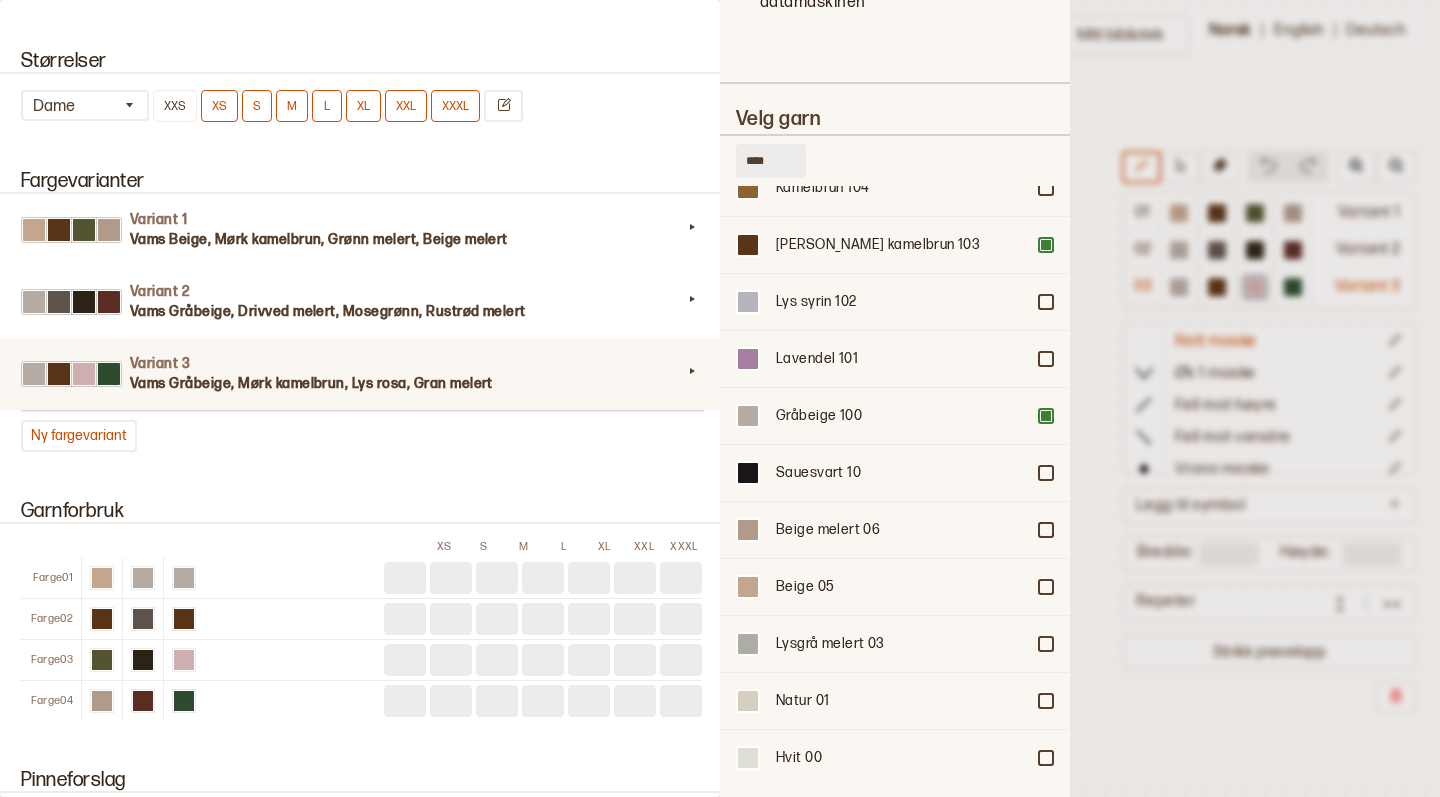 scroll, scrollTop: 4526, scrollLeft: 0, axis: vertical 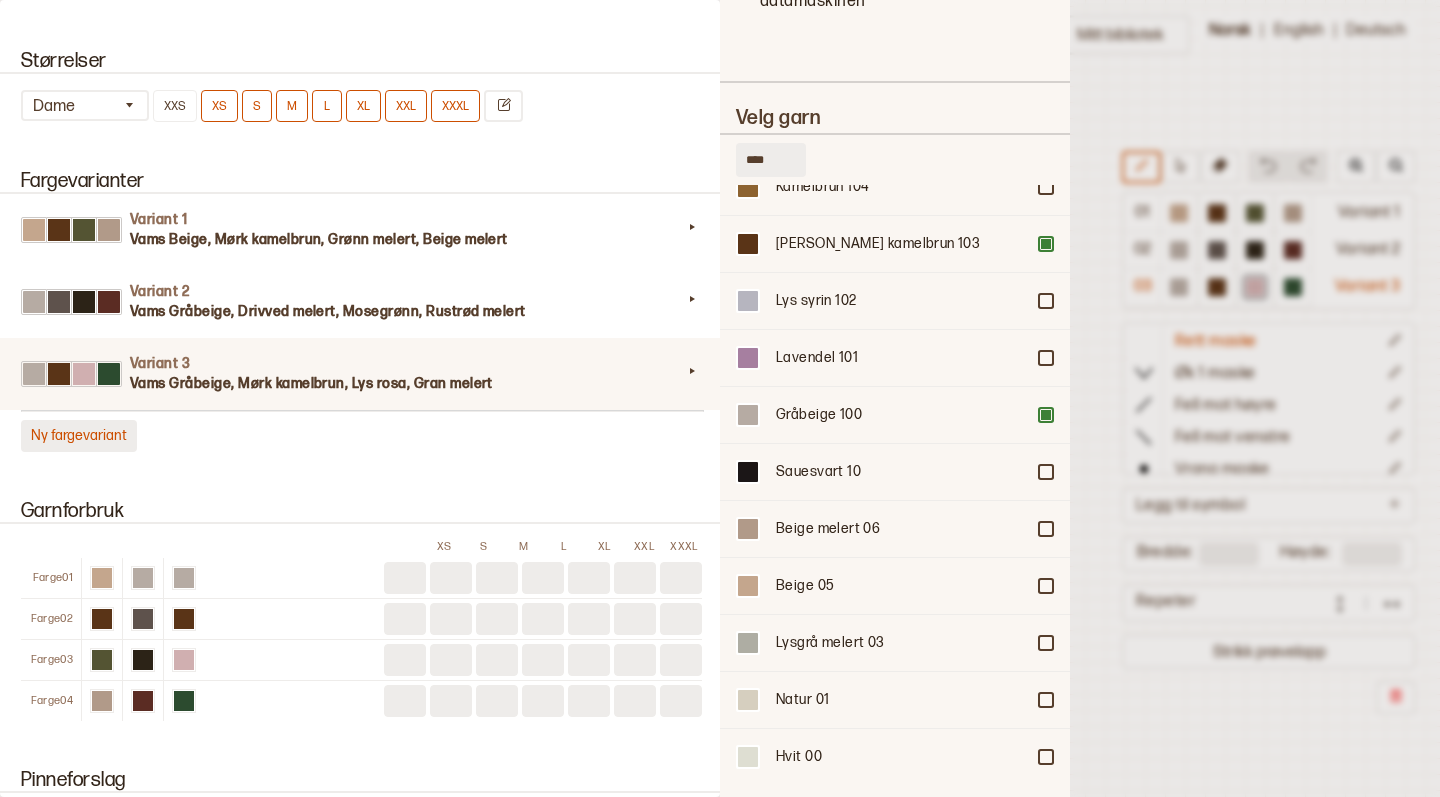 click on "Ny fargevariant" at bounding box center [79, 436] 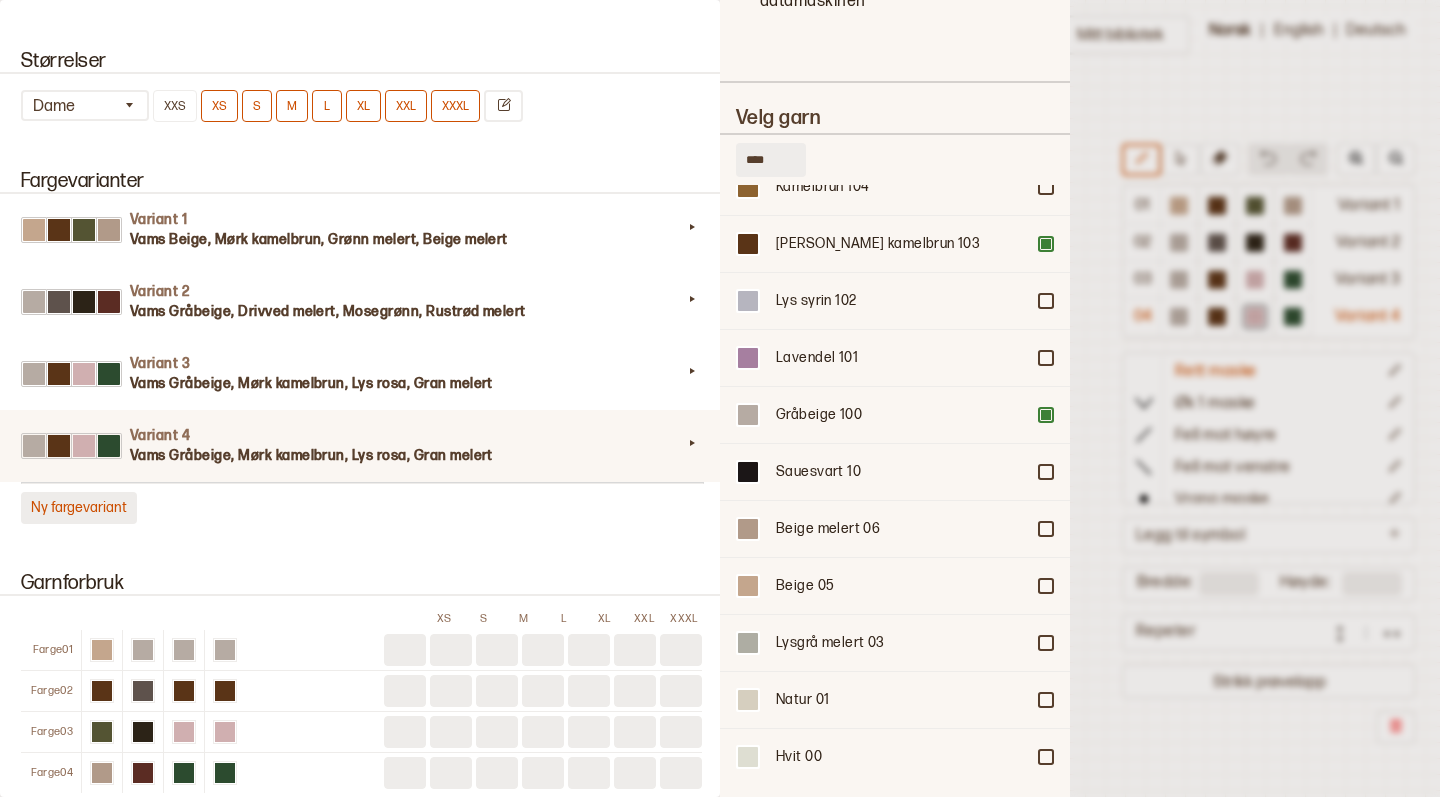 type on "*********" 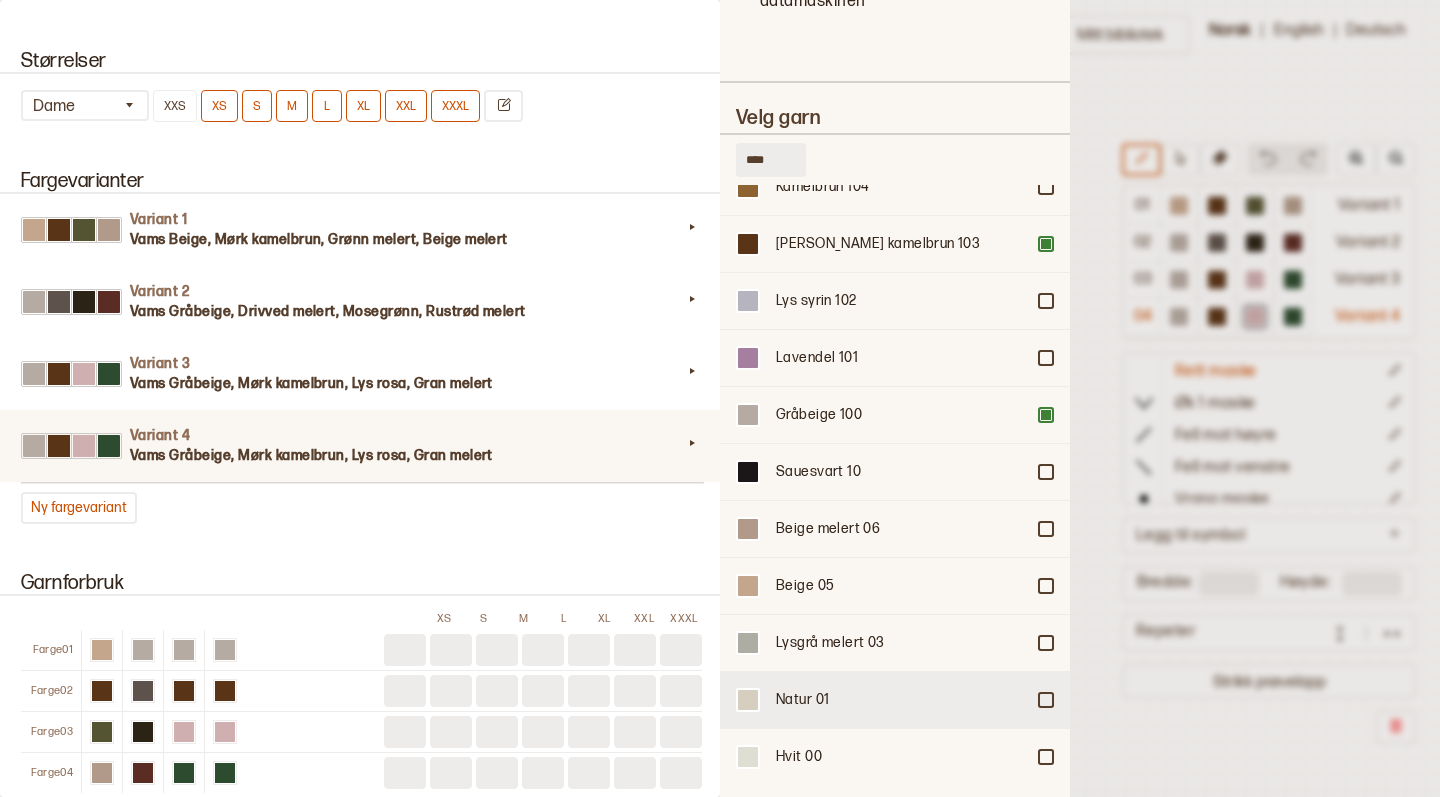 click on "Natur 01" at bounding box center (900, 700) 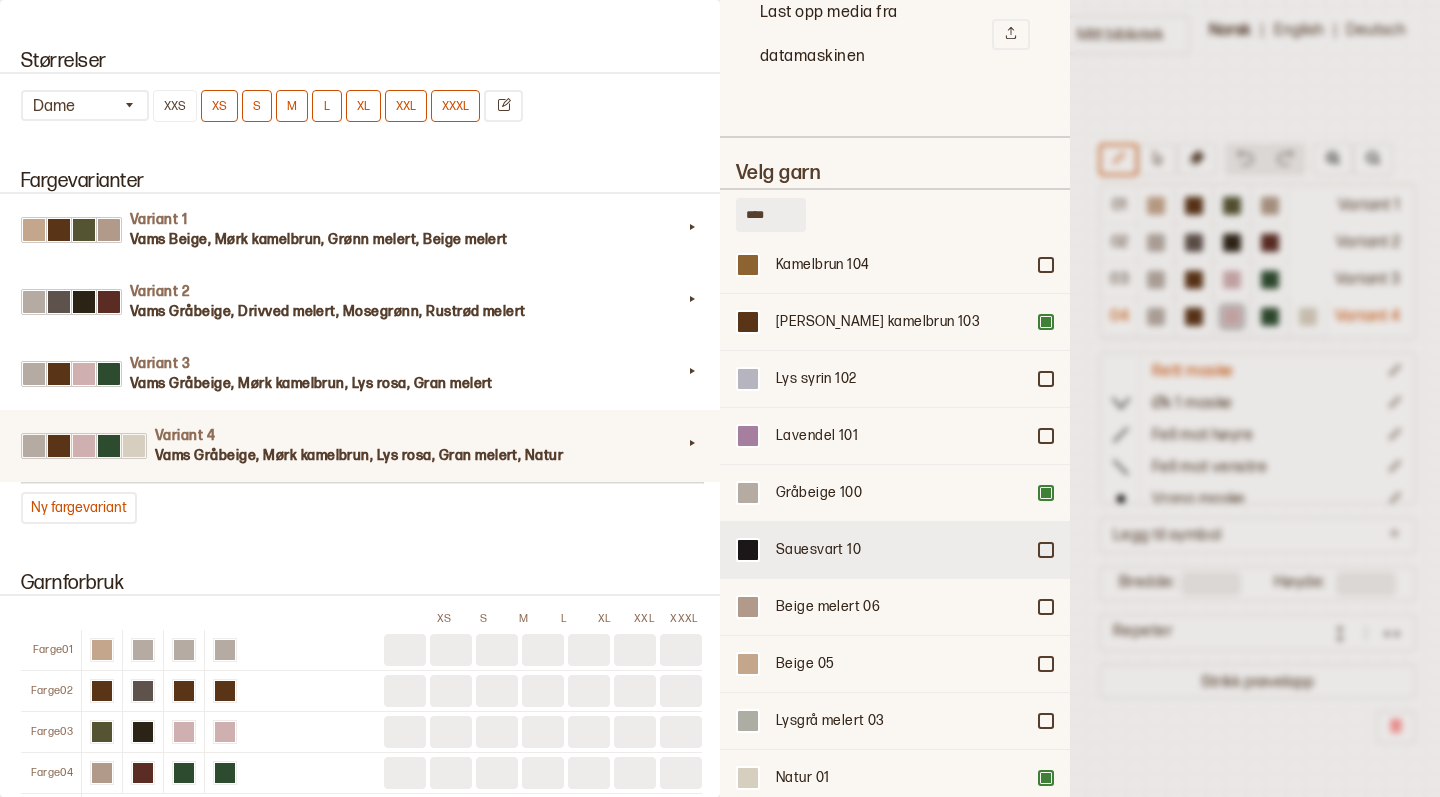 scroll, scrollTop: 4490, scrollLeft: 0, axis: vertical 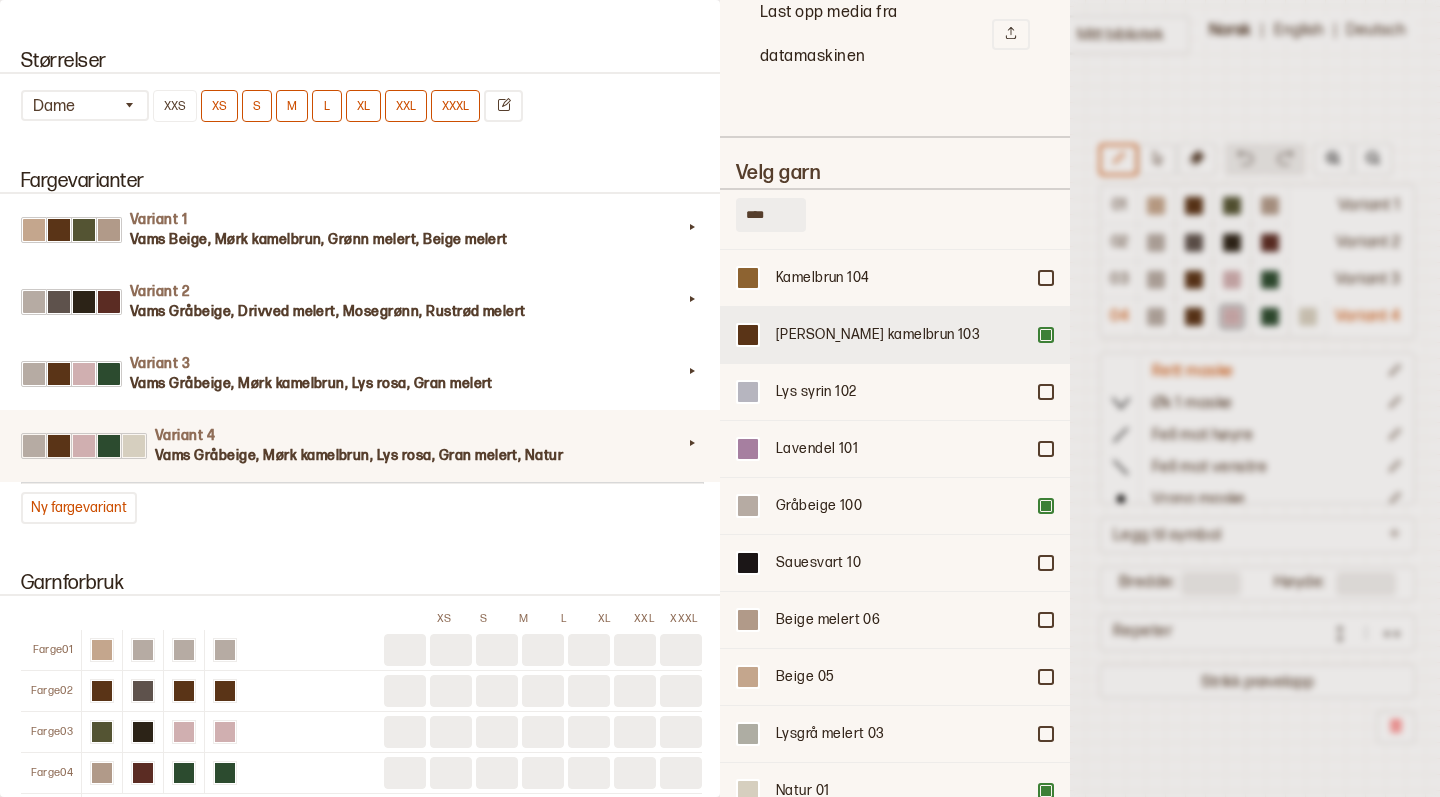 click on "[PERSON_NAME] kamelbrun 103" at bounding box center (895, 334) 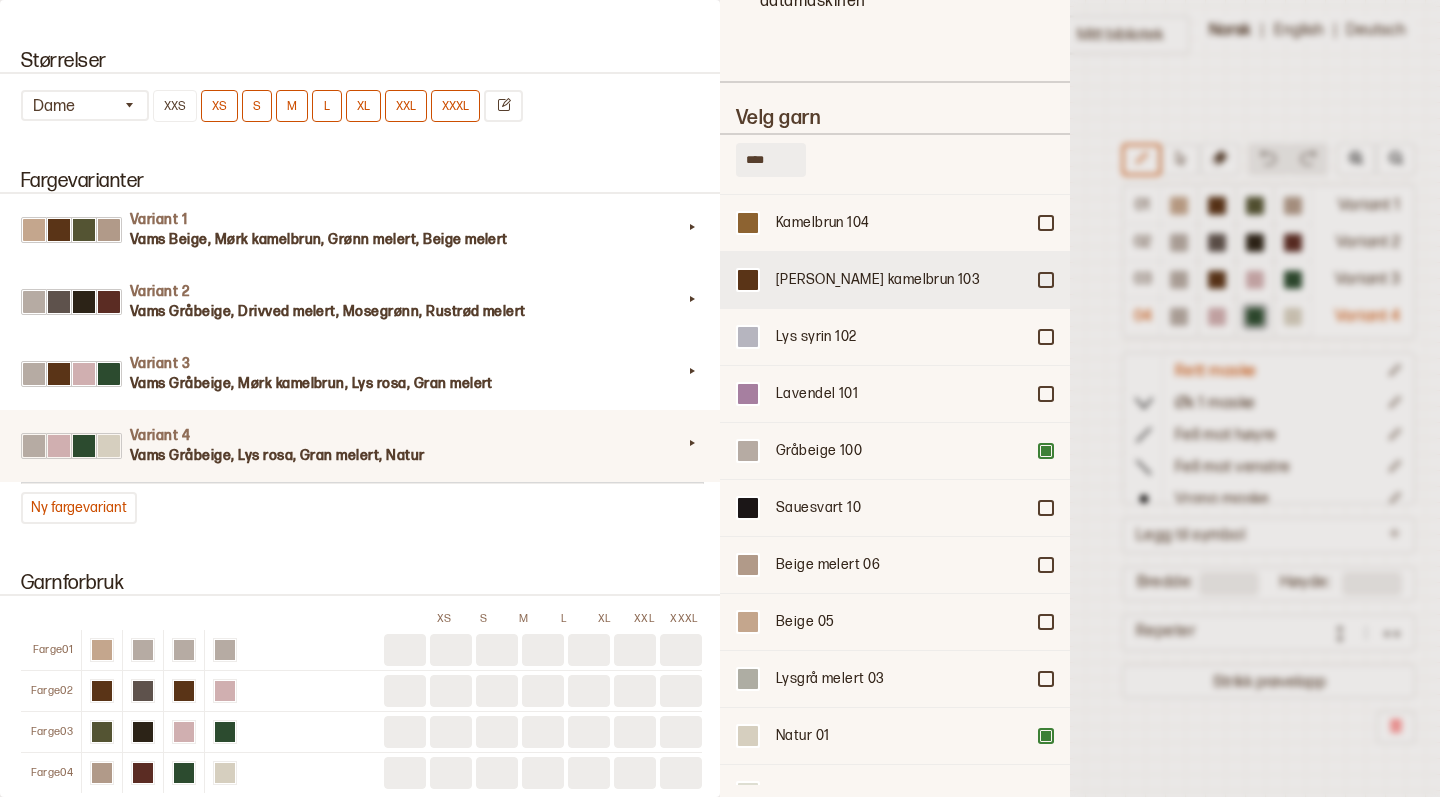 click on "[PERSON_NAME] kamelbrun 103" at bounding box center [900, 280] 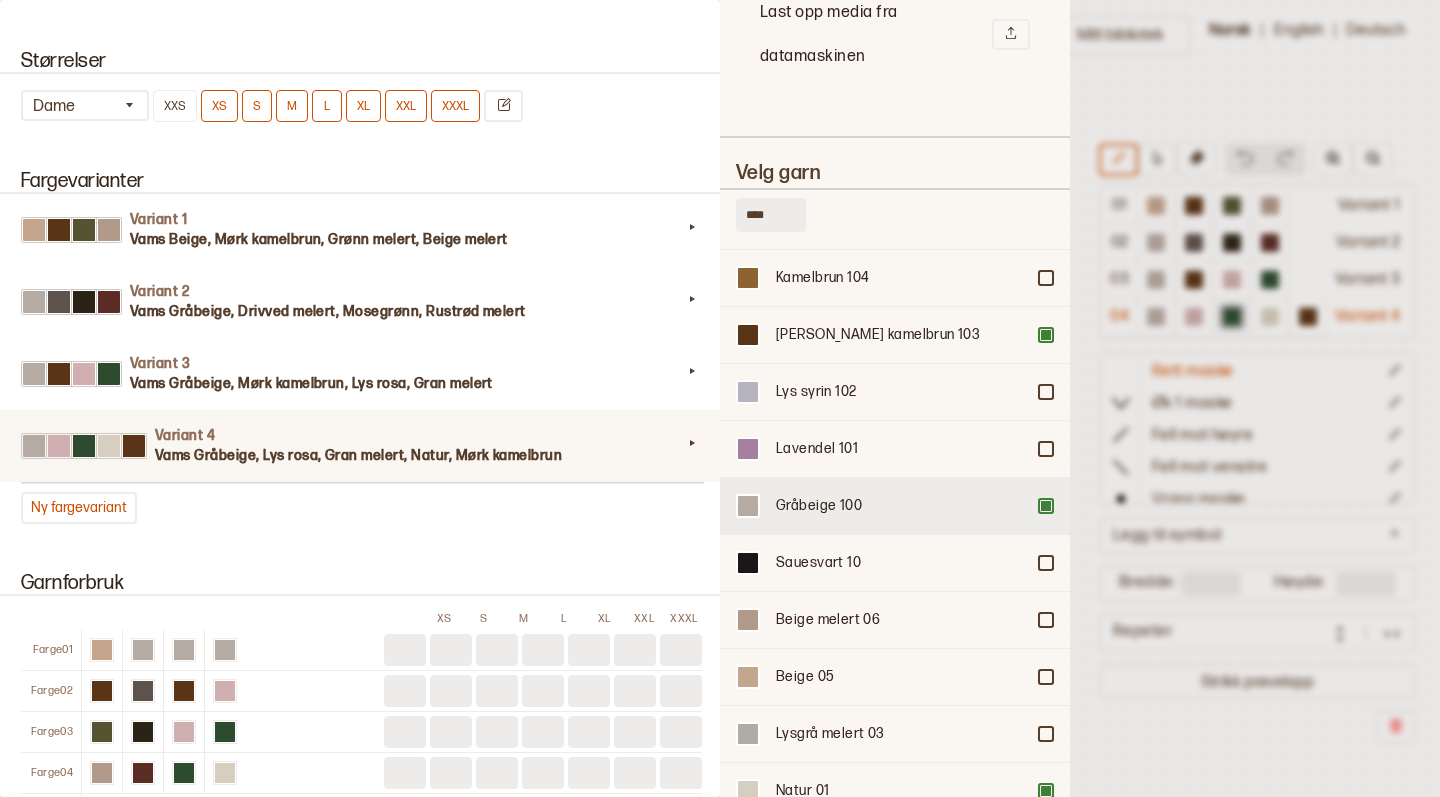 click on "Gråbeige 100" at bounding box center (900, 506) 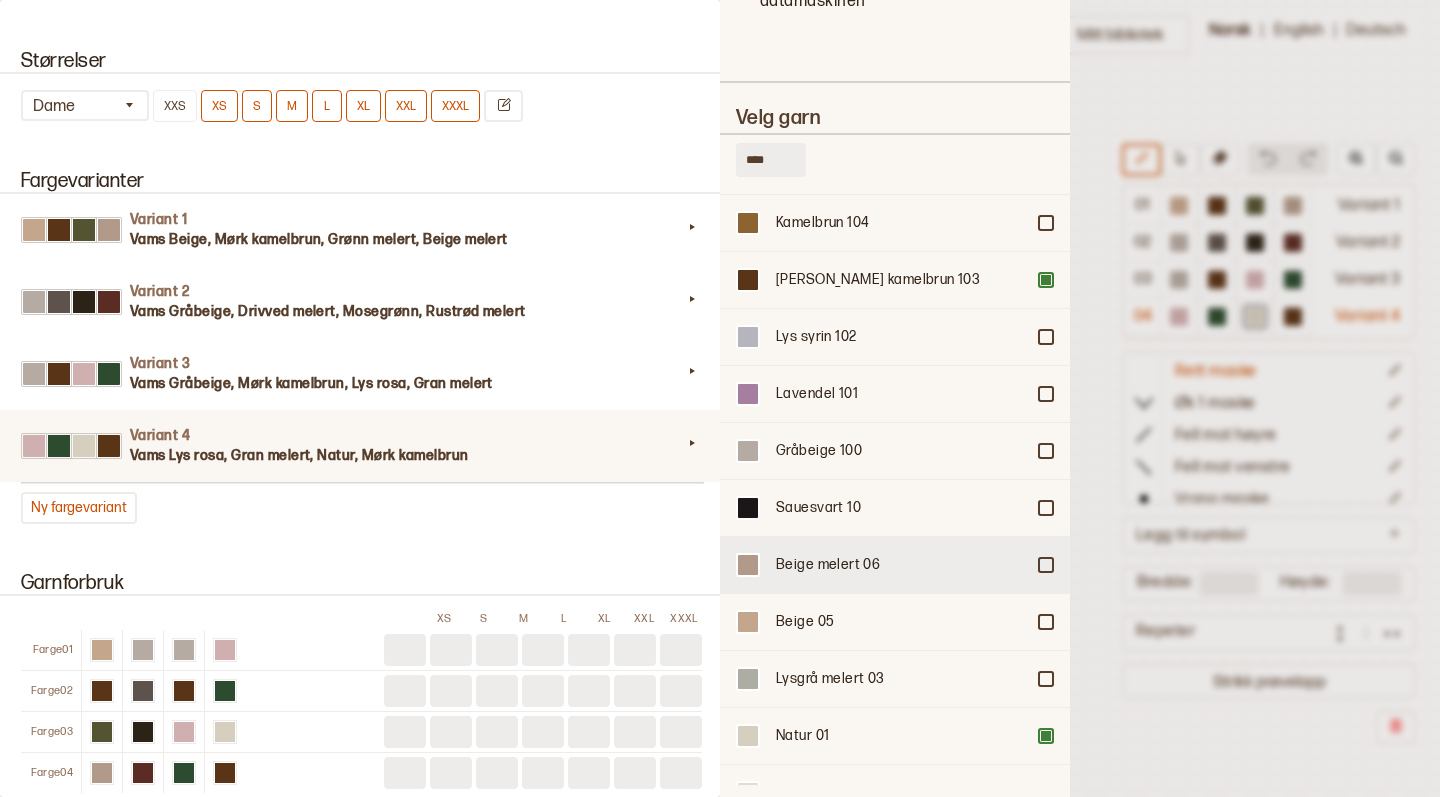 click on "Beige melert 06" at bounding box center [895, 564] 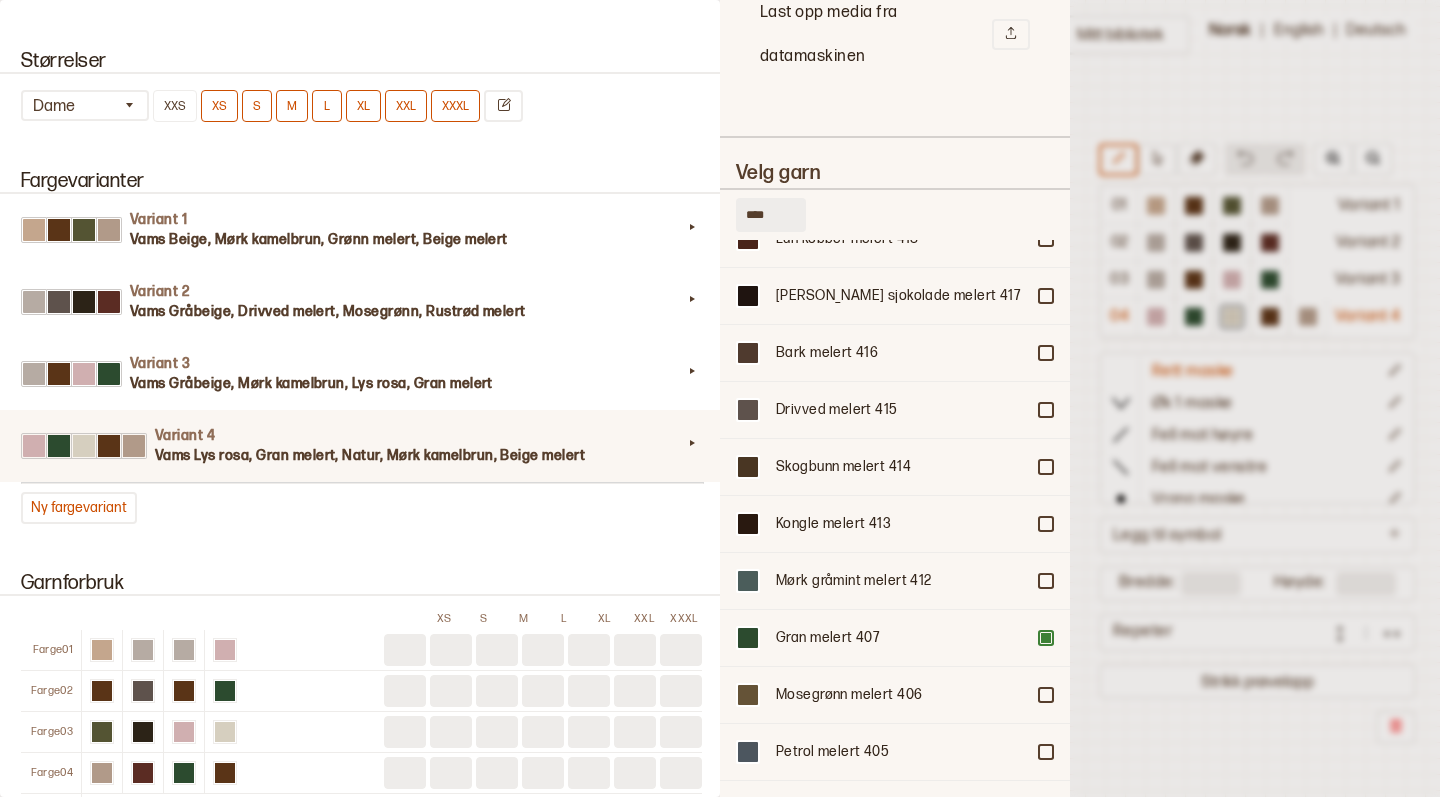 scroll, scrollTop: 1853, scrollLeft: 0, axis: vertical 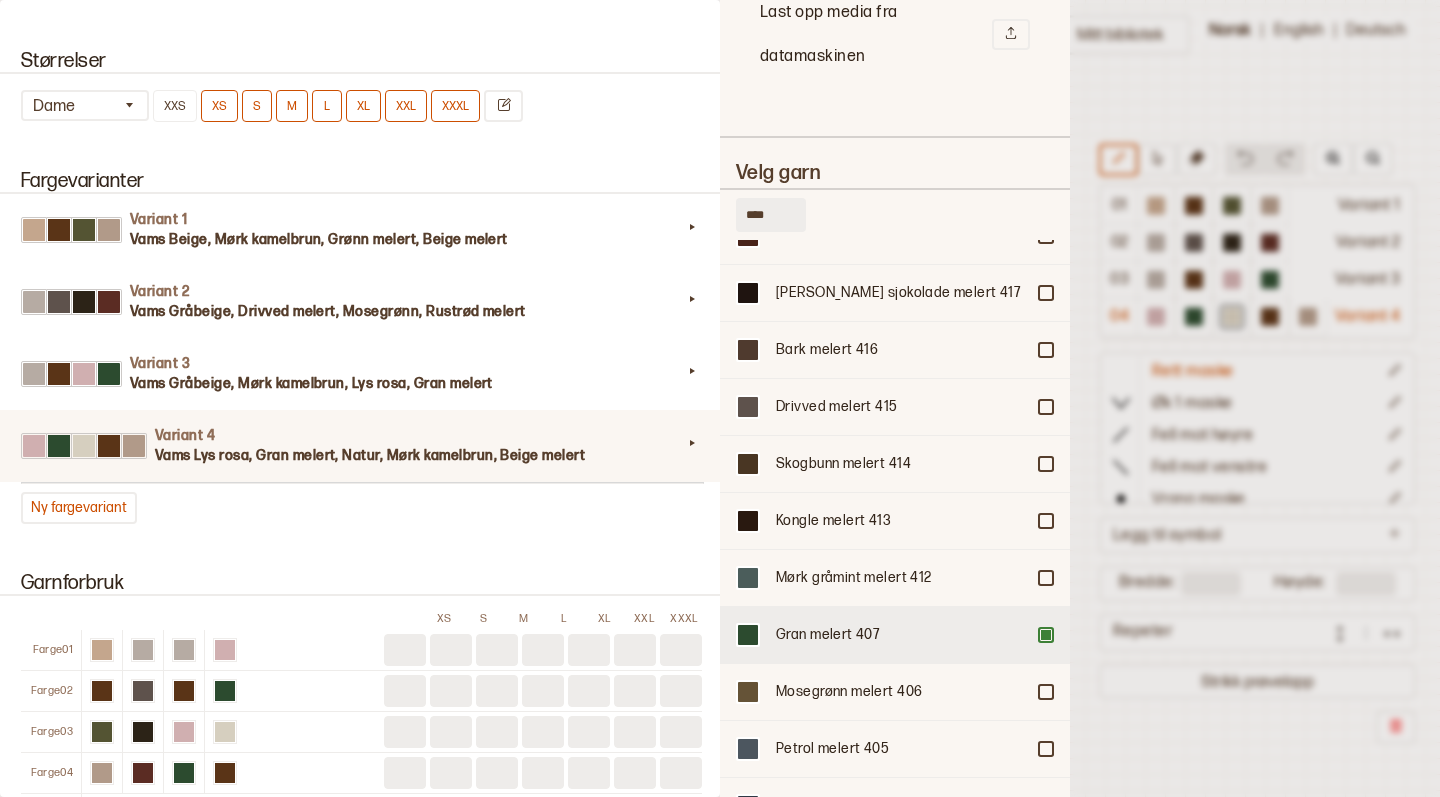 click on "Gran melert 407" at bounding box center [895, 634] 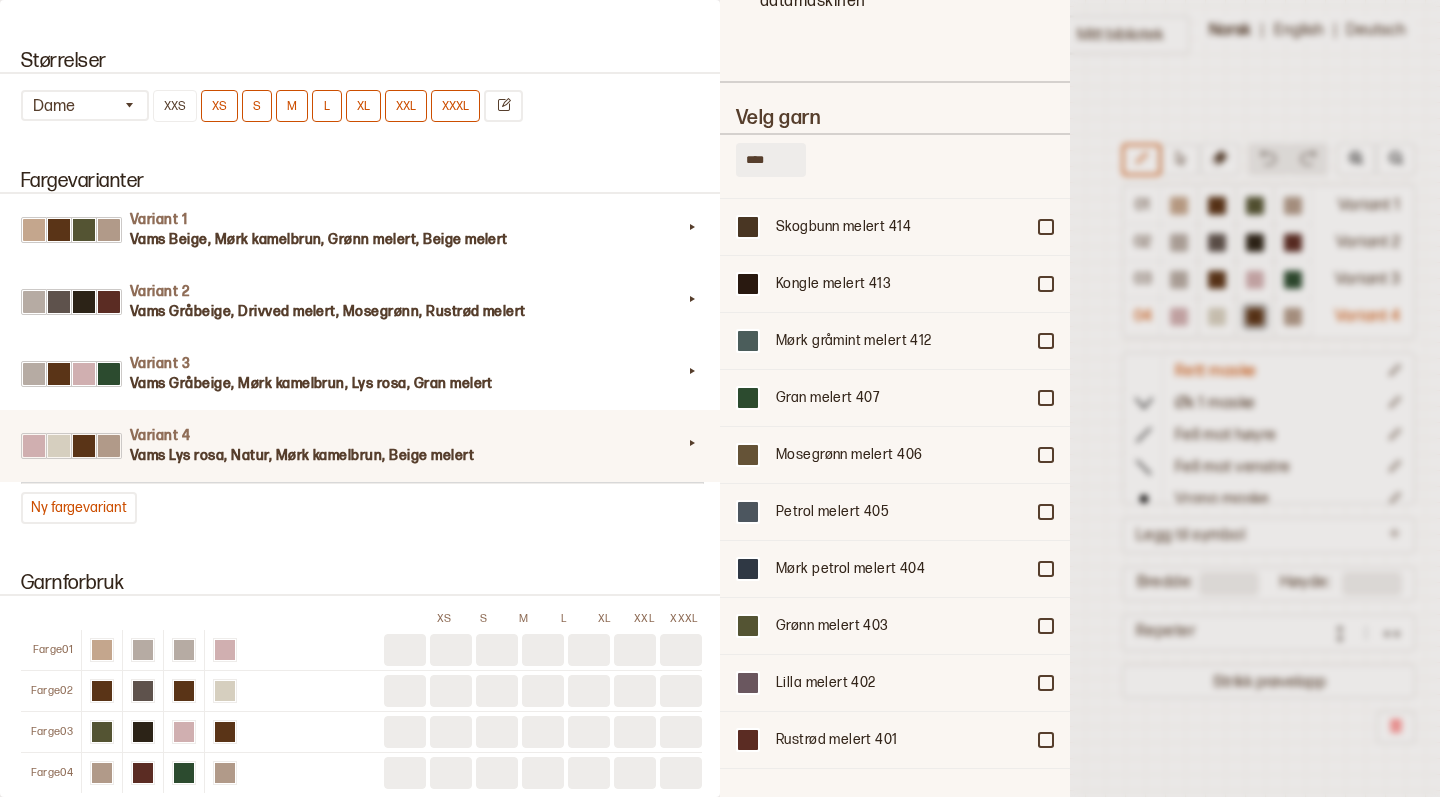 scroll, scrollTop: 2036, scrollLeft: 0, axis: vertical 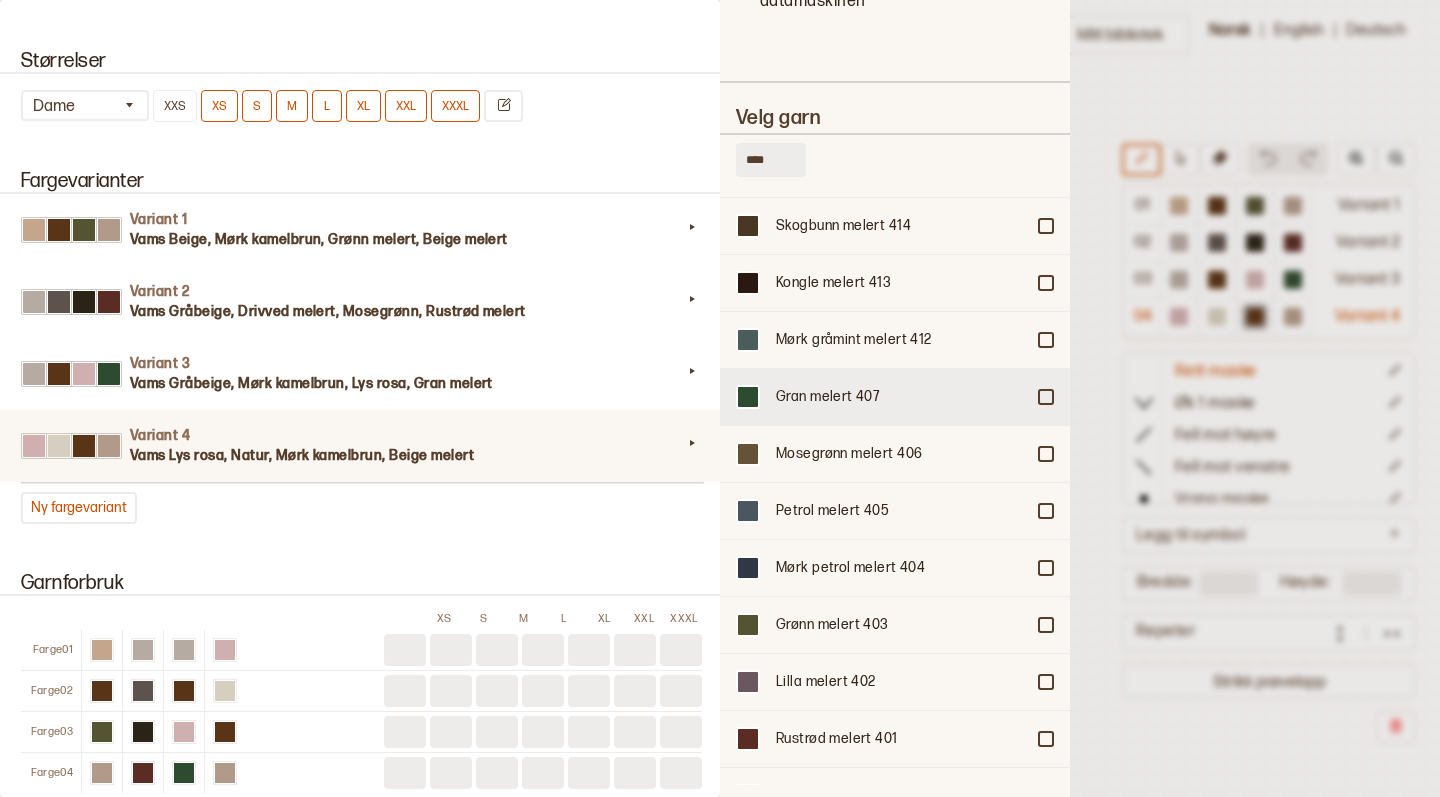 click on "Gran melert 407" at bounding box center (900, 397) 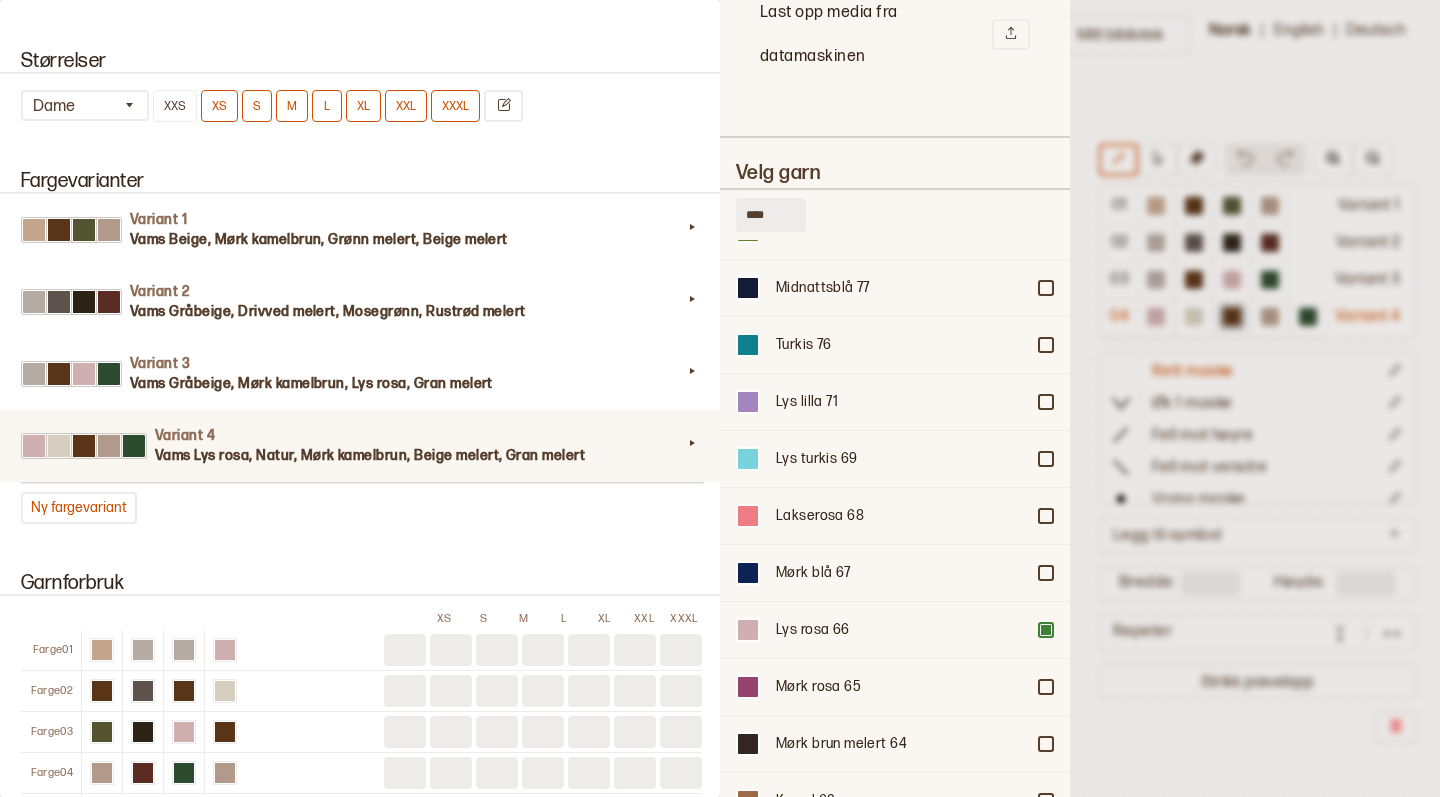scroll, scrollTop: 375, scrollLeft: 0, axis: vertical 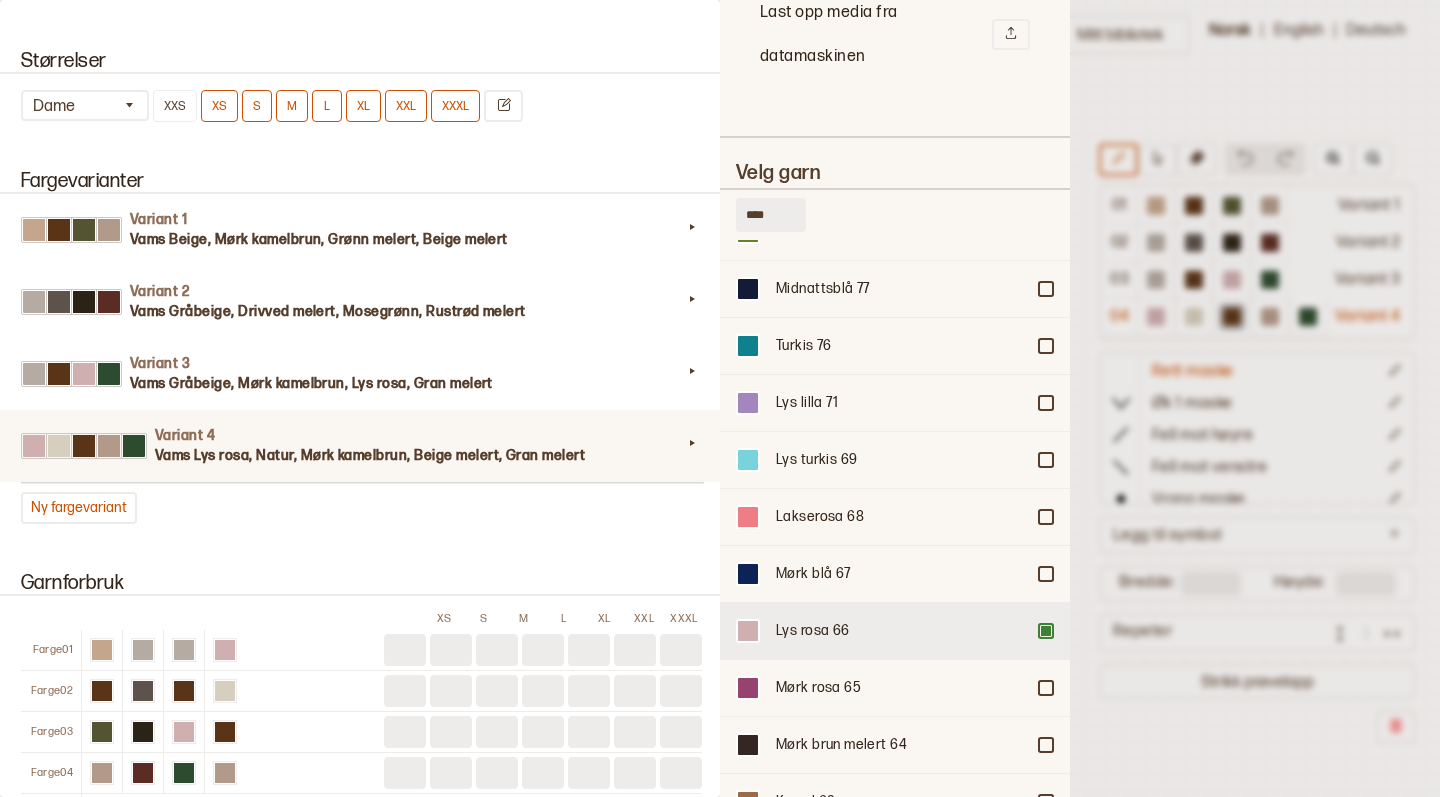 click on "Lys rosa 66" at bounding box center [900, 631] 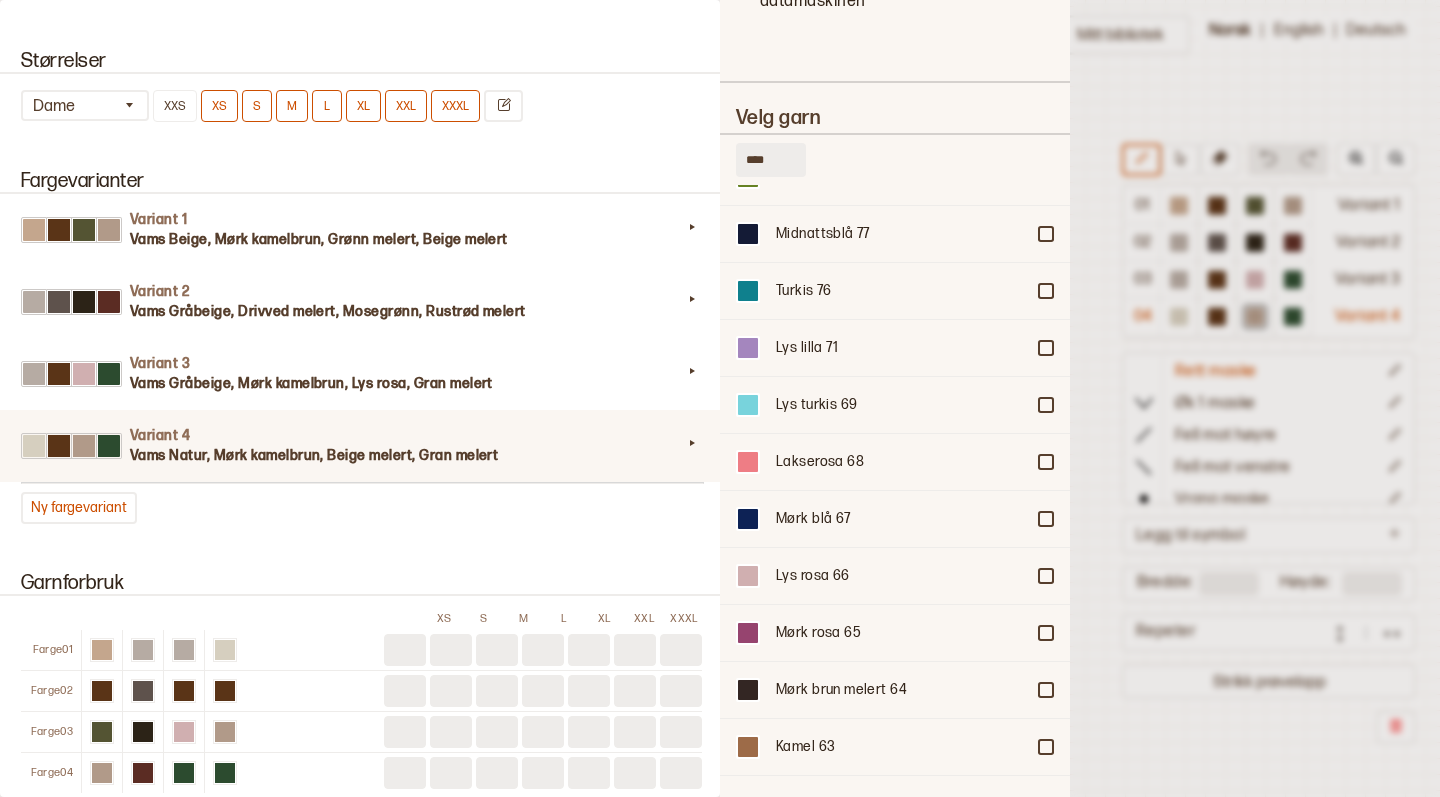 click at bounding box center [720, 398] 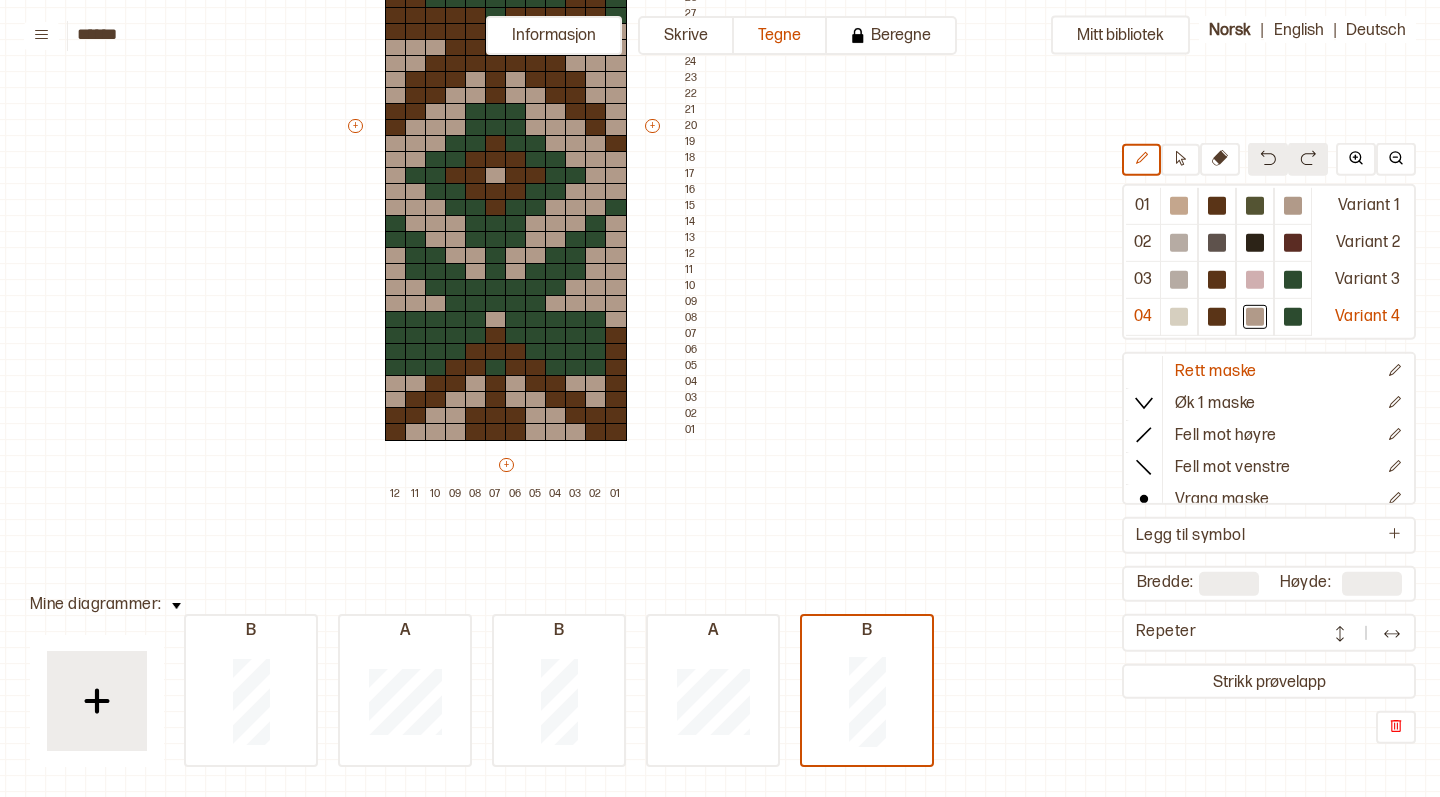 scroll, scrollTop: 426, scrollLeft: 195, axis: both 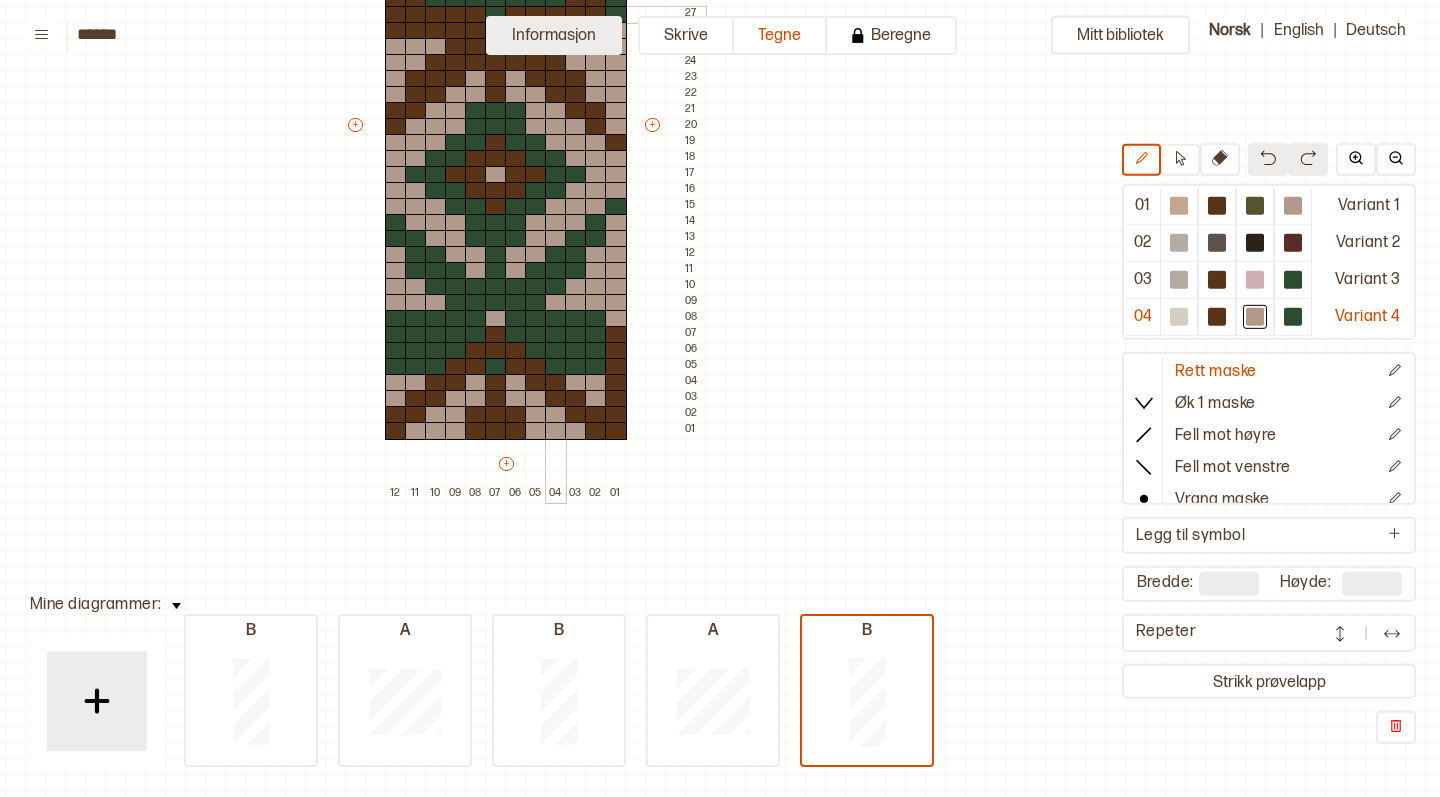 click on "Informasjon" at bounding box center (554, 35) 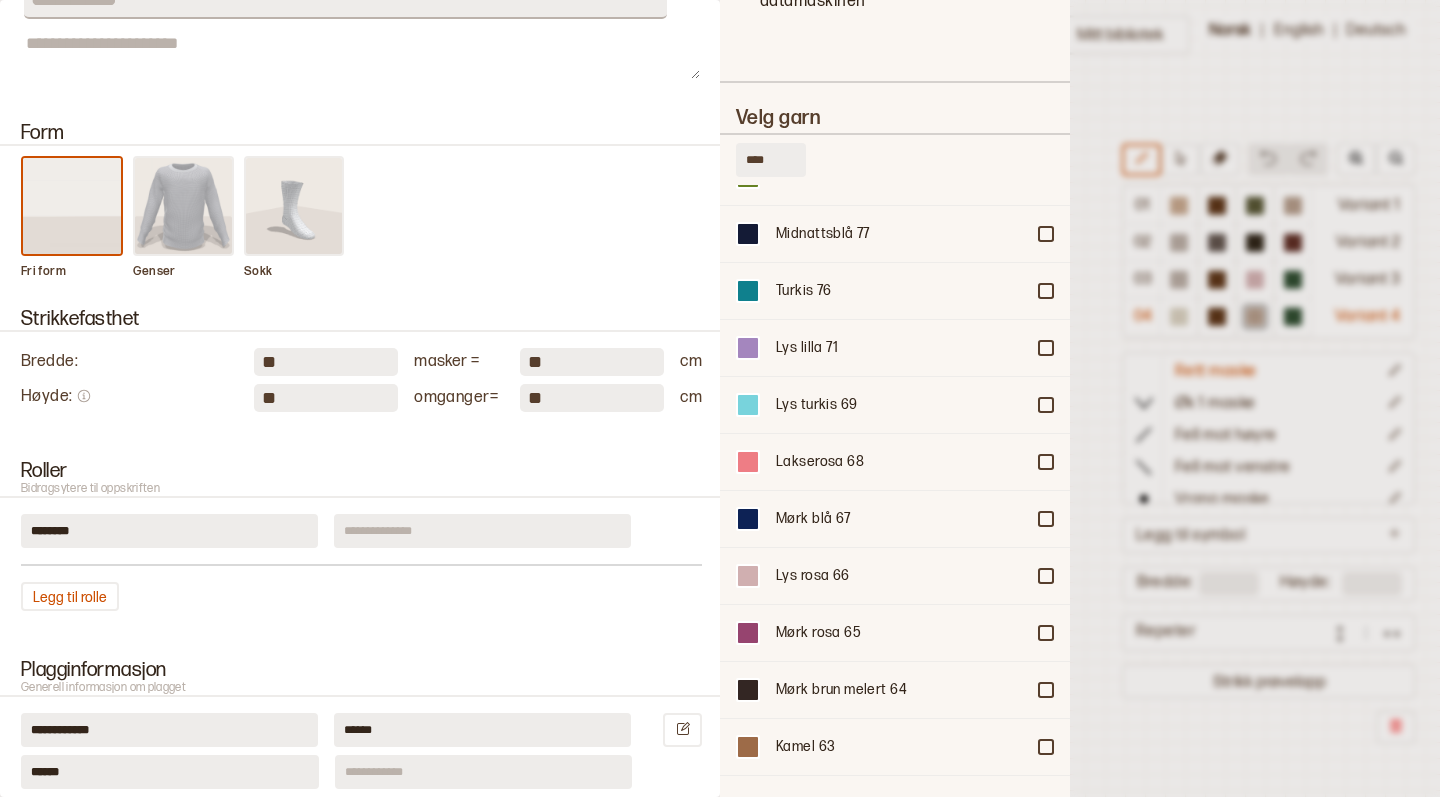 scroll, scrollTop: 57, scrollLeft: 0, axis: vertical 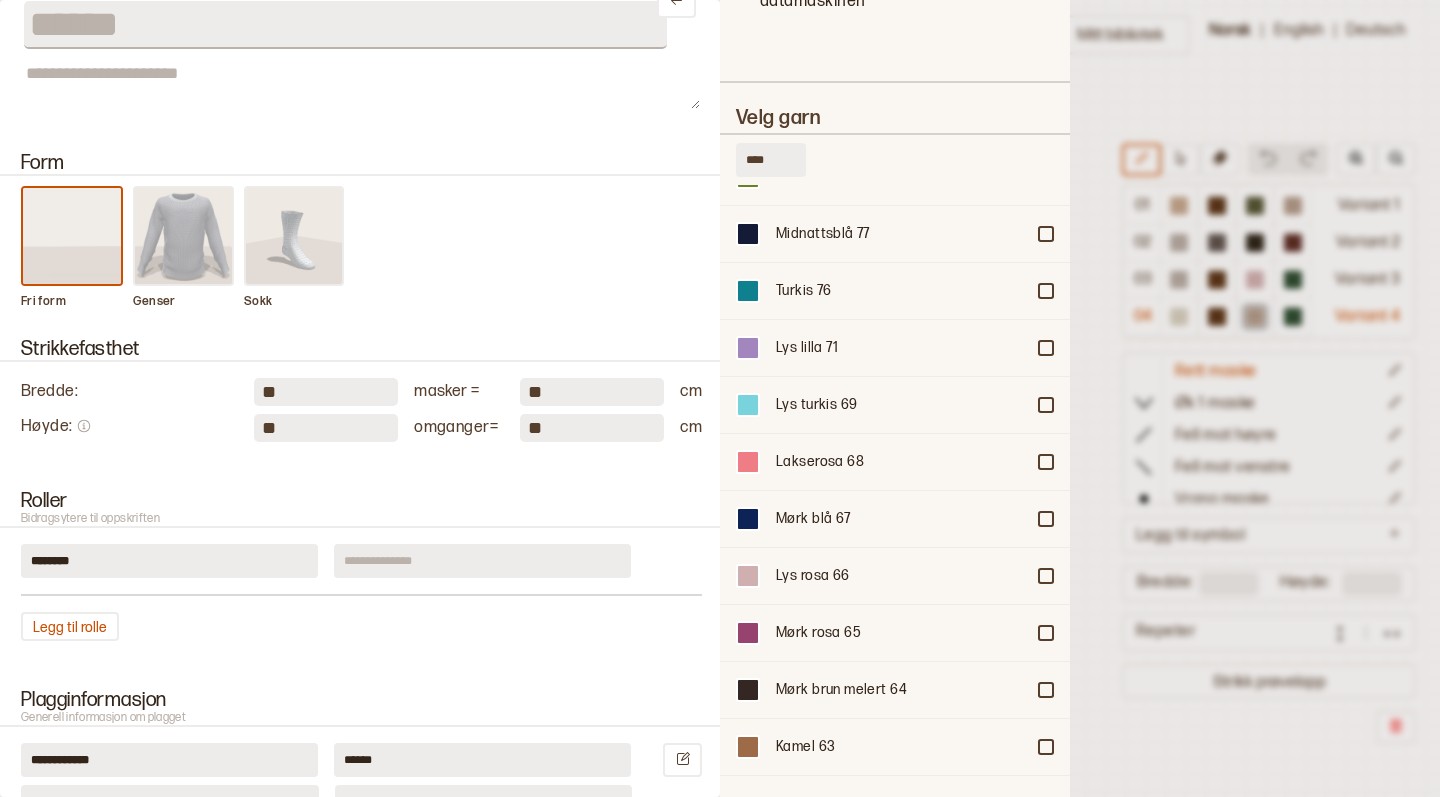 click at bounding box center (184, 236) 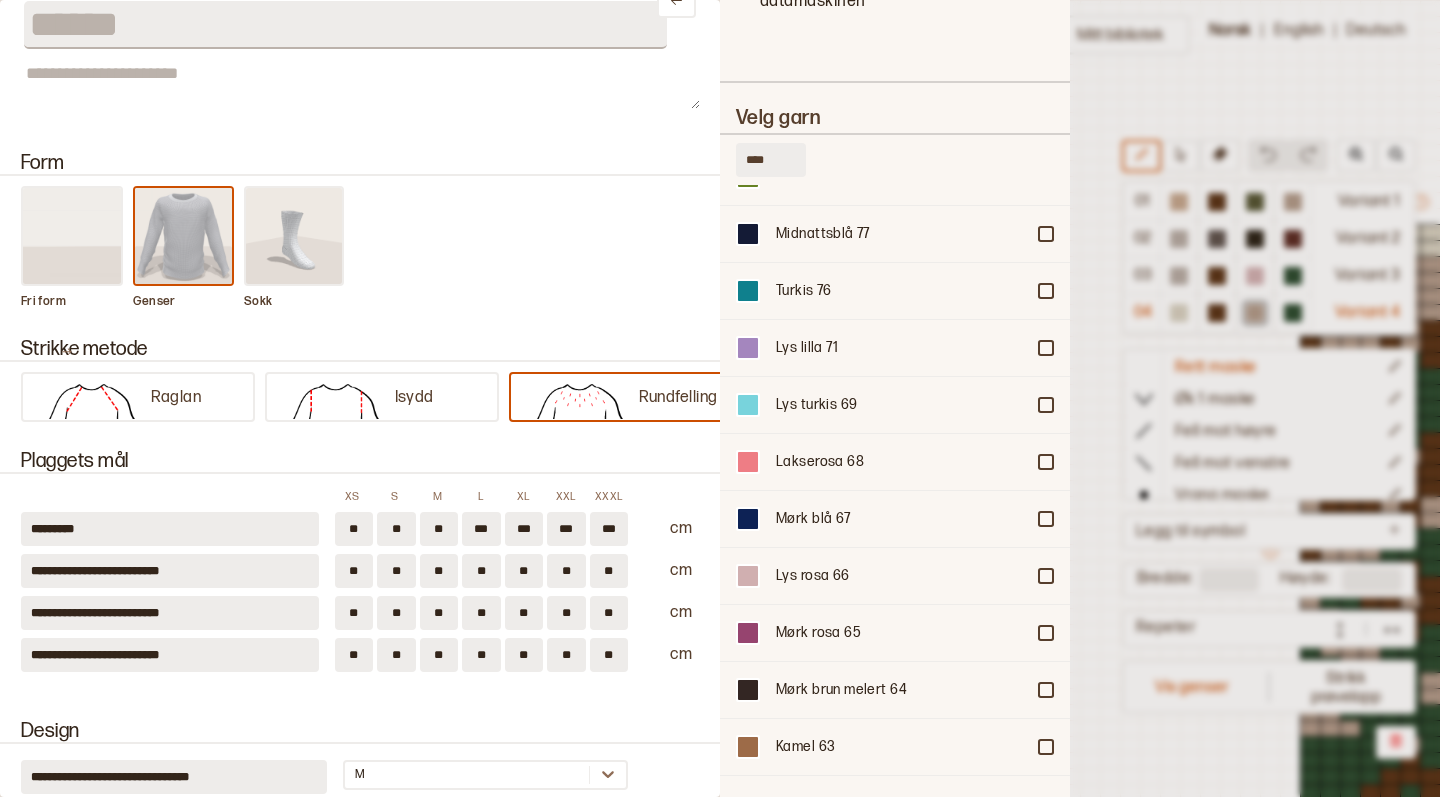 click at bounding box center (720, 398) 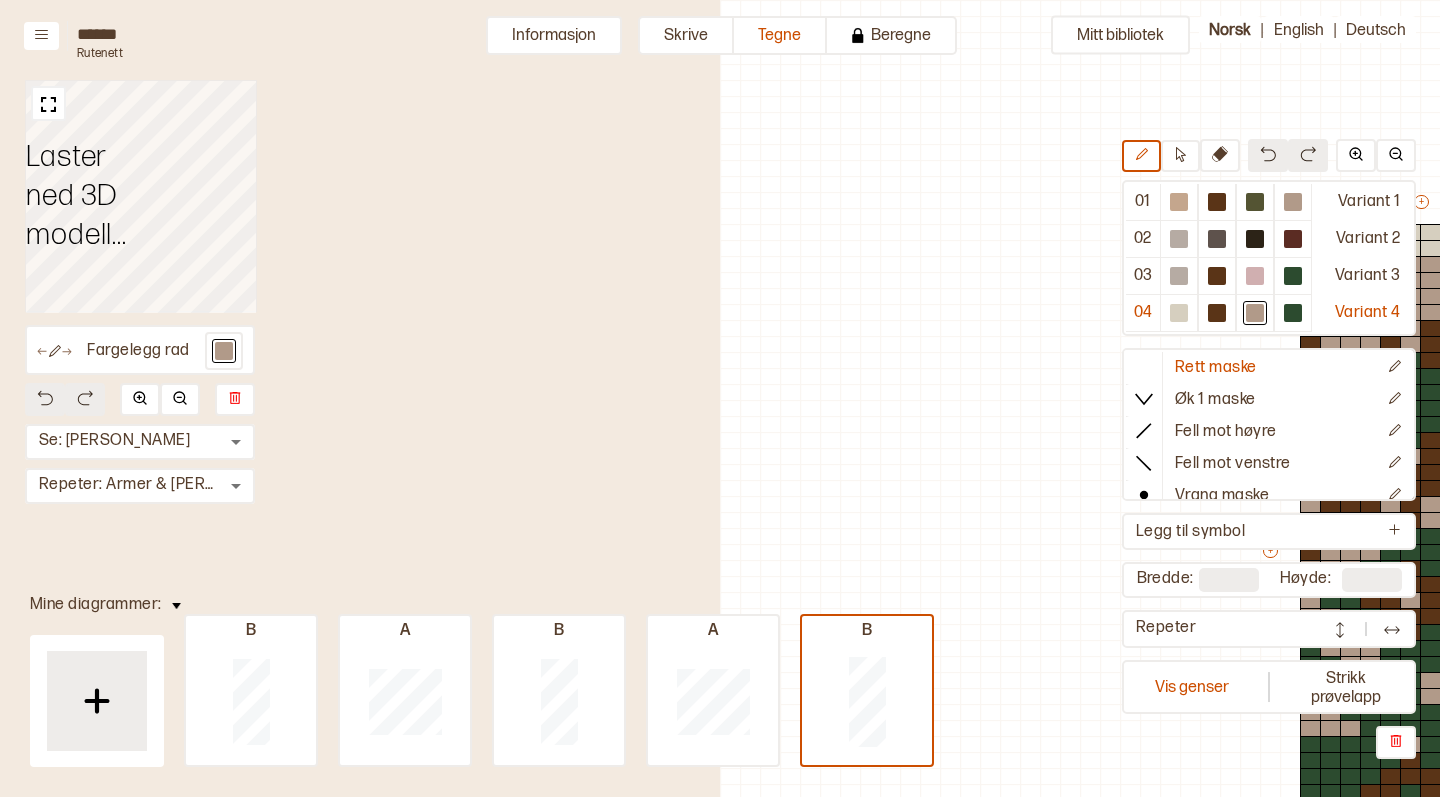 scroll, scrollTop: 162, scrollLeft: 540, axis: both 